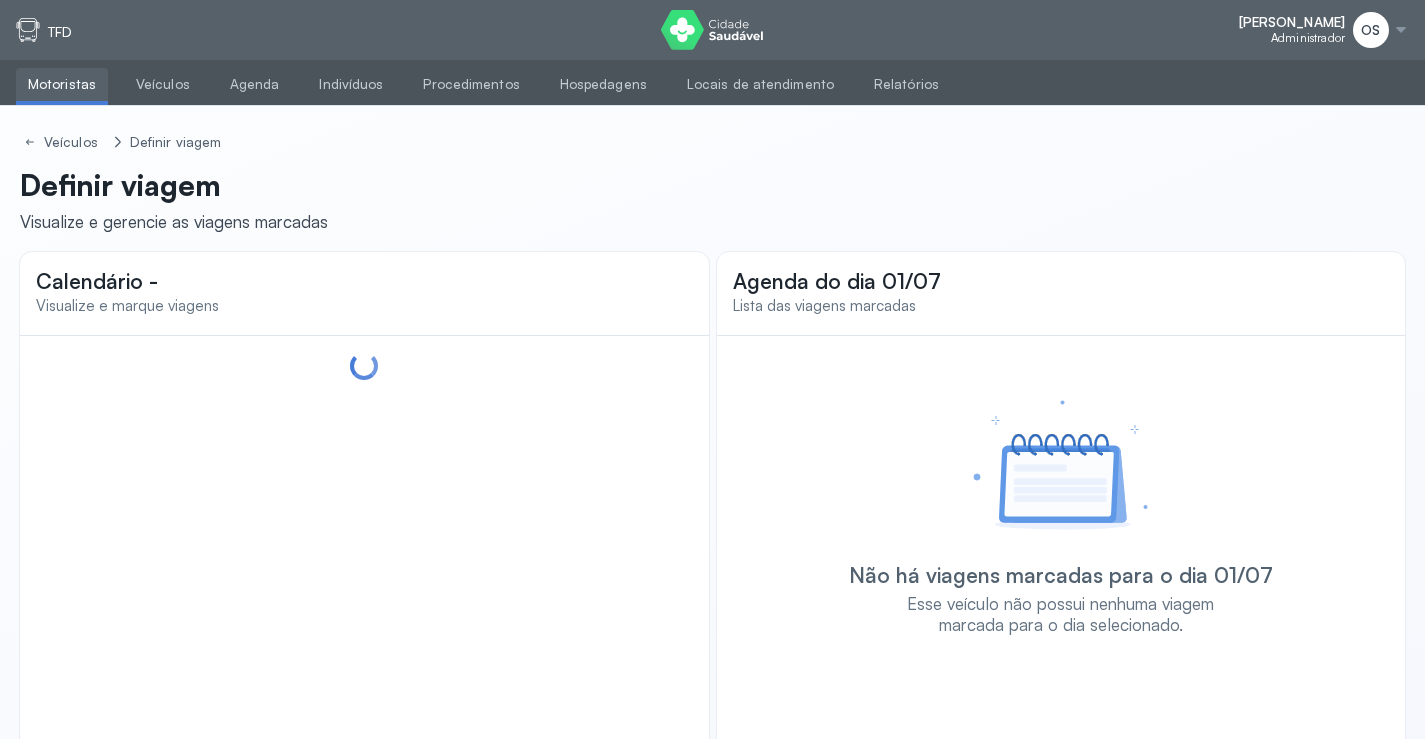 scroll, scrollTop: 0, scrollLeft: 0, axis: both 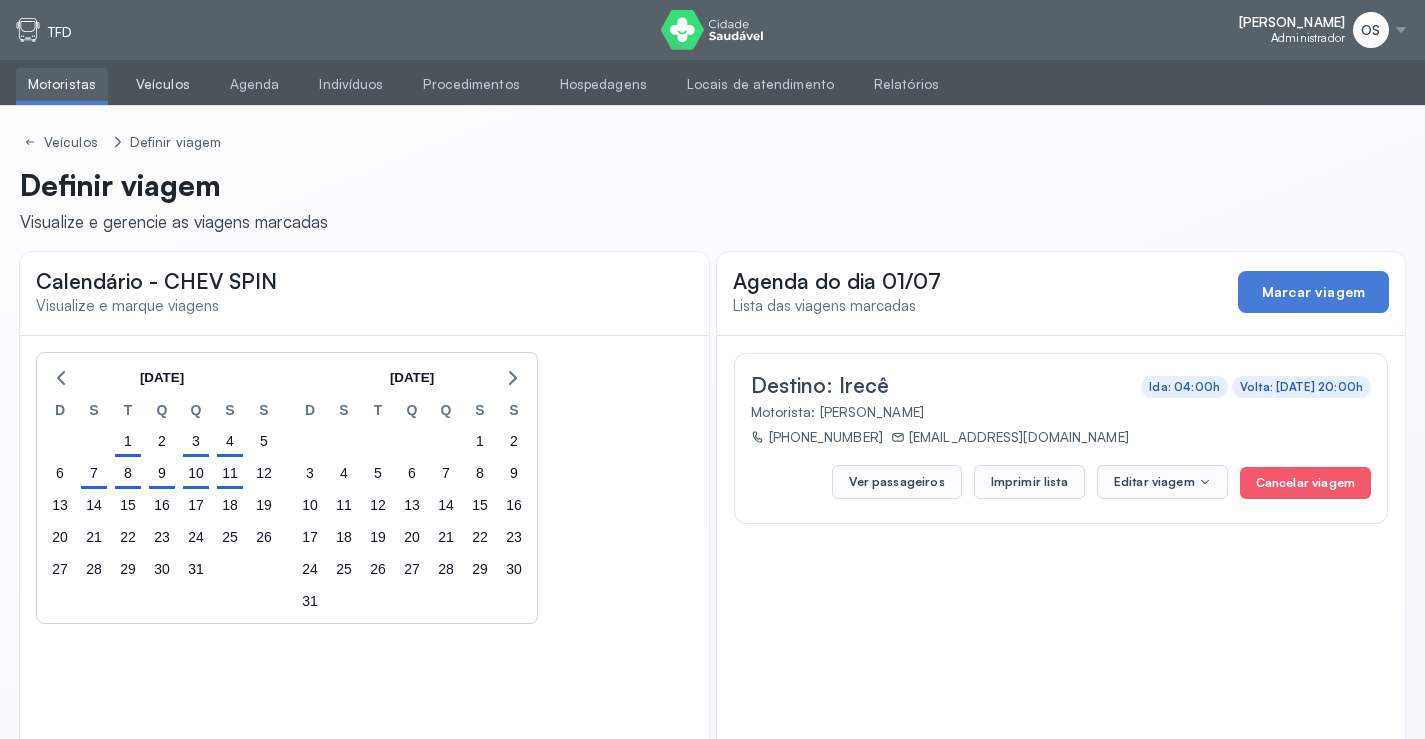 click on "Veículos" at bounding box center [163, 84] 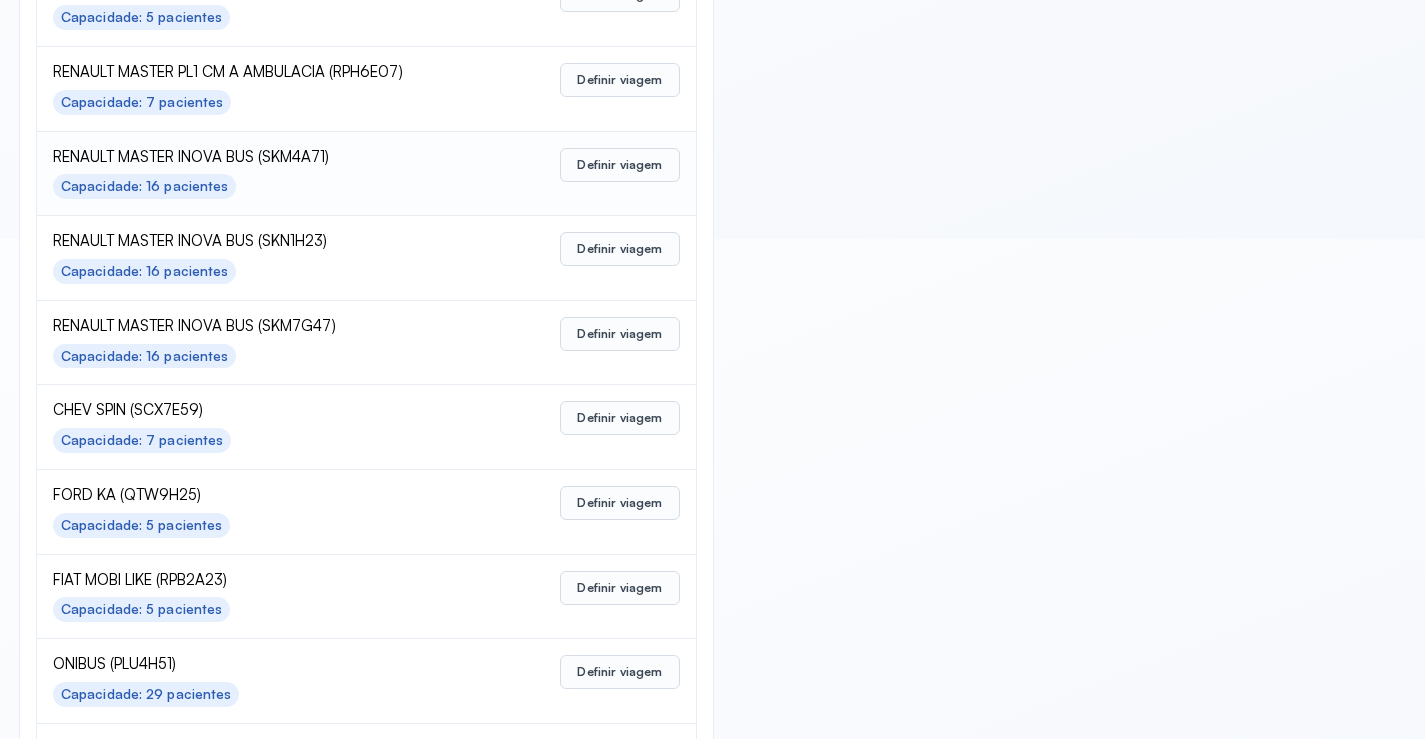 scroll, scrollTop: 600, scrollLeft: 0, axis: vertical 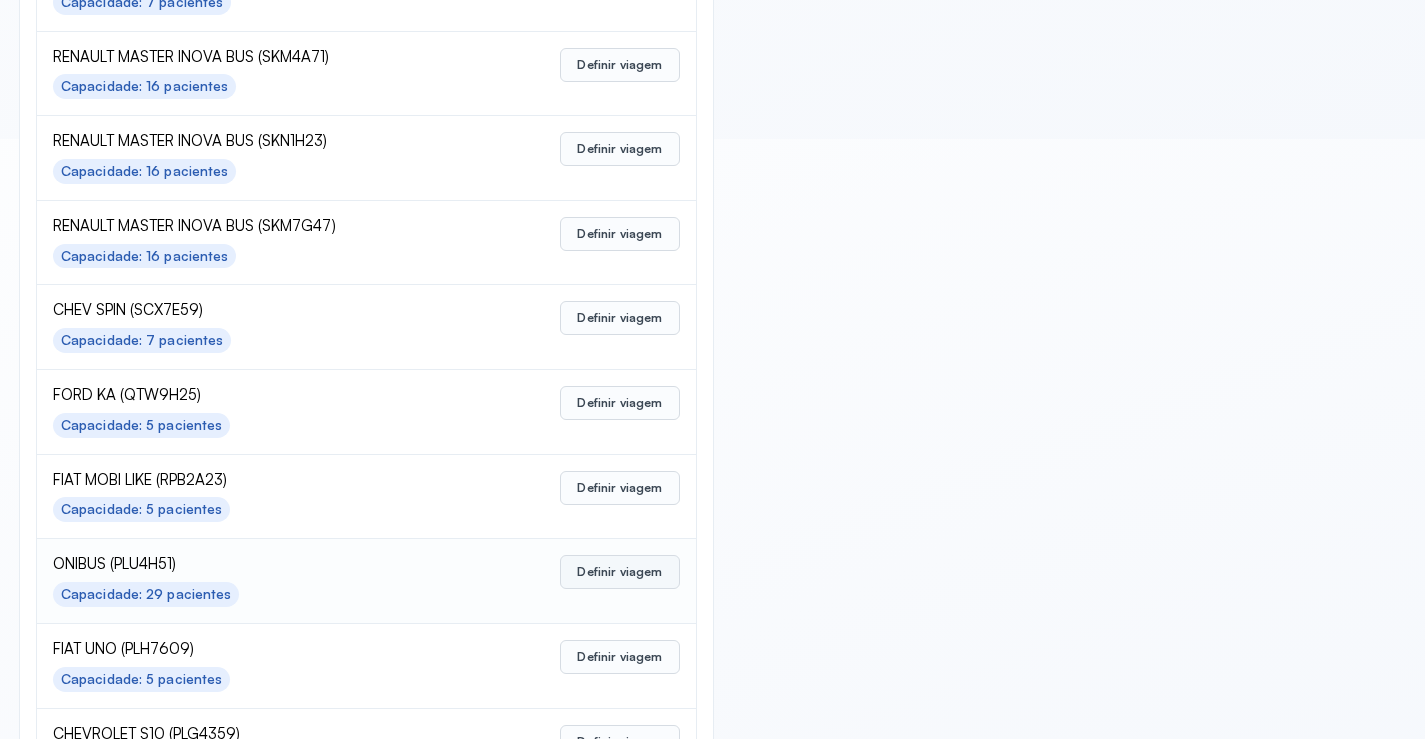 click on "Definir viagem" at bounding box center [619, 572] 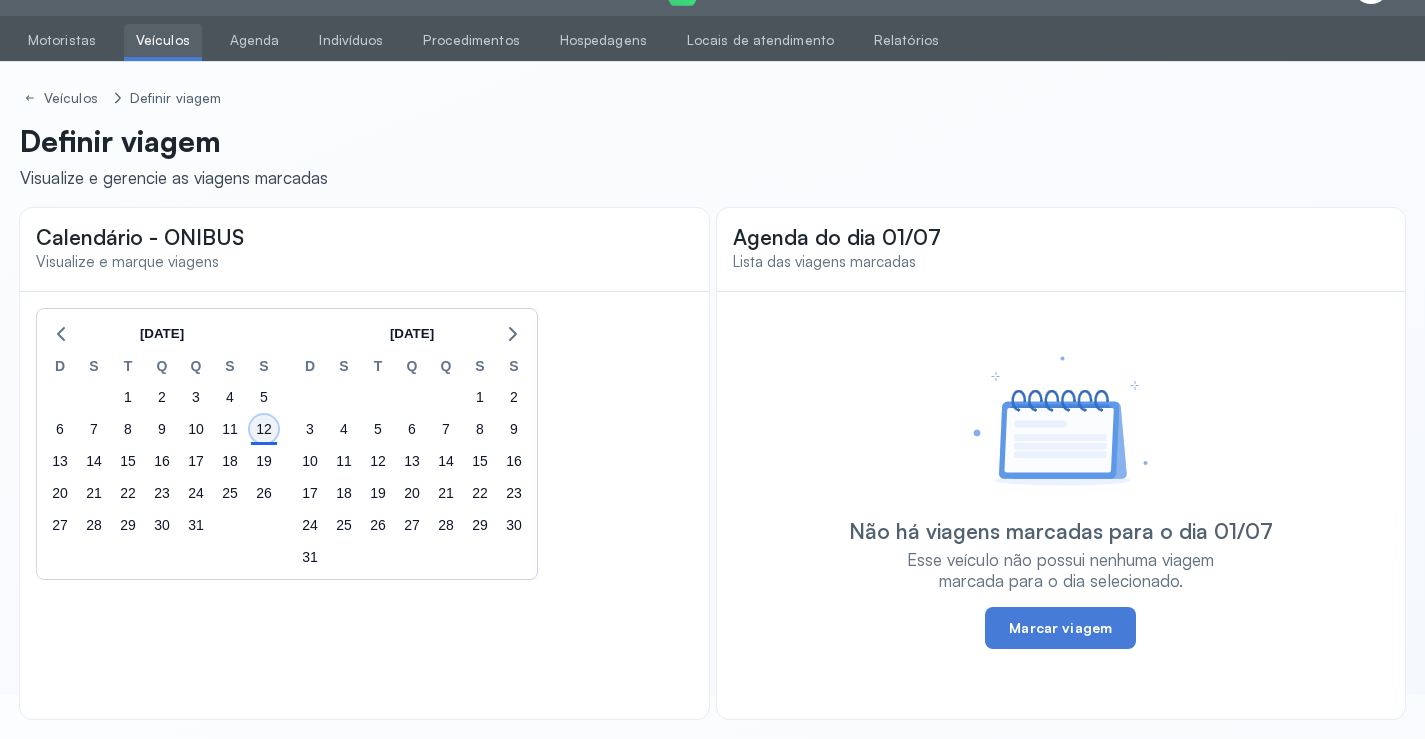 click on "12" 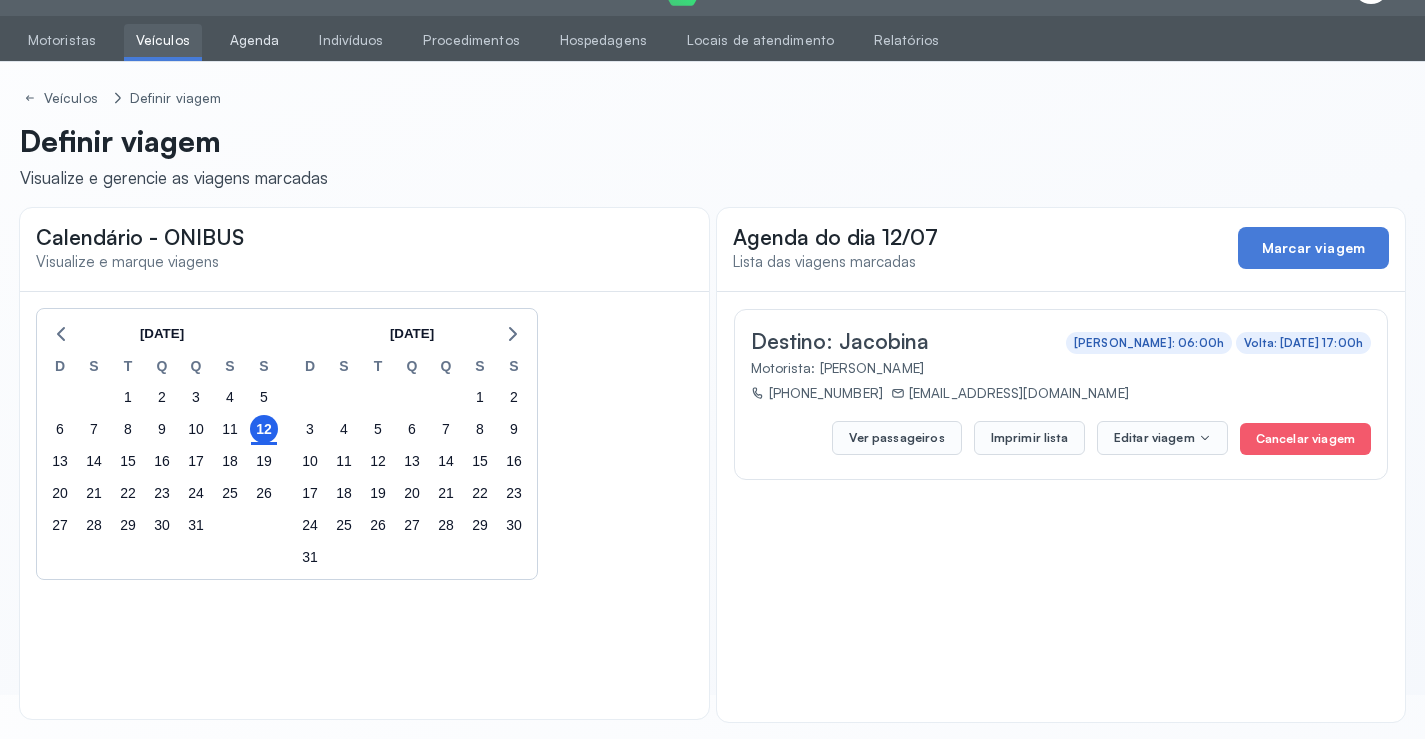 click on "Agenda" at bounding box center (255, 40) 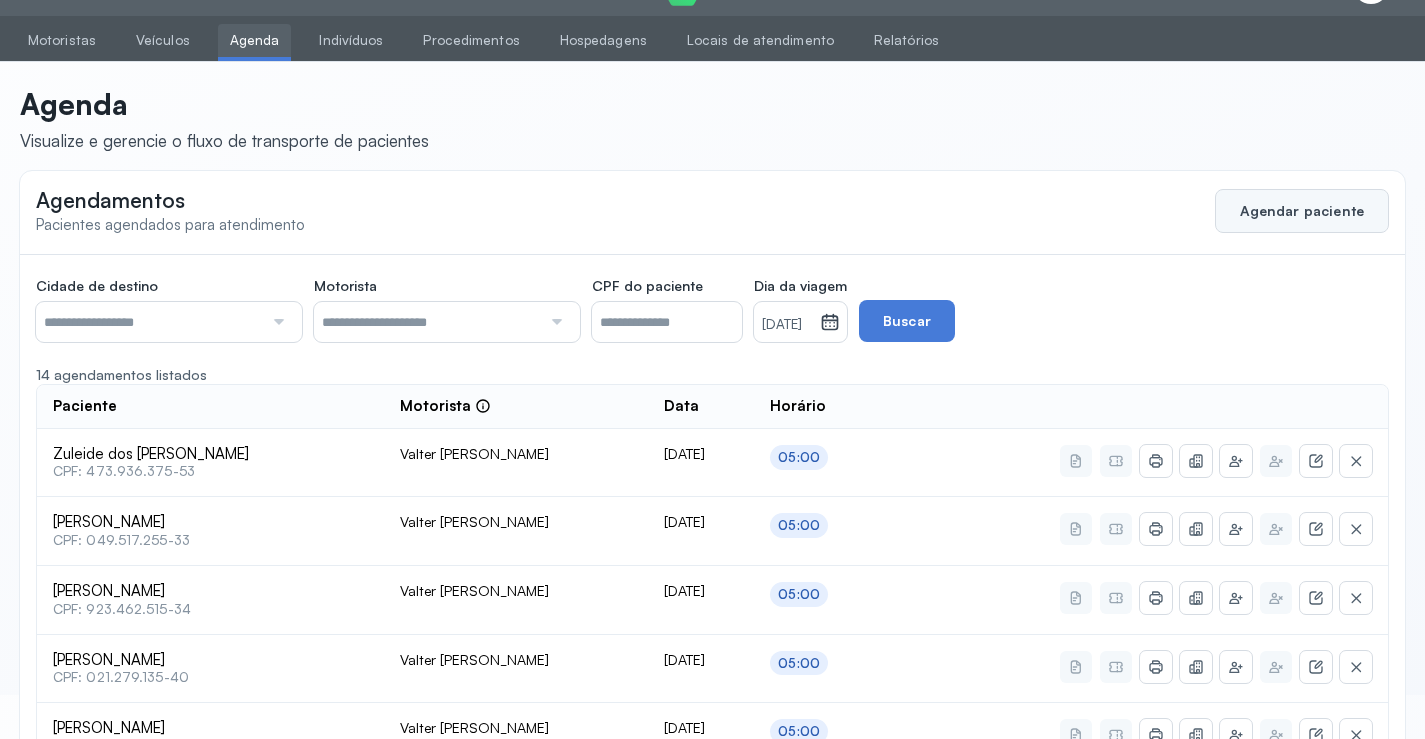 click on "Agendar paciente" 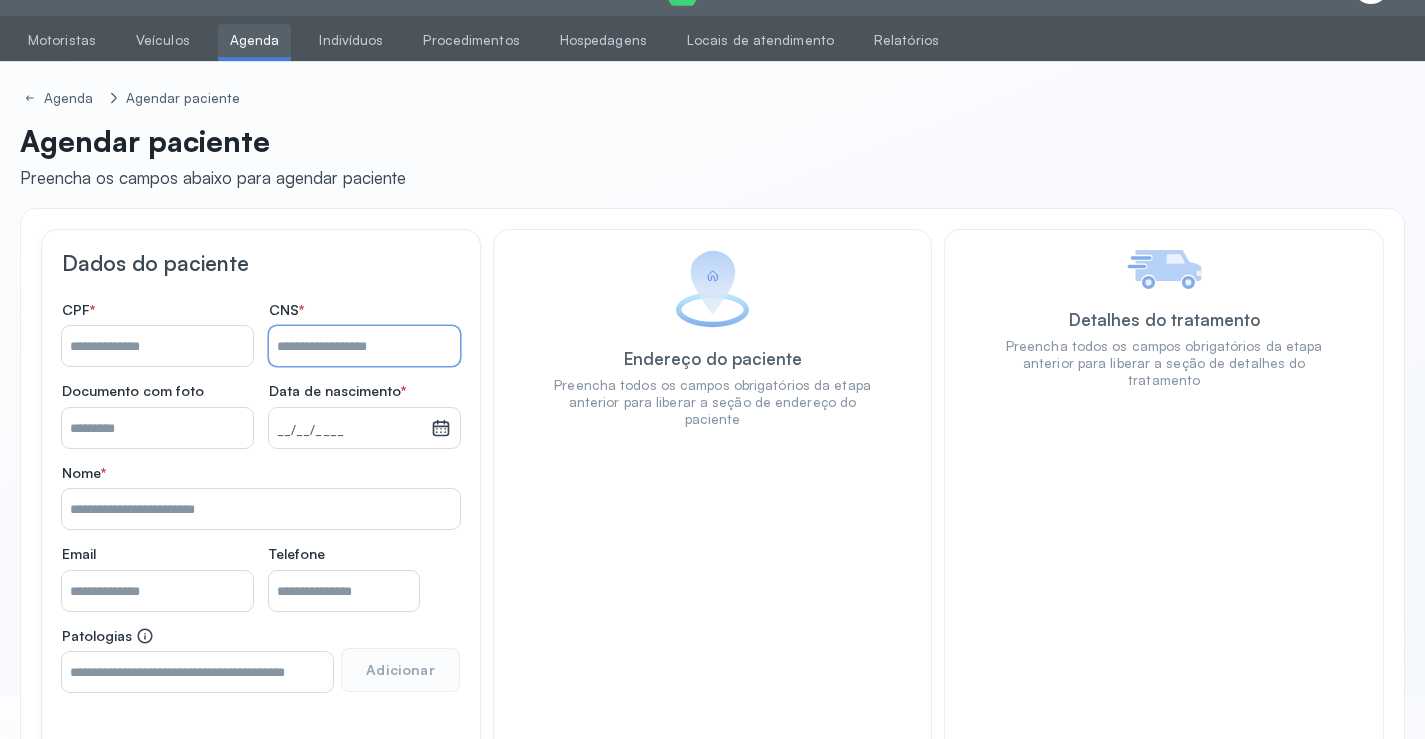 paste on "**********" 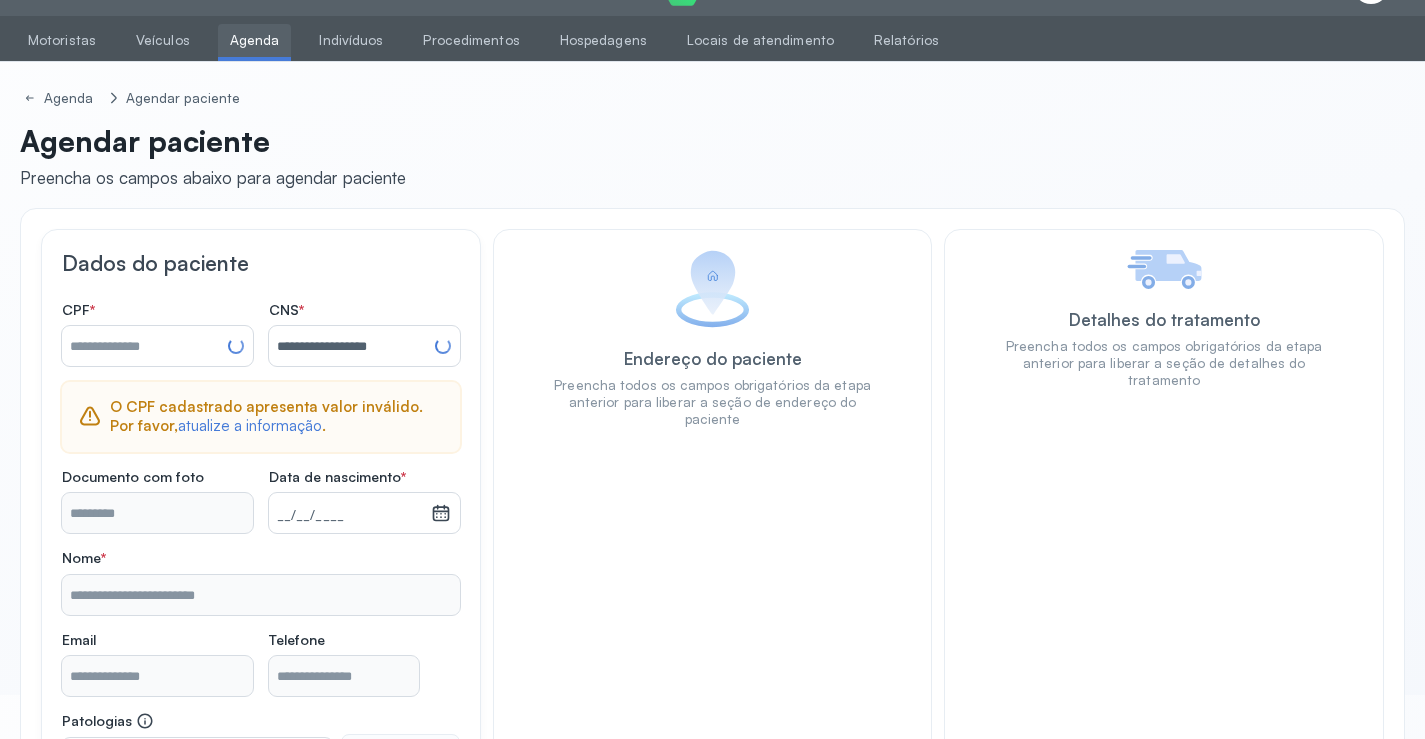 type on "**********" 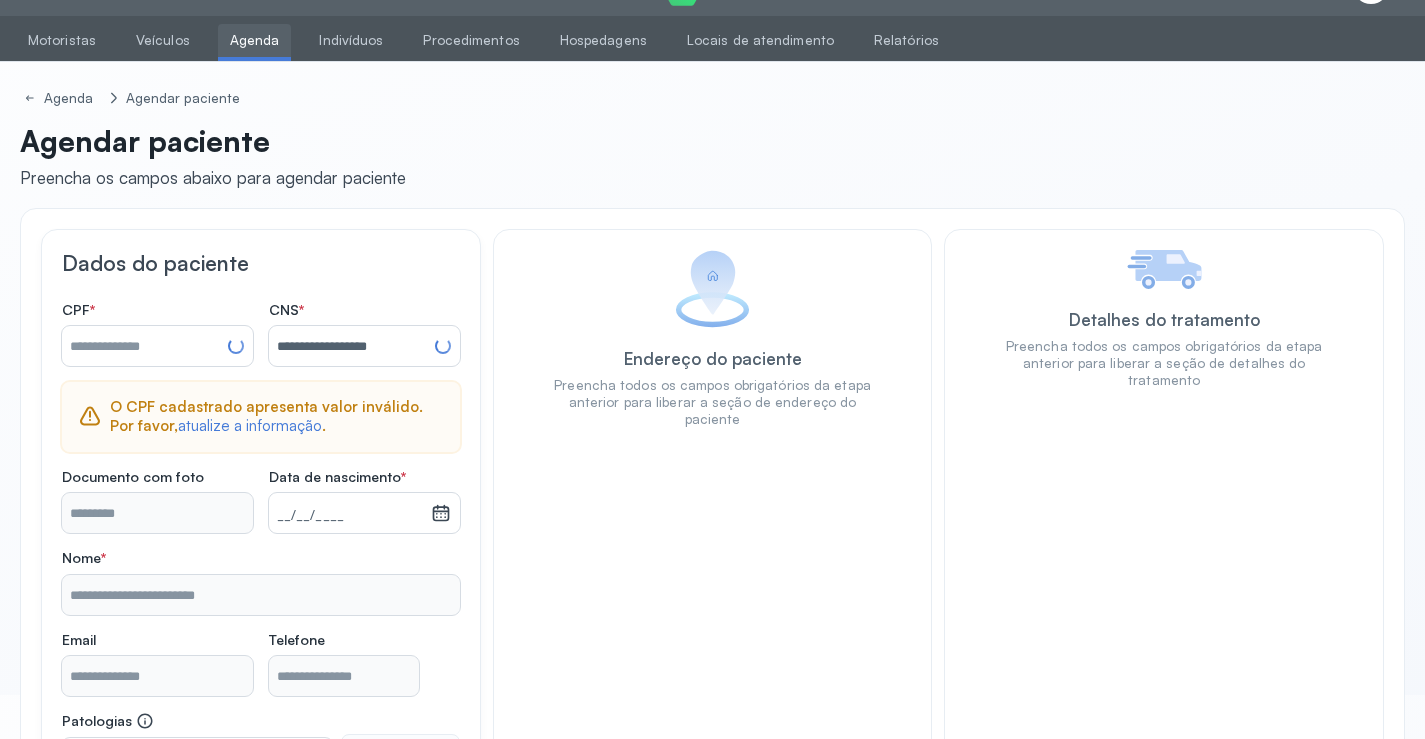 type on "**********" 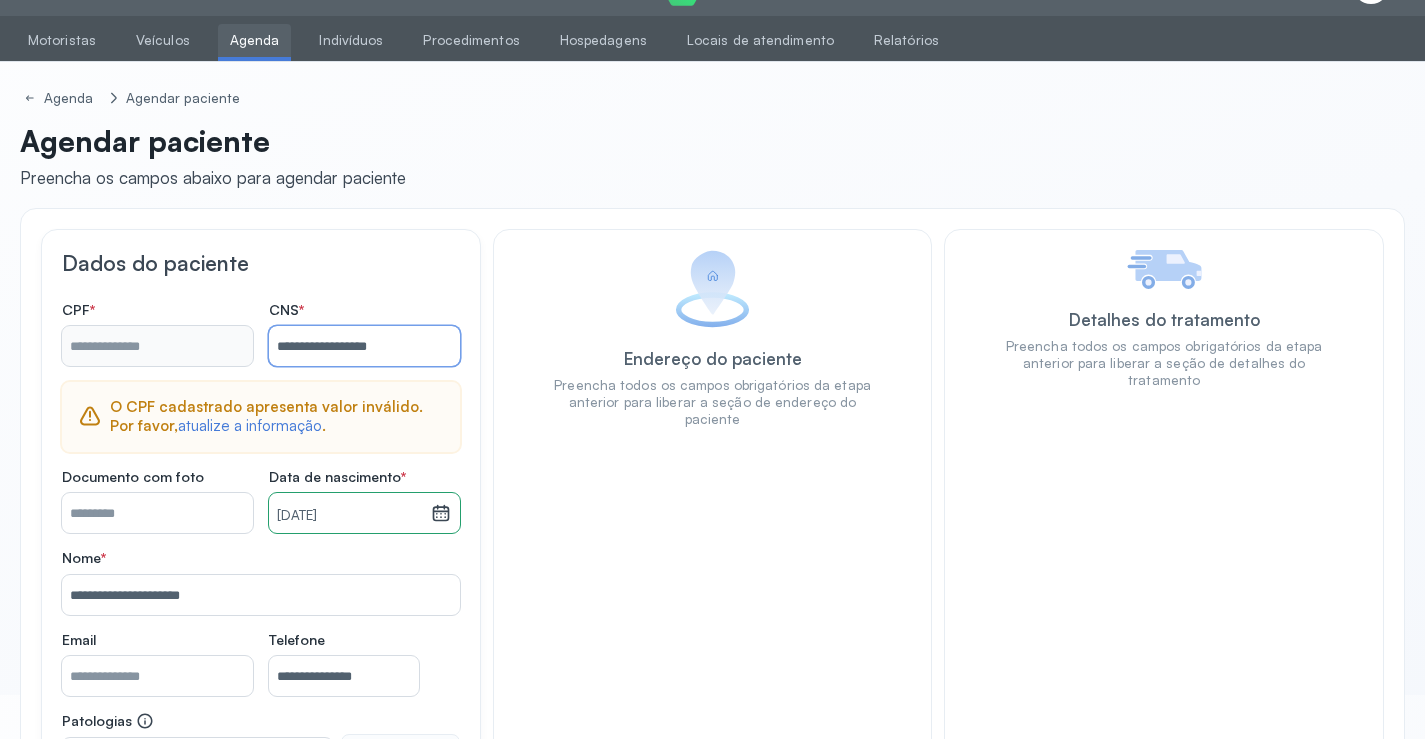 type on "**********" 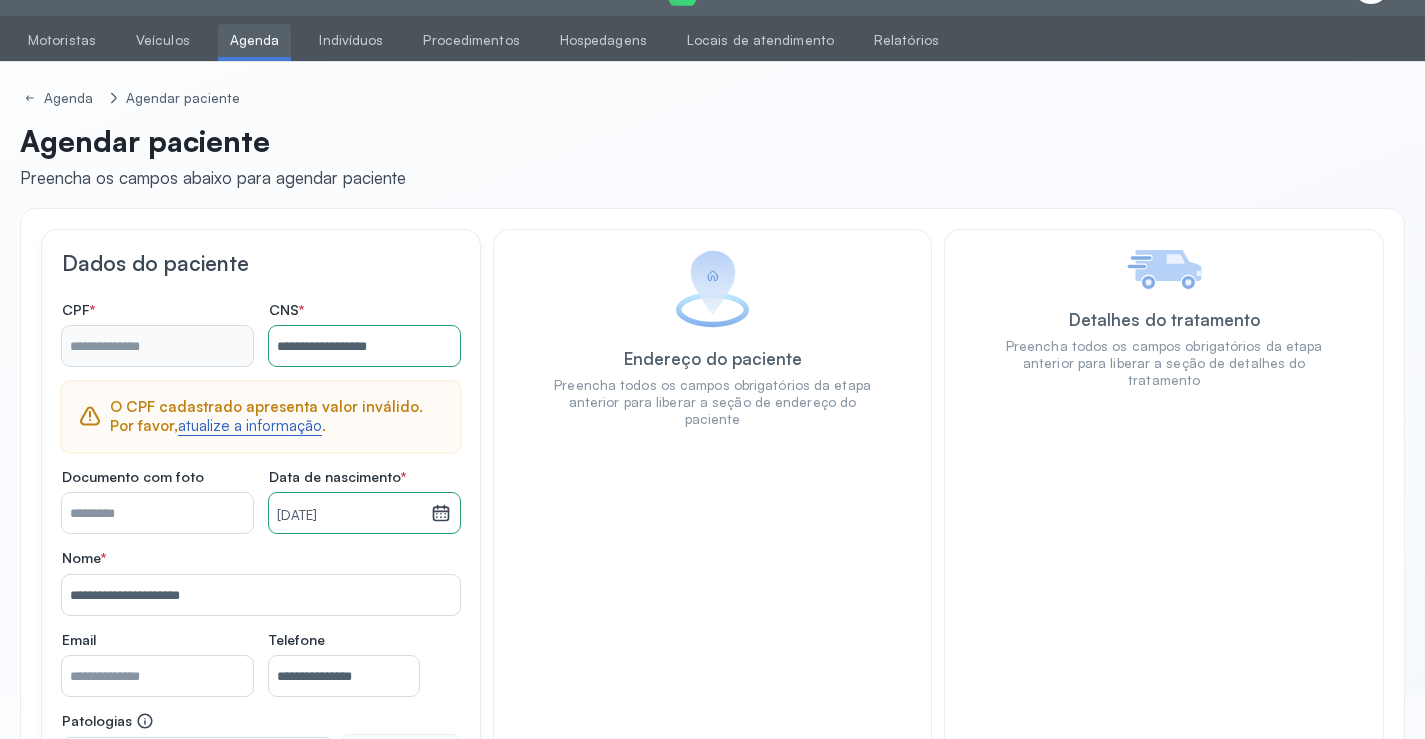 click on "atualize a informação" at bounding box center (250, 426) 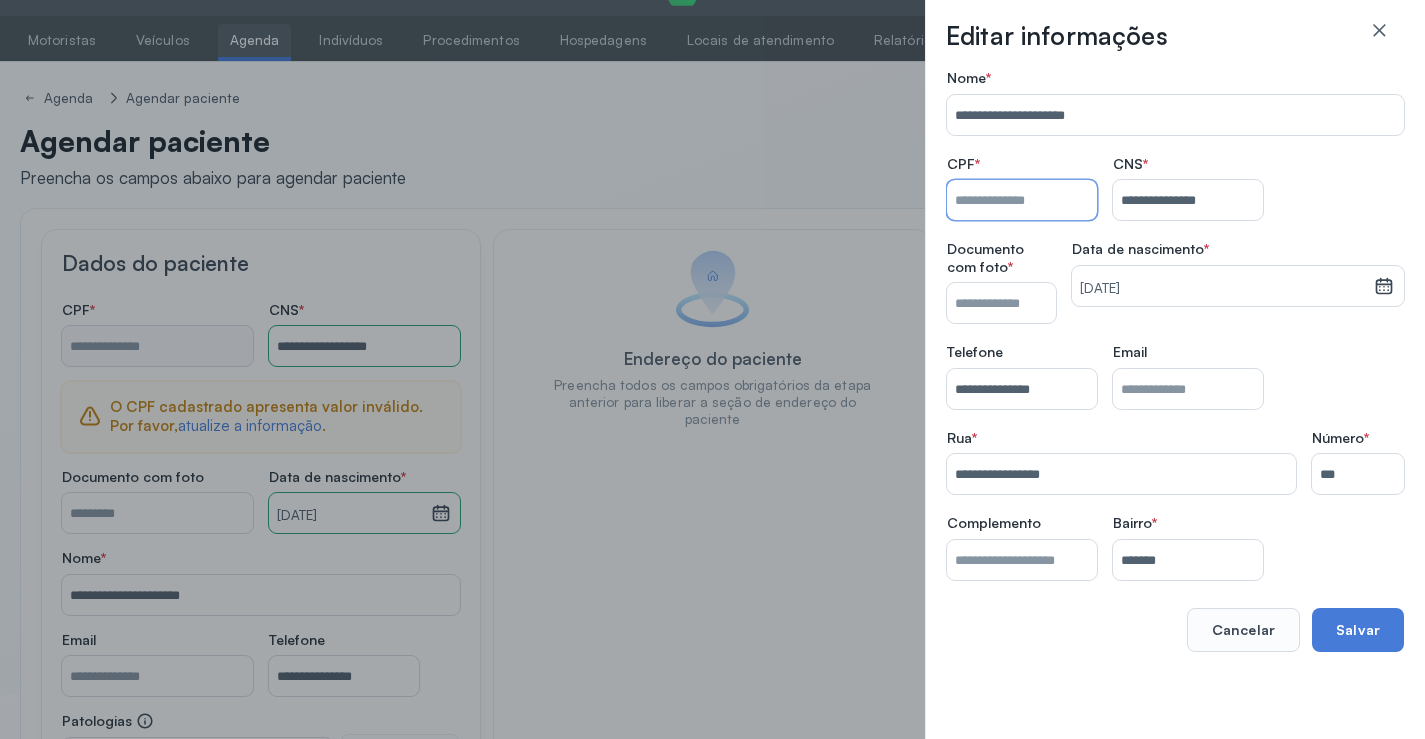 click on "Nome   *" at bounding box center (1022, 200) 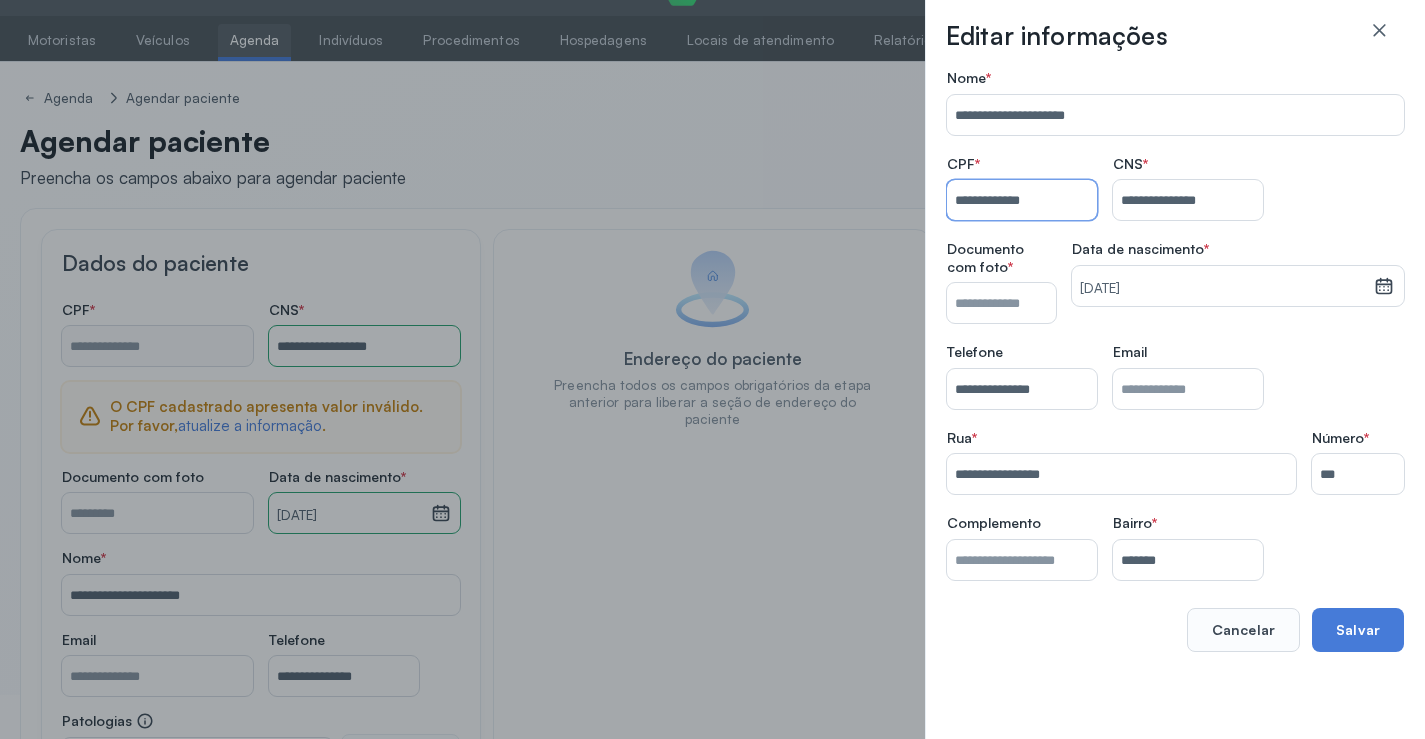 type on "**********" 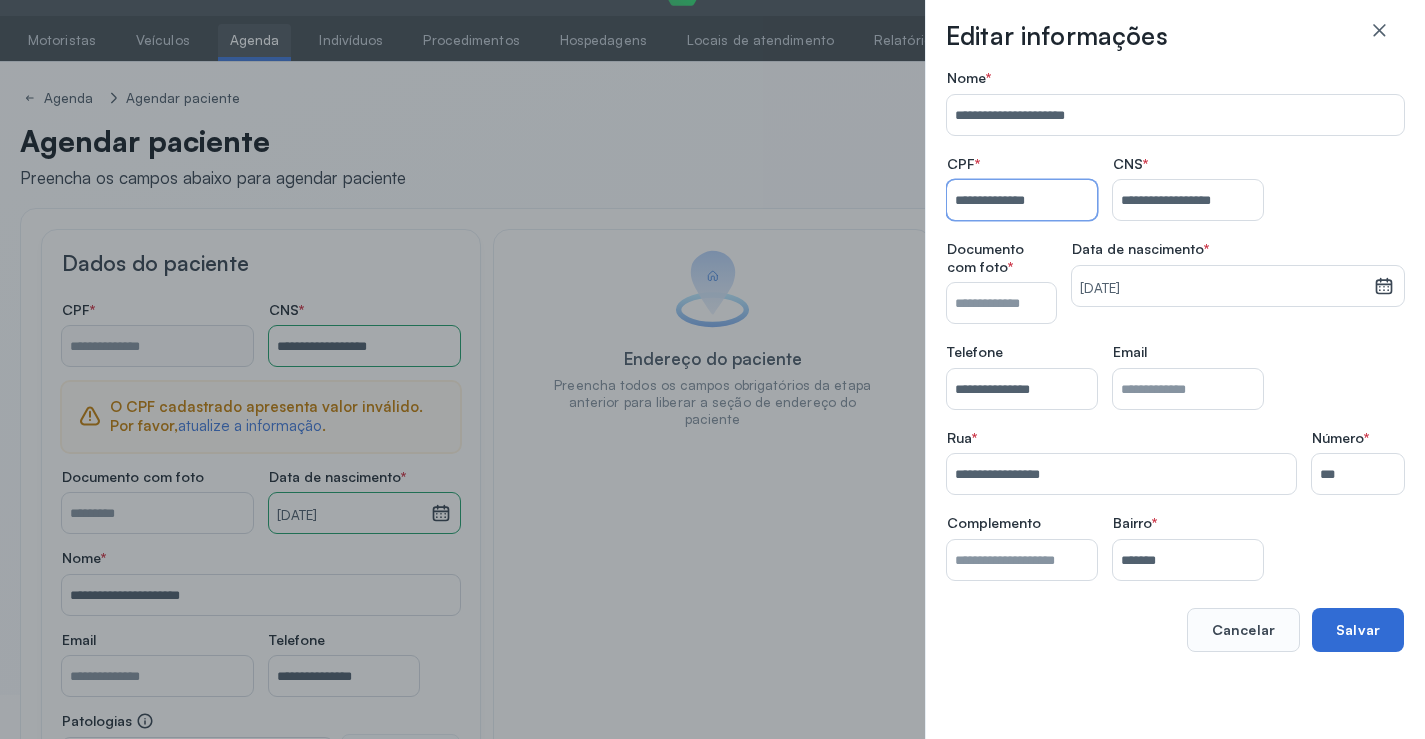 type on "**********" 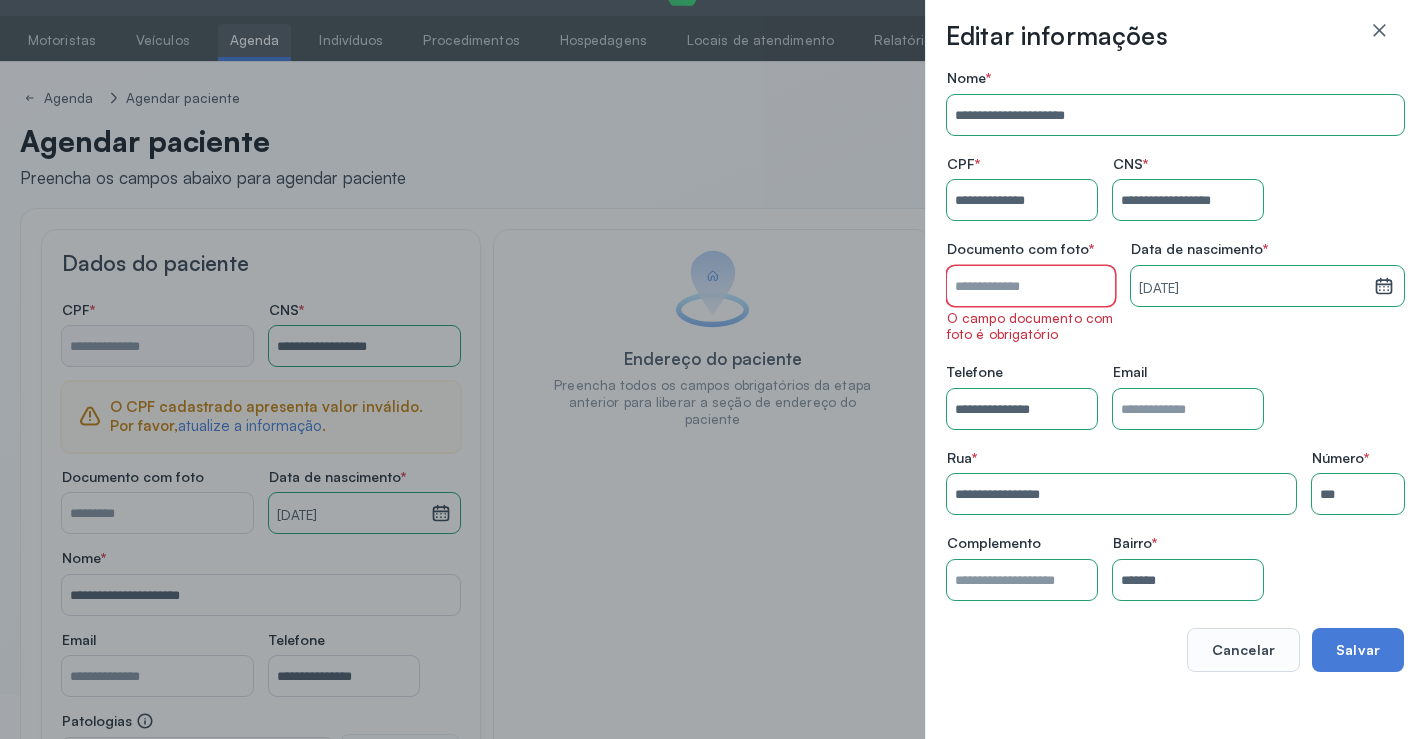 click on "Nome   *" at bounding box center (1031, 286) 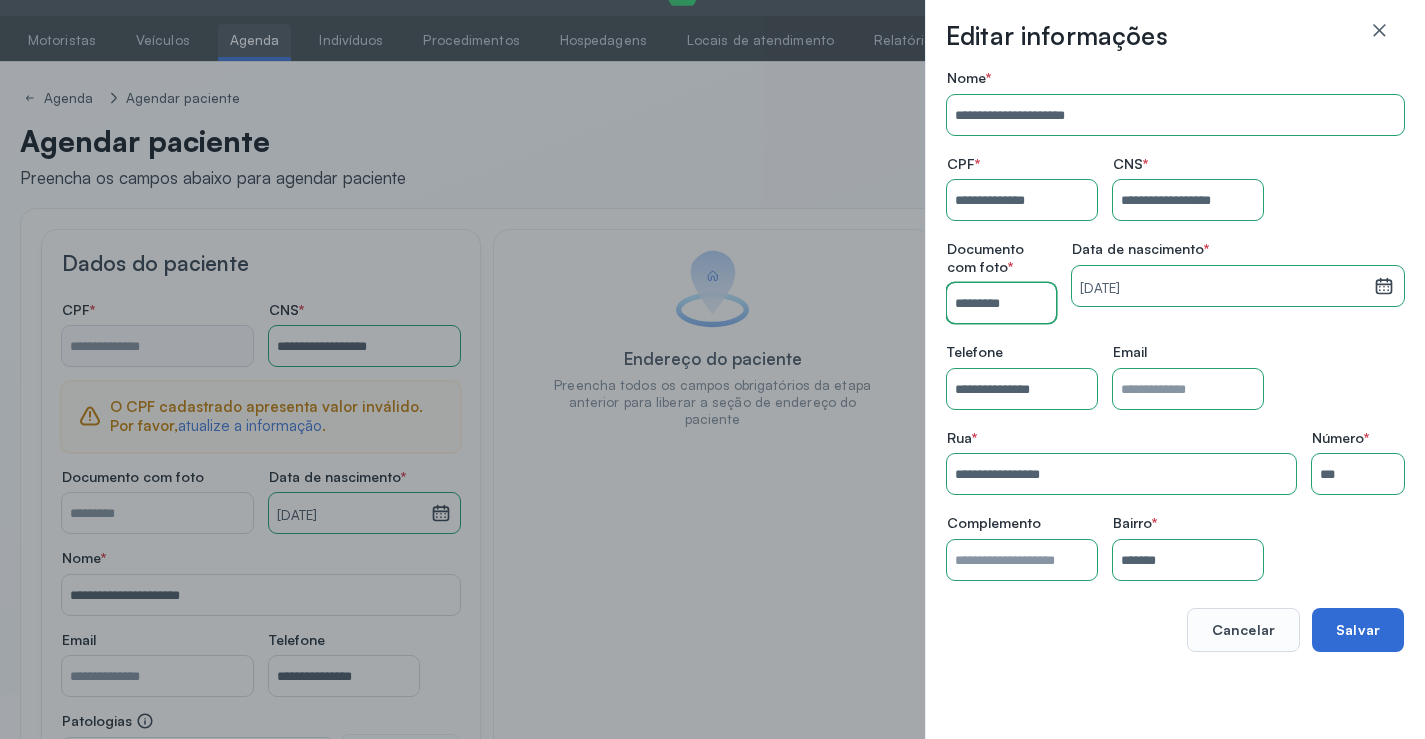 type on "*********" 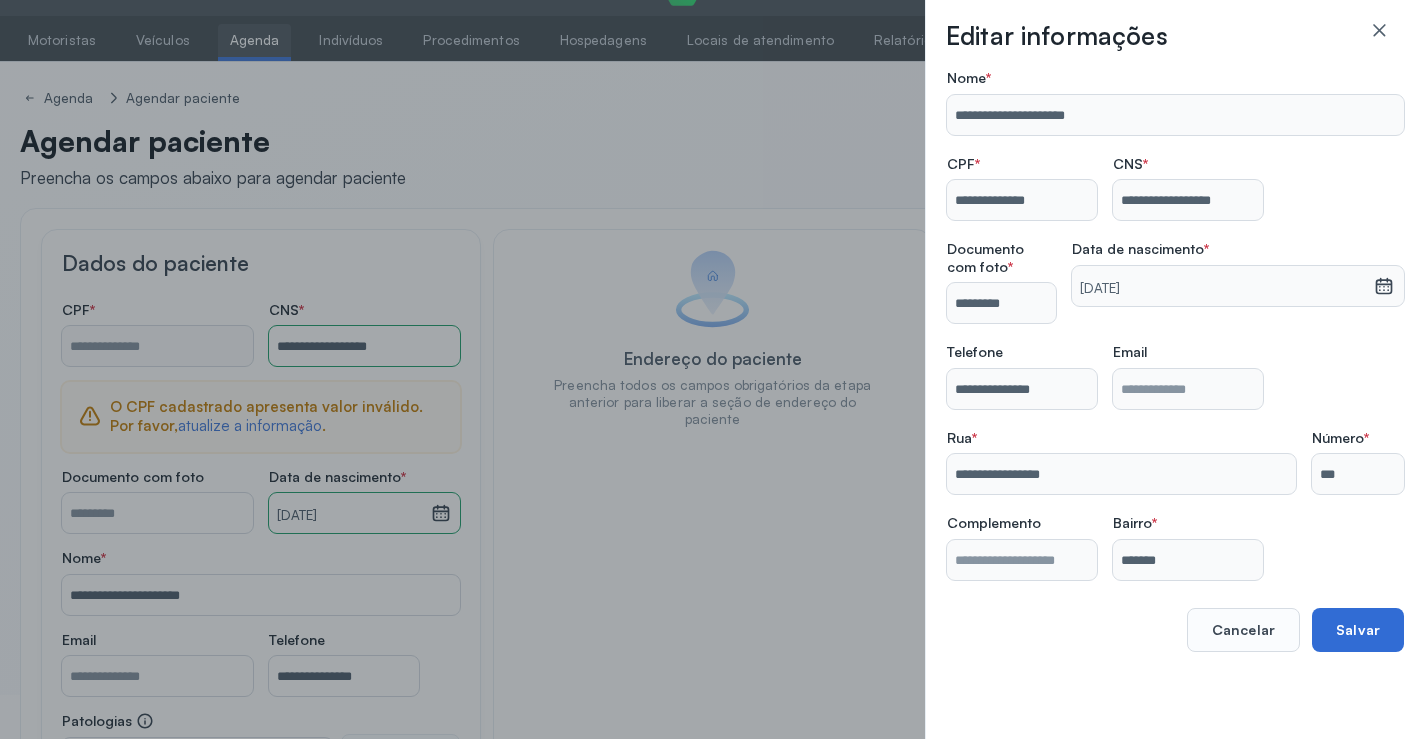 type on "**********" 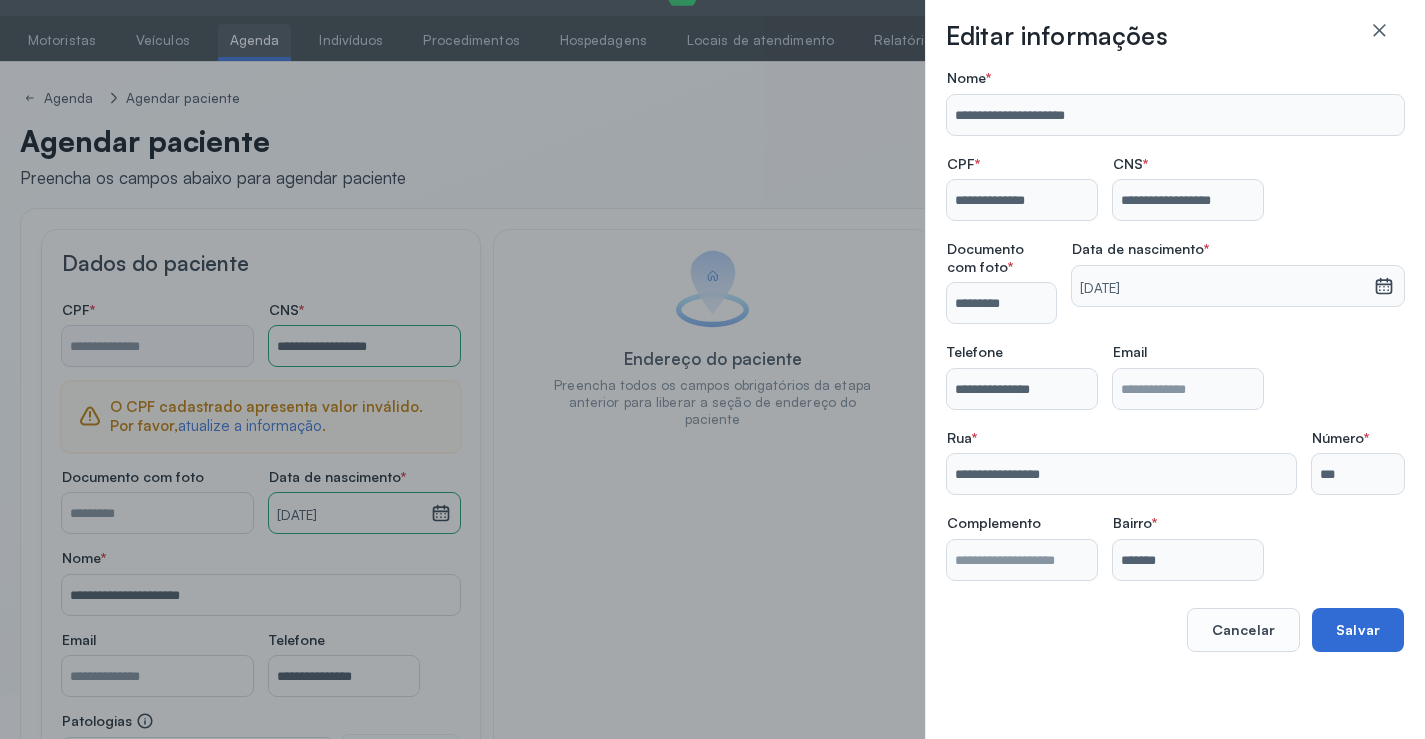 type on "**********" 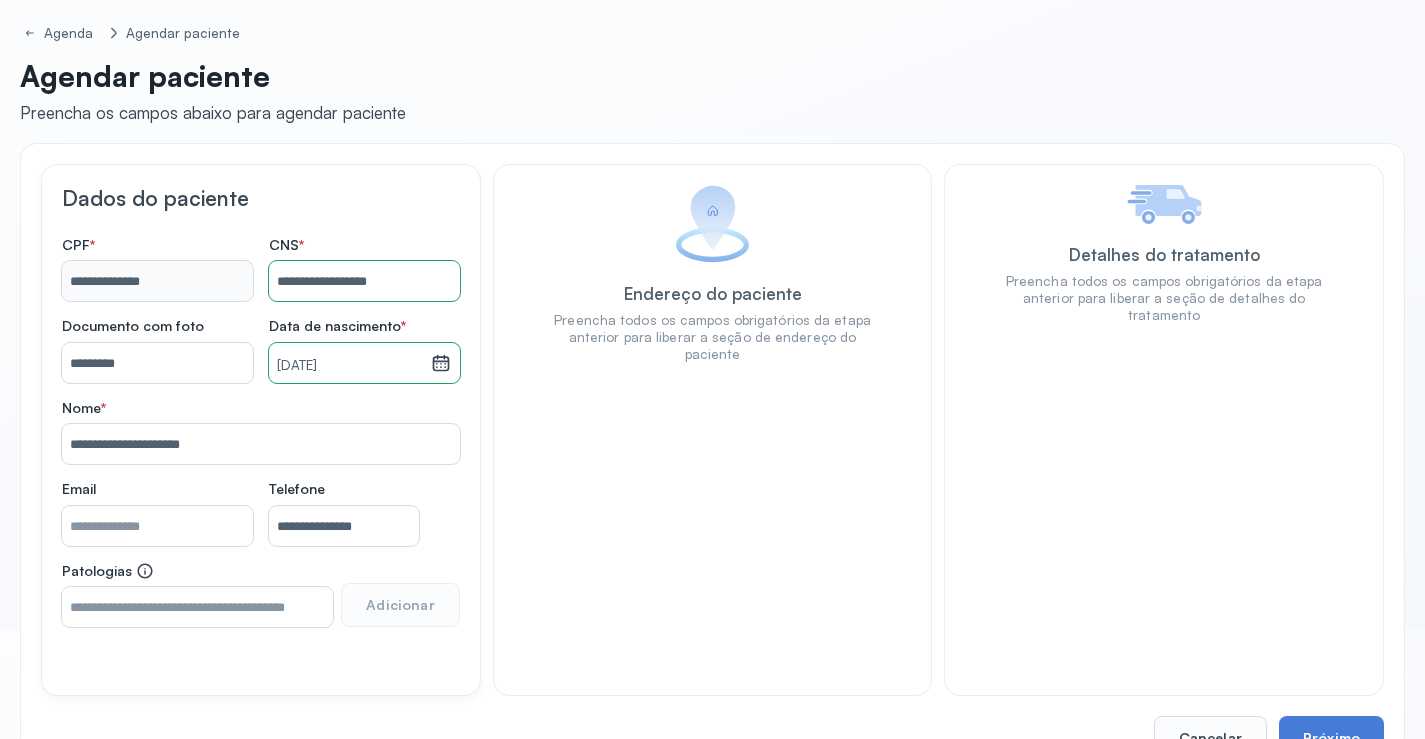 scroll, scrollTop: 171, scrollLeft: 0, axis: vertical 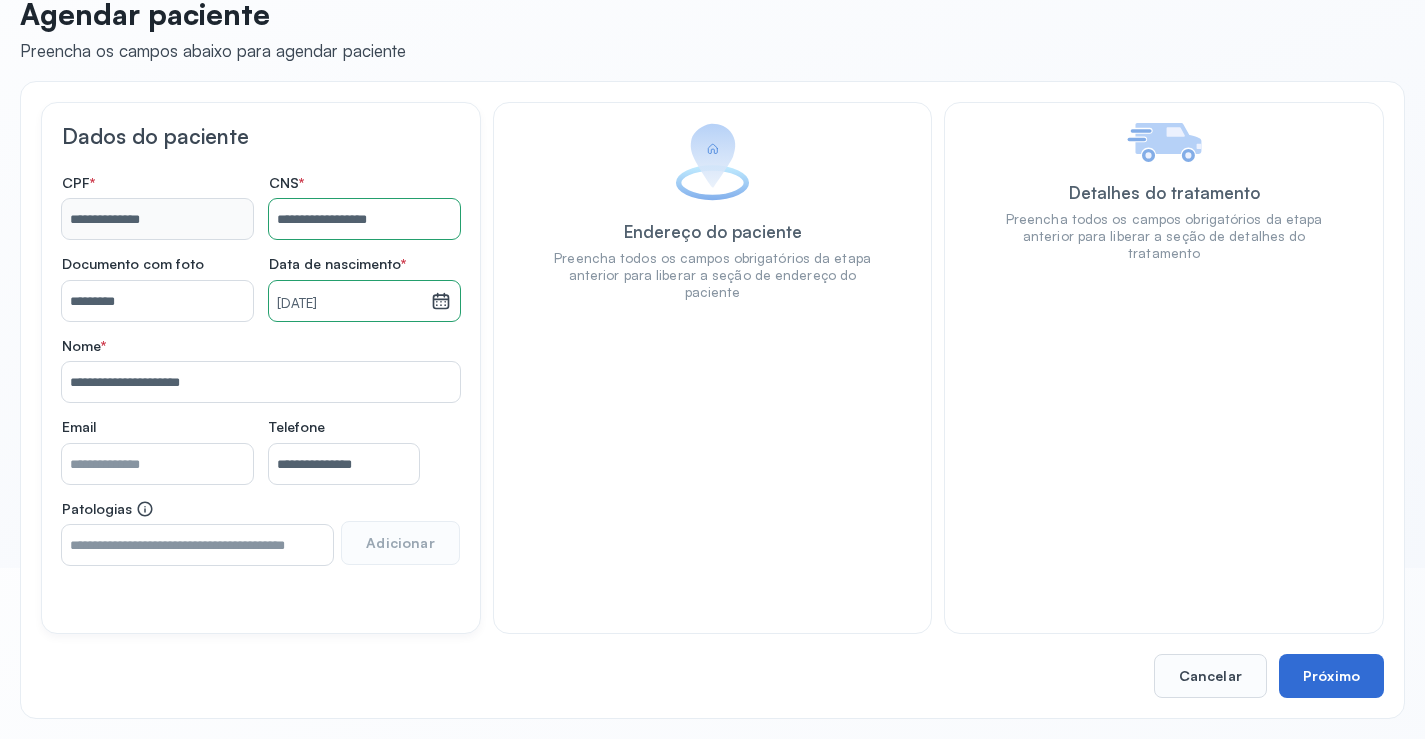 click on "Próximo" at bounding box center [1331, 676] 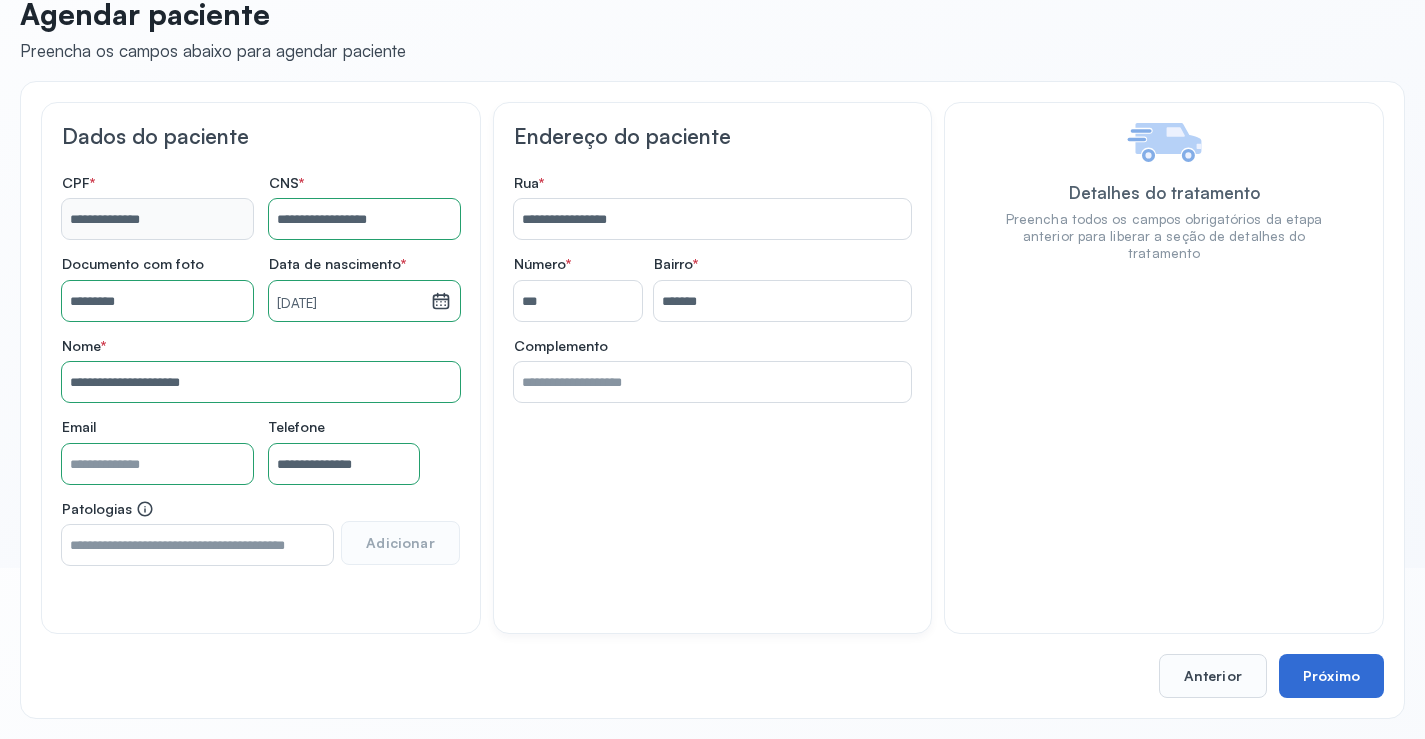click on "Próximo" at bounding box center (1331, 676) 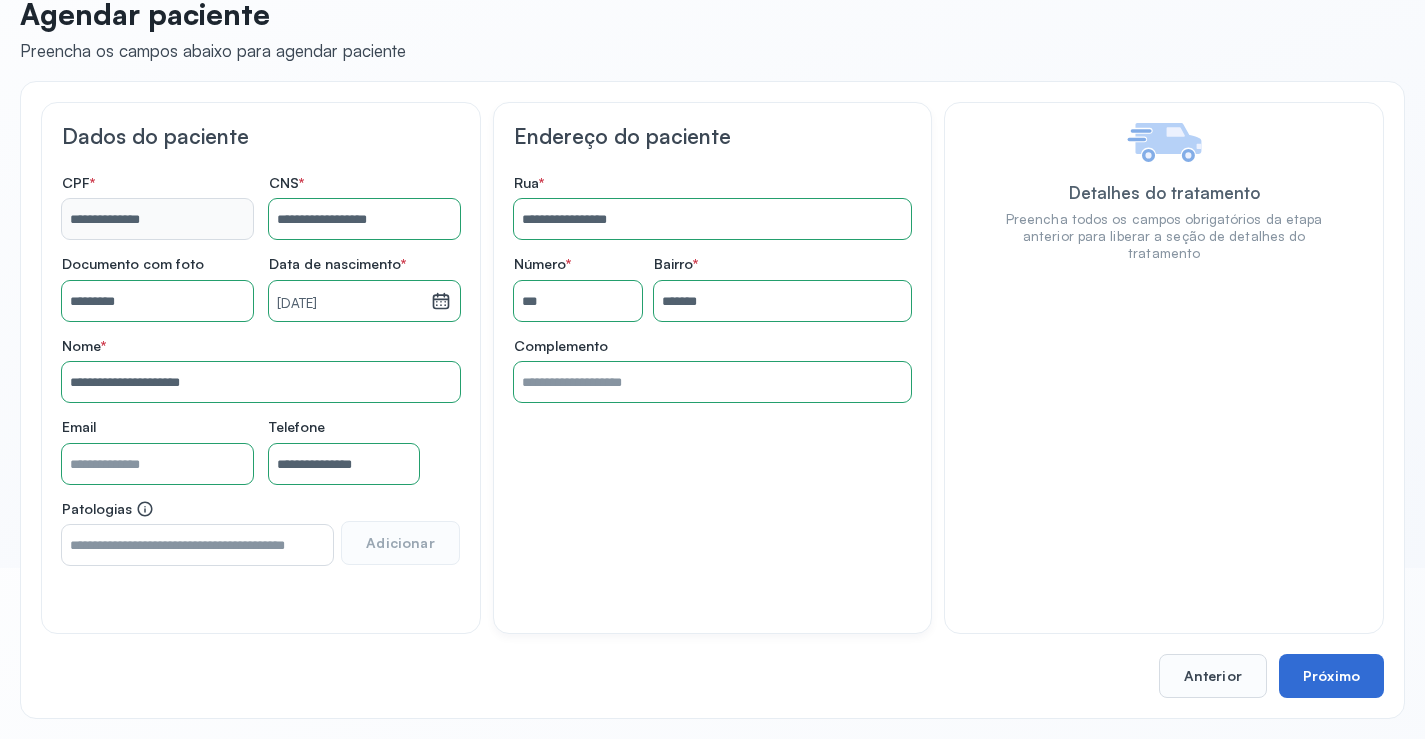 click on "Próximo" at bounding box center [1331, 676] 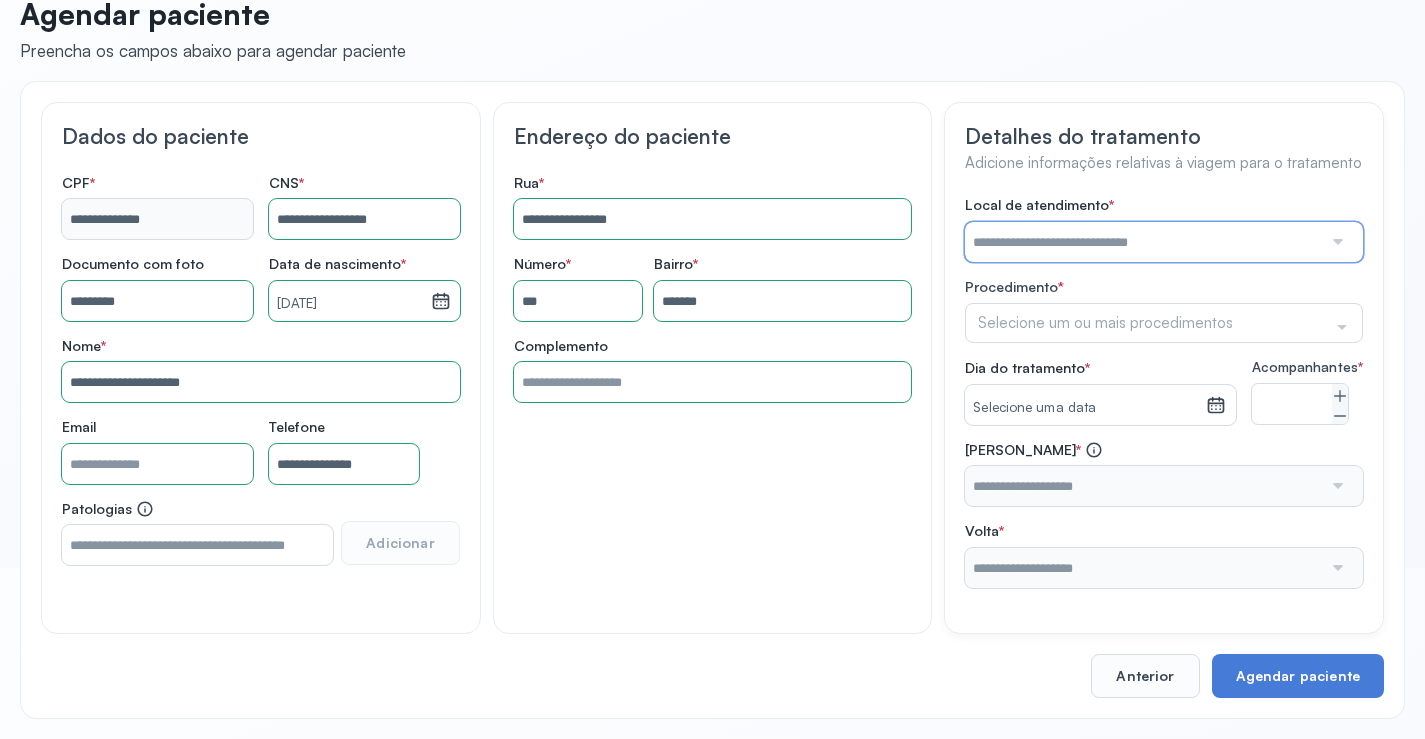 click at bounding box center (1143, 242) 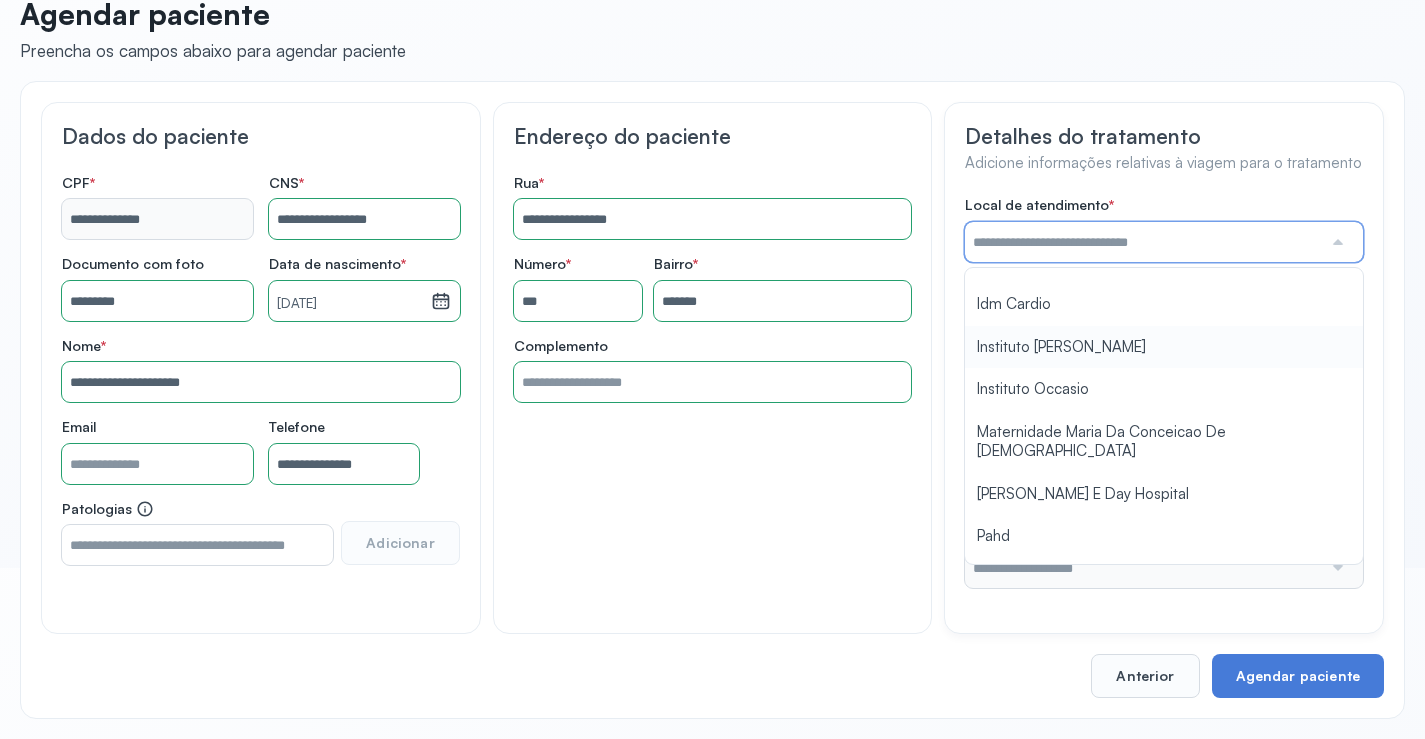 scroll, scrollTop: 1585, scrollLeft: 0, axis: vertical 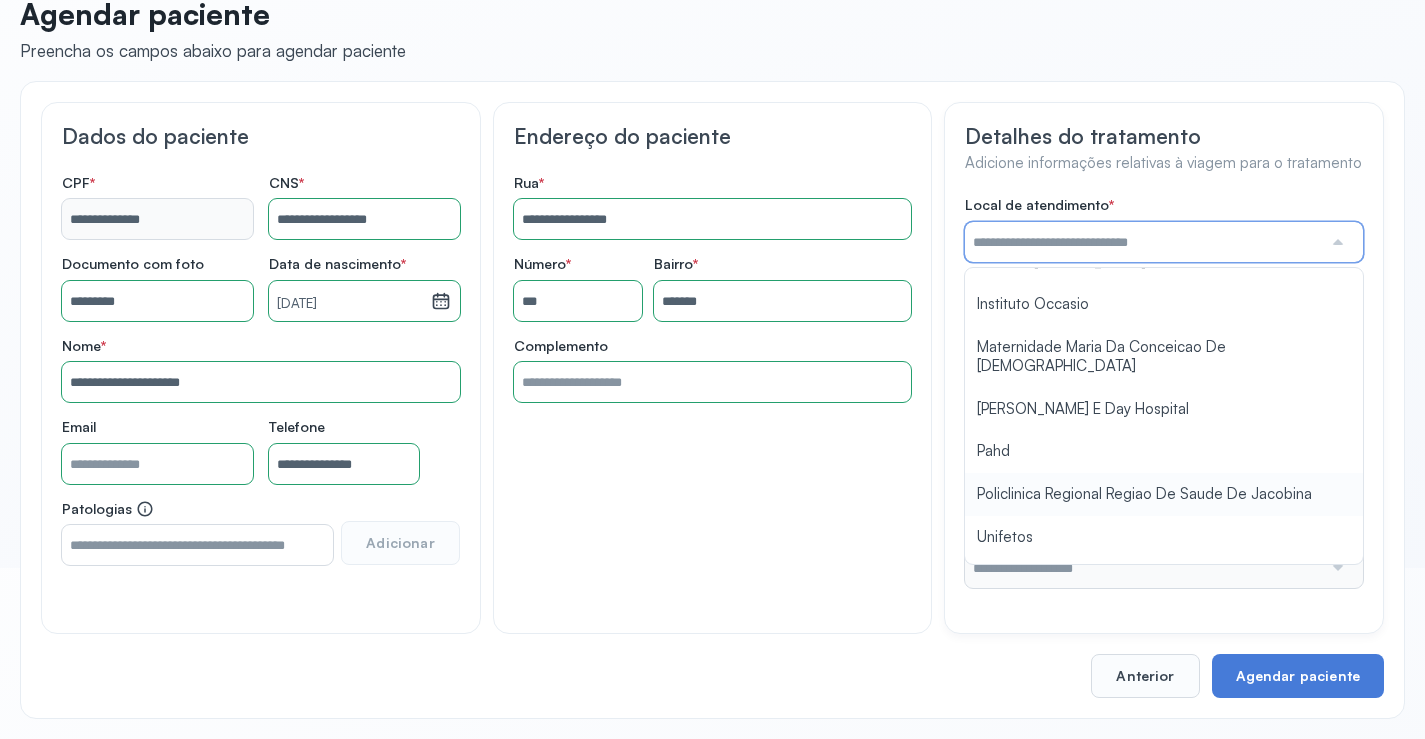 type on "**********" 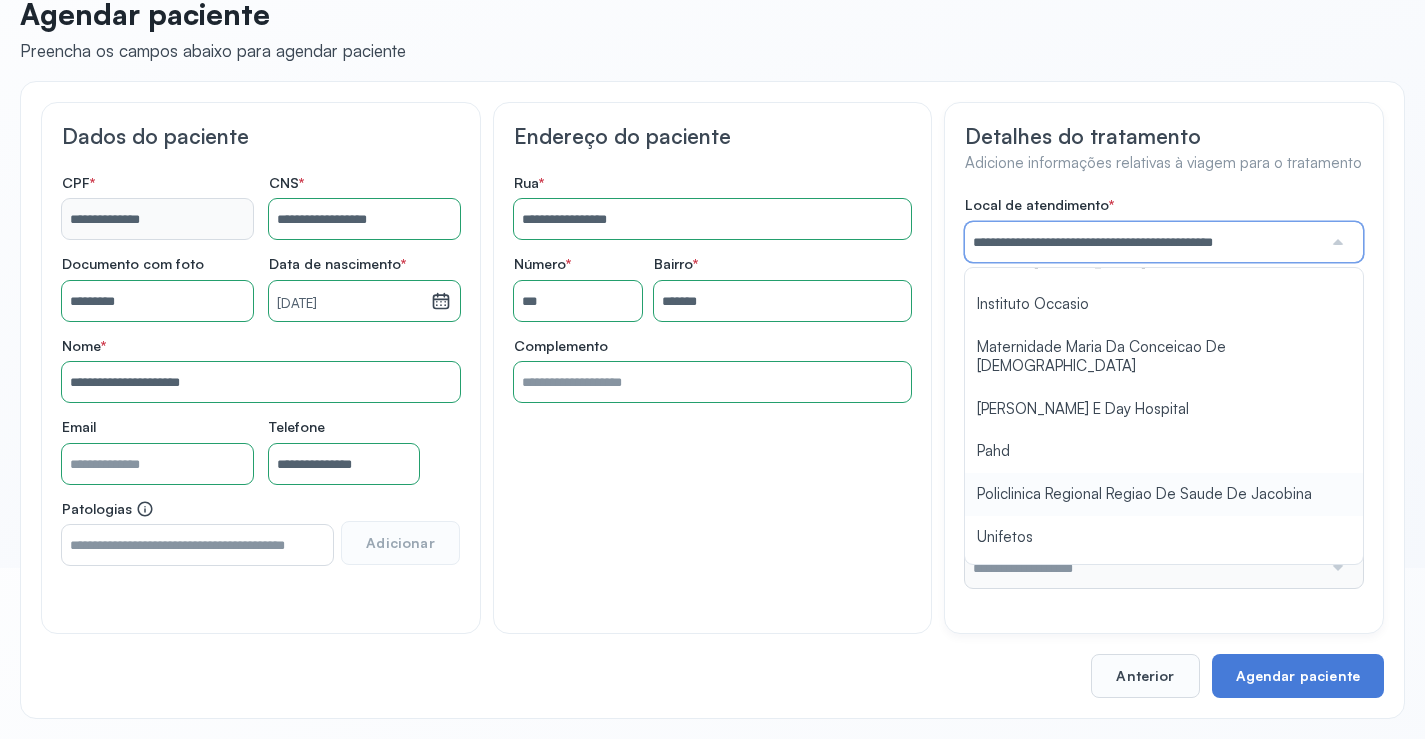 click on "**********" at bounding box center [1164, 392] 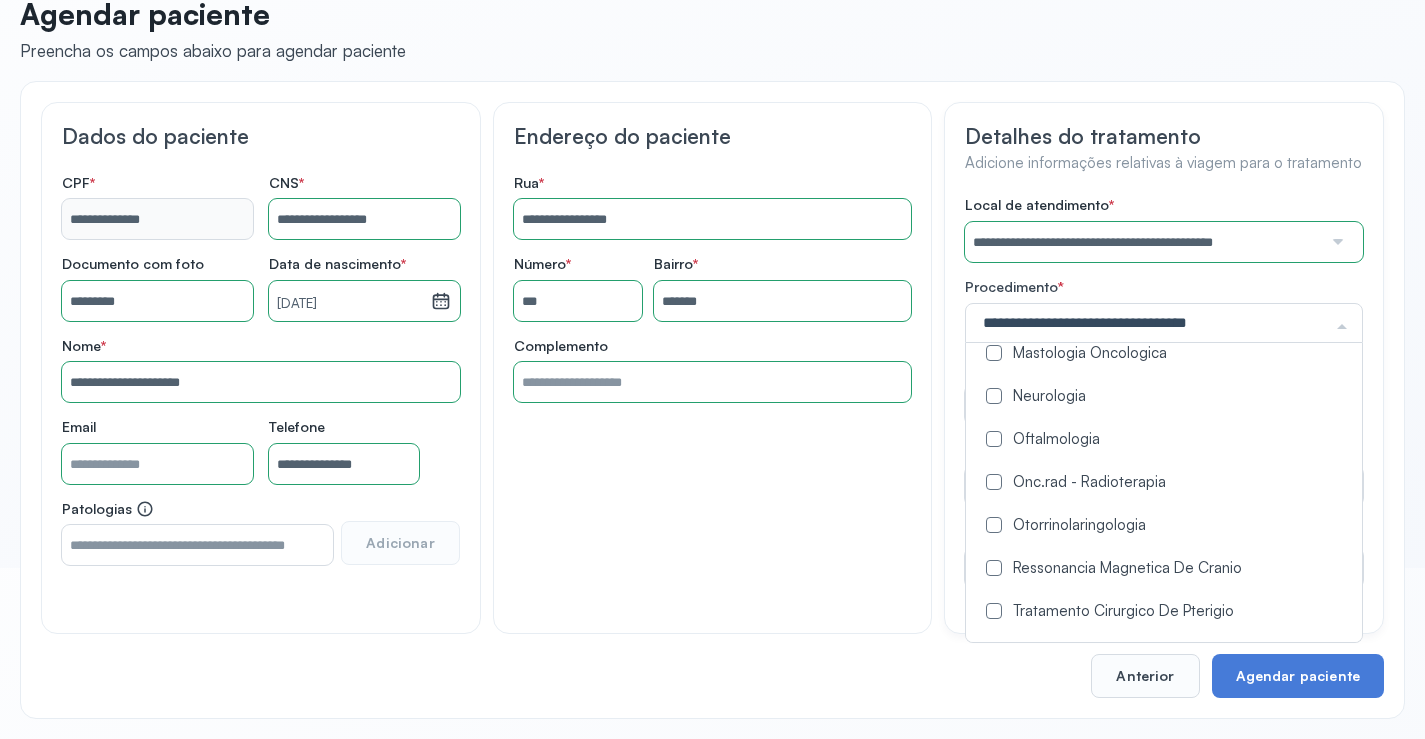 scroll, scrollTop: 1100, scrollLeft: 0, axis: vertical 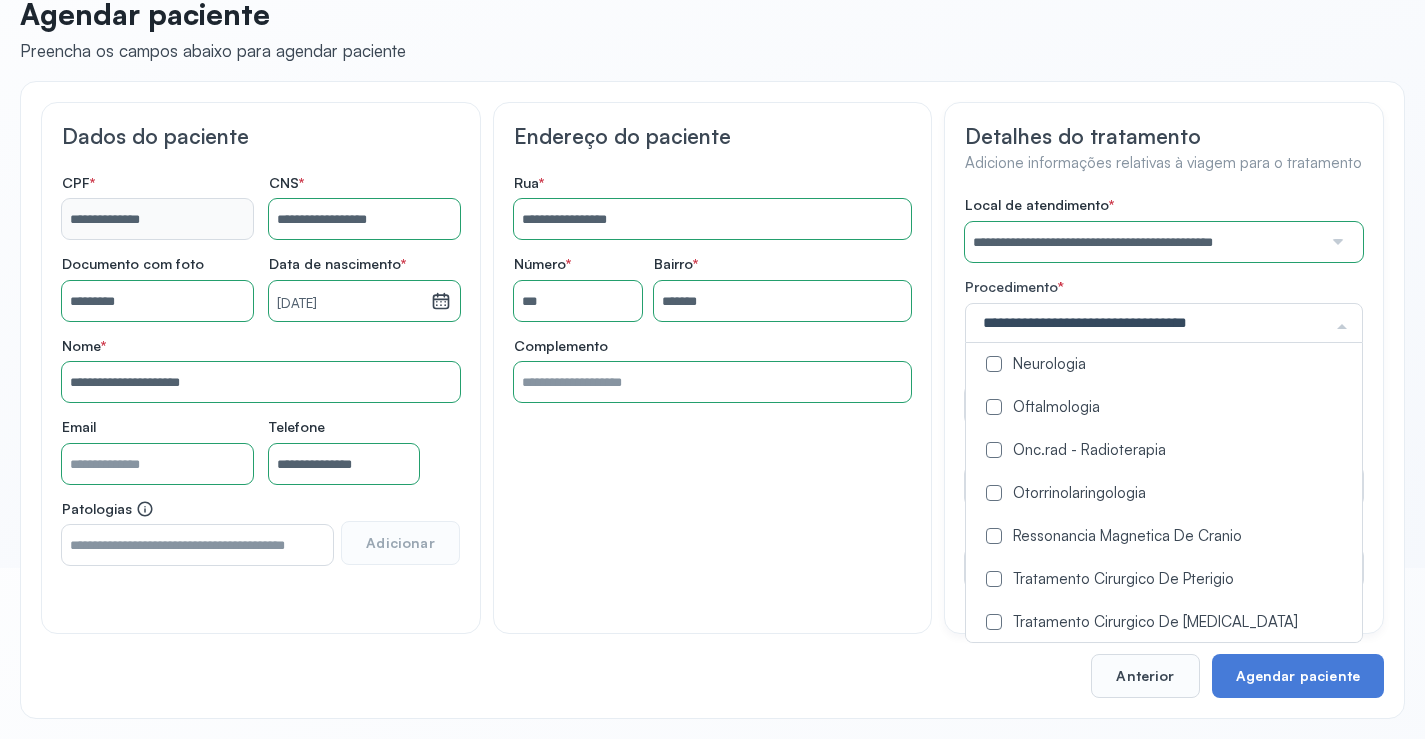 click on "Ressonancia Magnetica De Cranio" 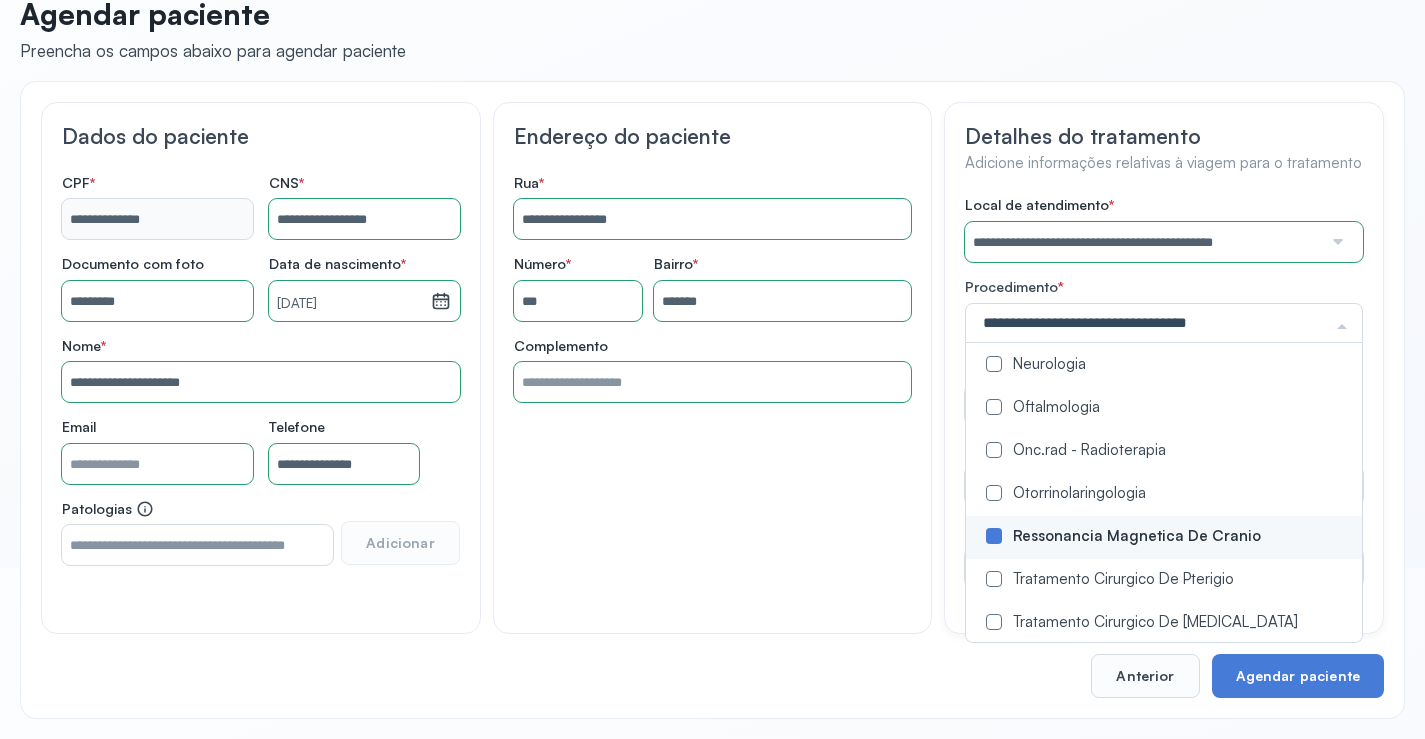 click on "**********" 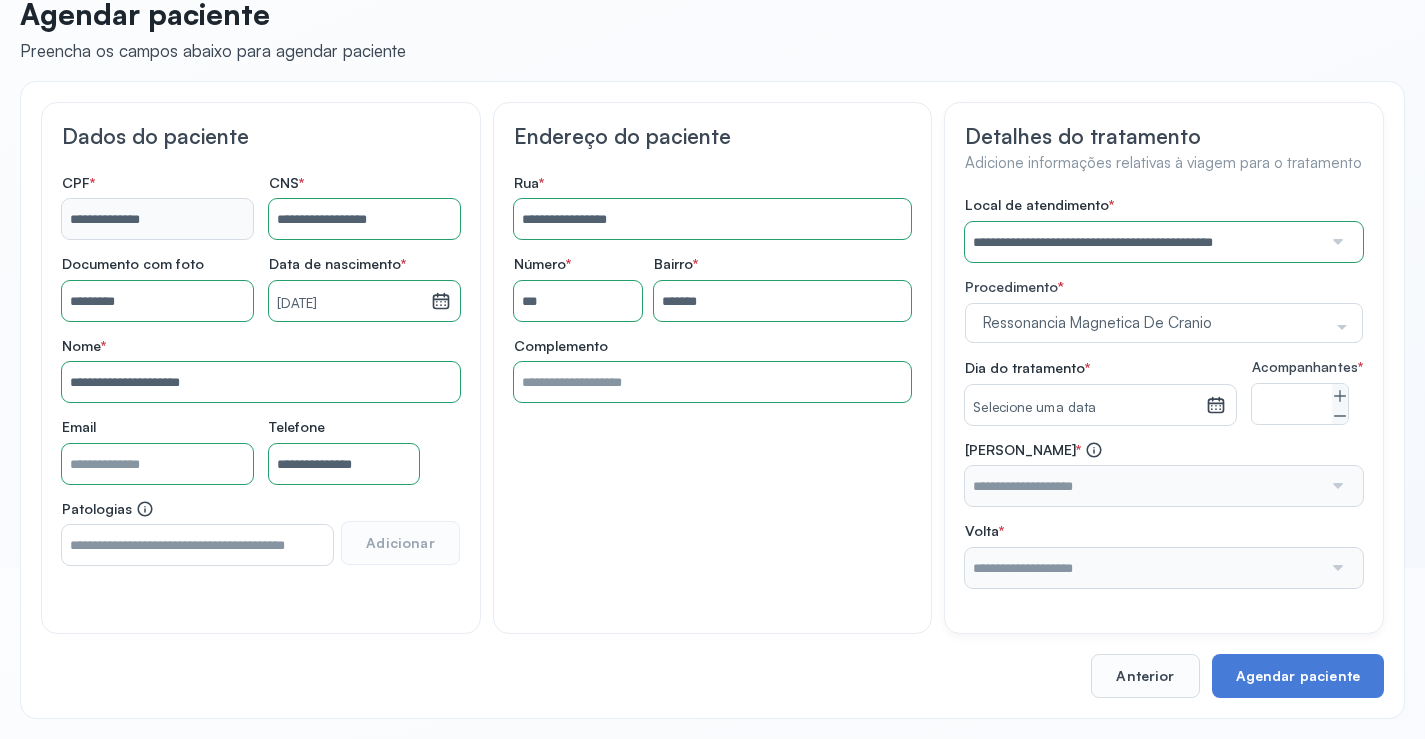 click 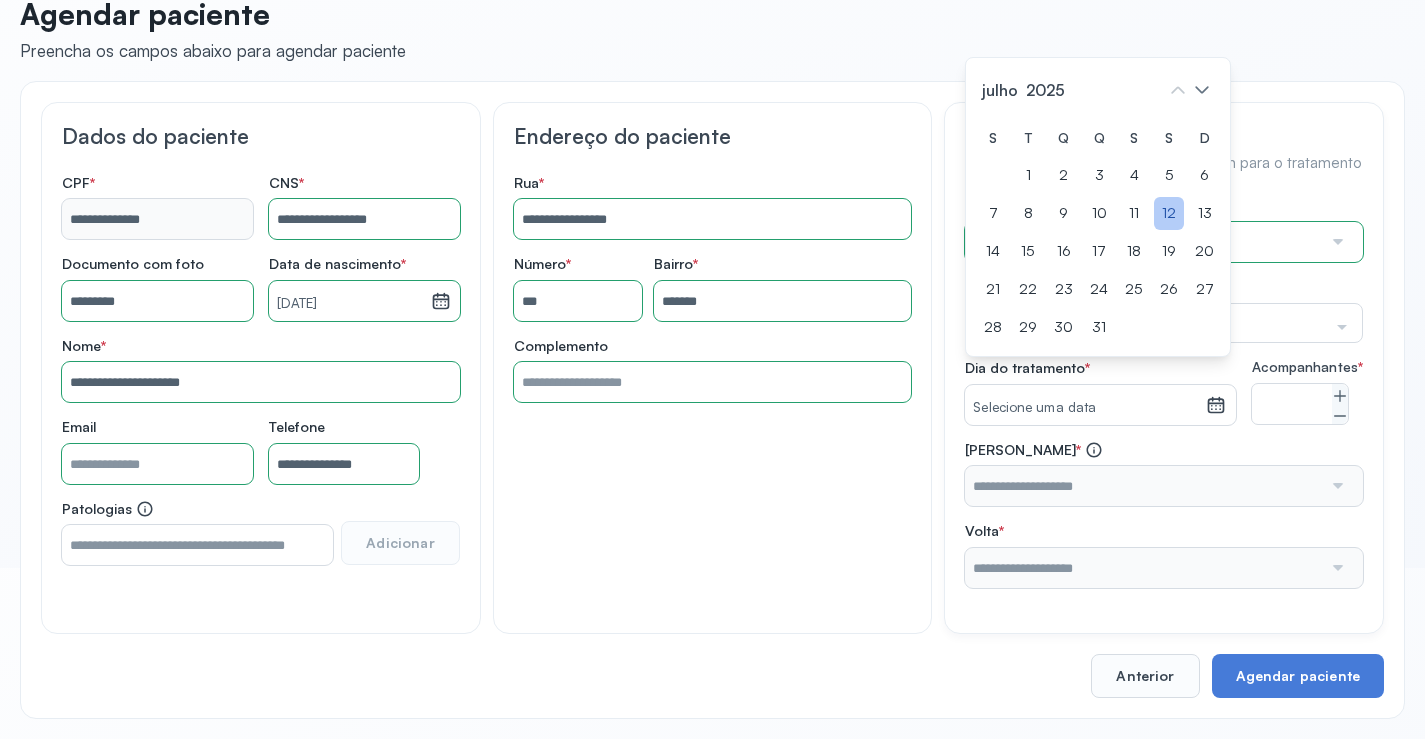 click on "12" 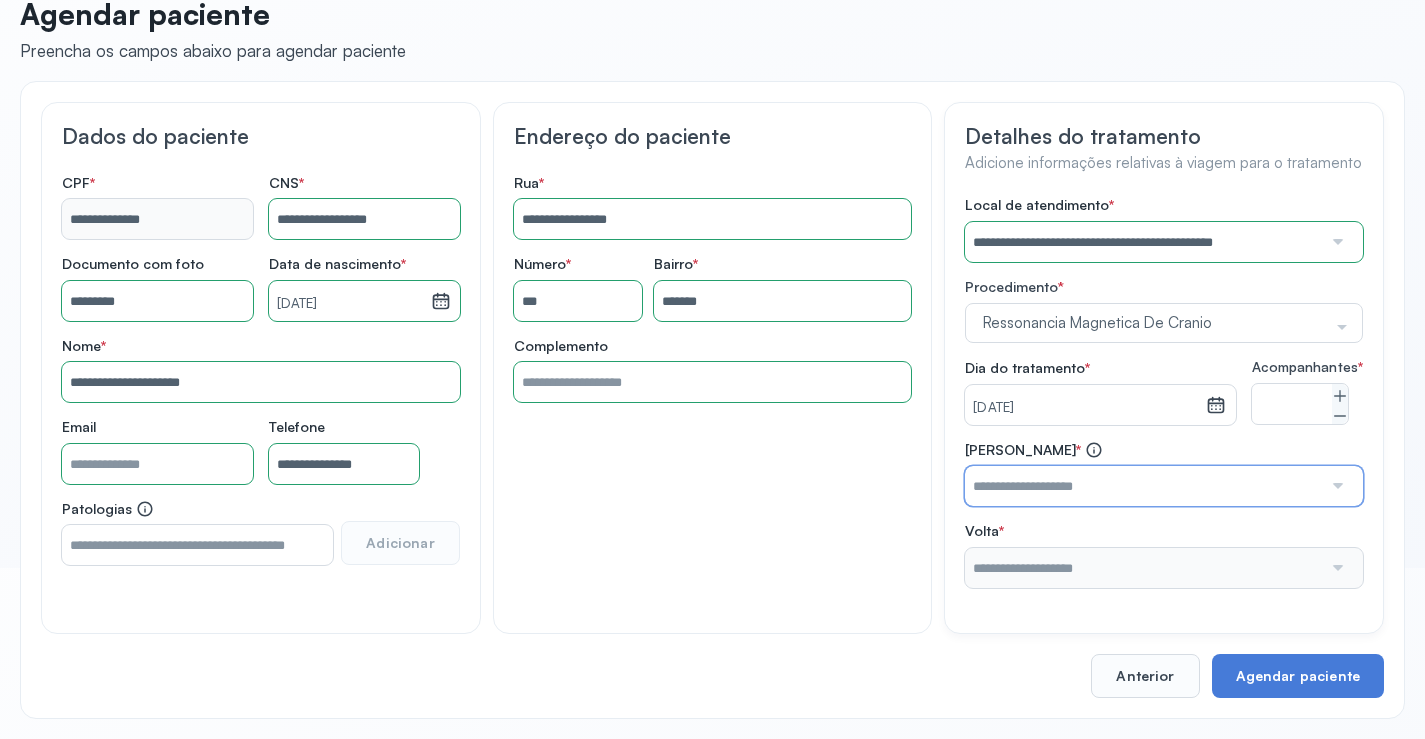 click at bounding box center (1143, 486) 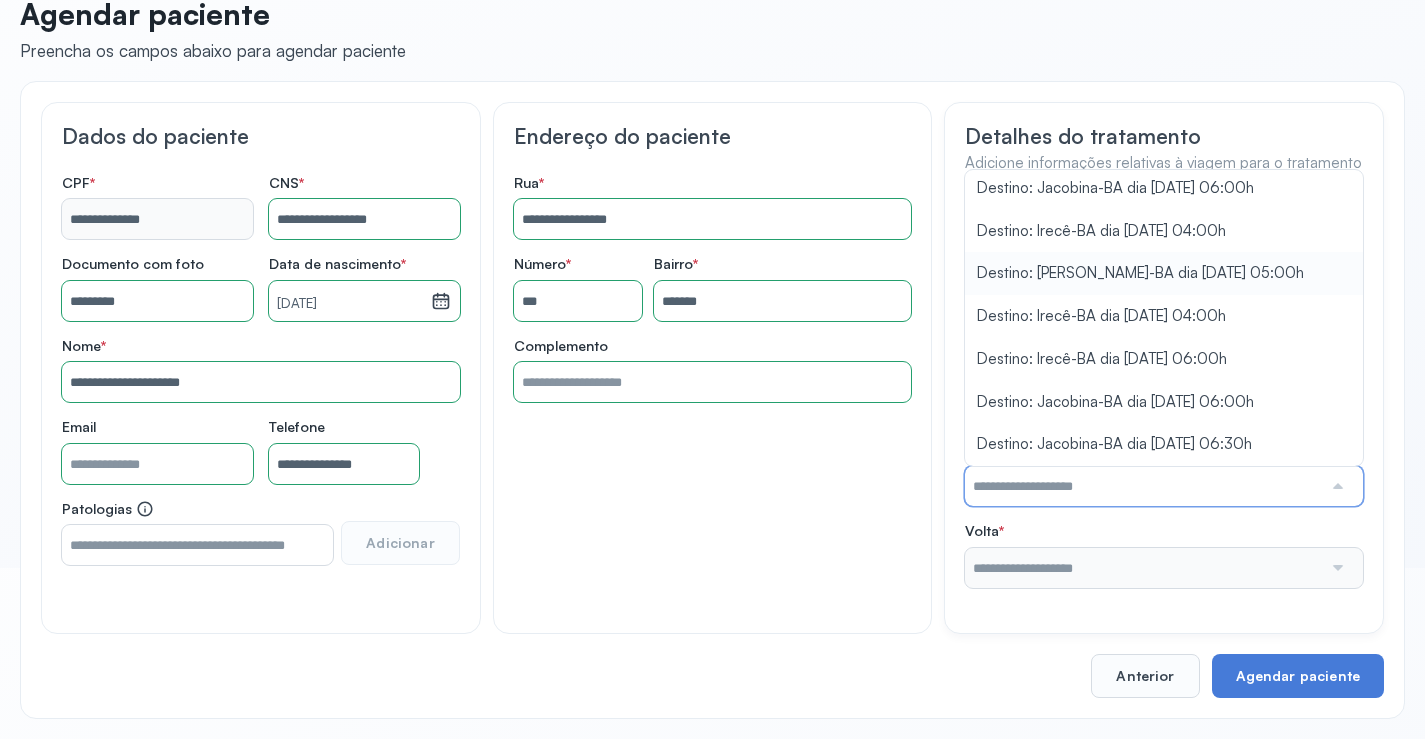 scroll, scrollTop: 1510, scrollLeft: 0, axis: vertical 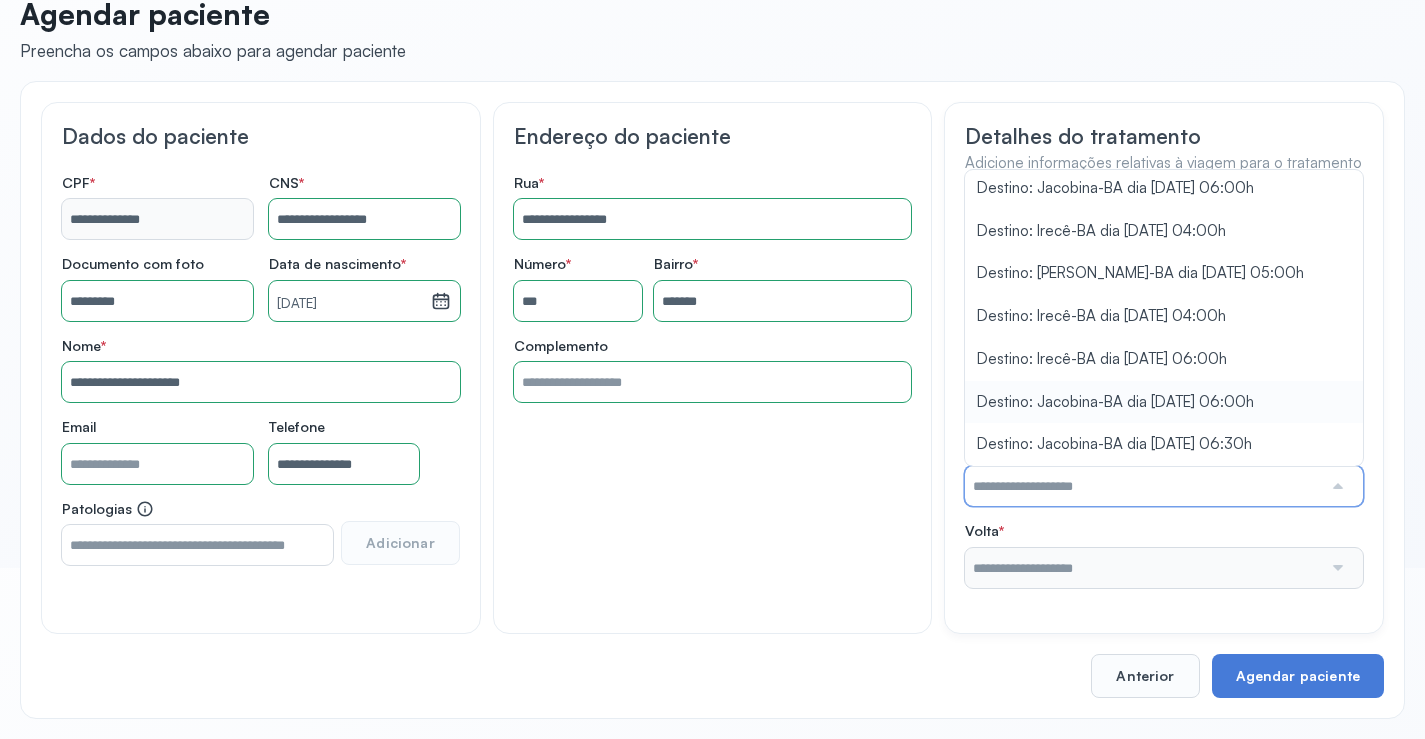 type on "**********" 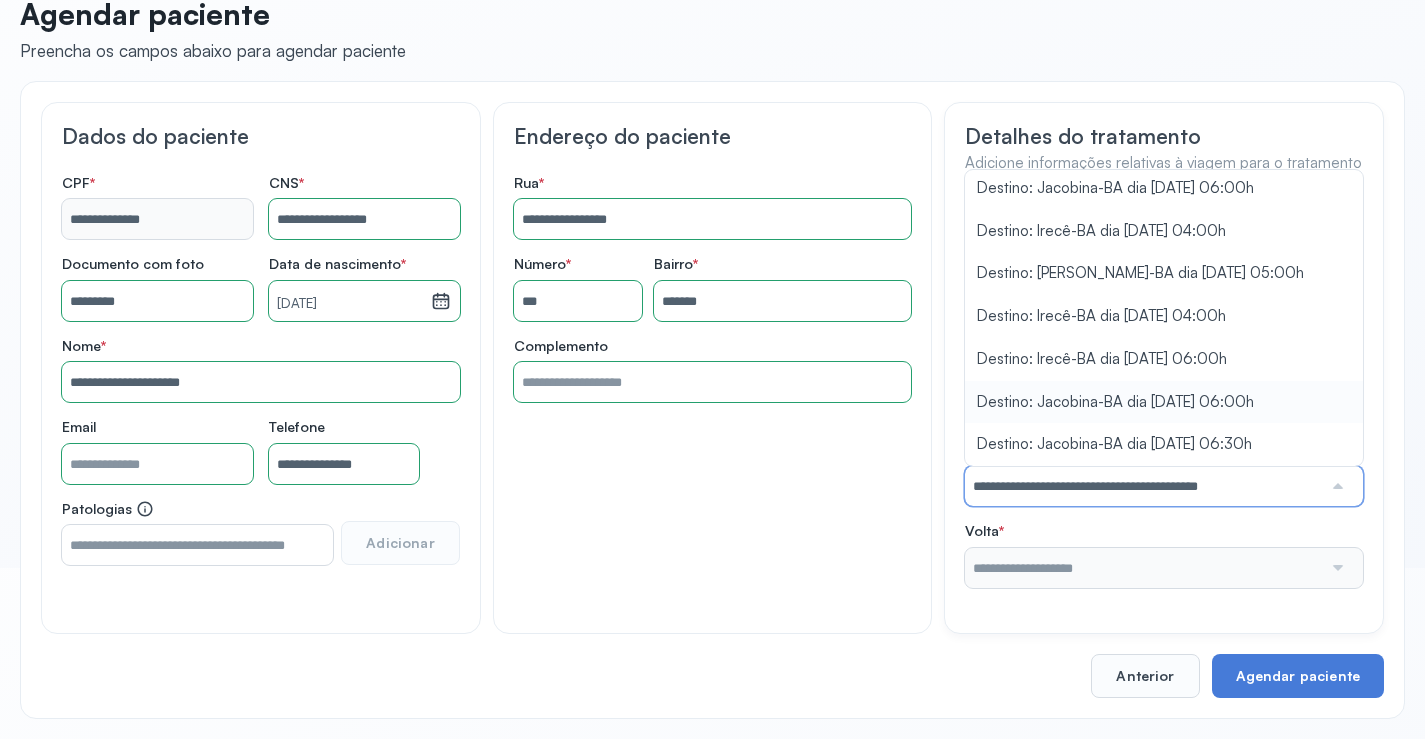 click on "**********" at bounding box center [1164, 392] 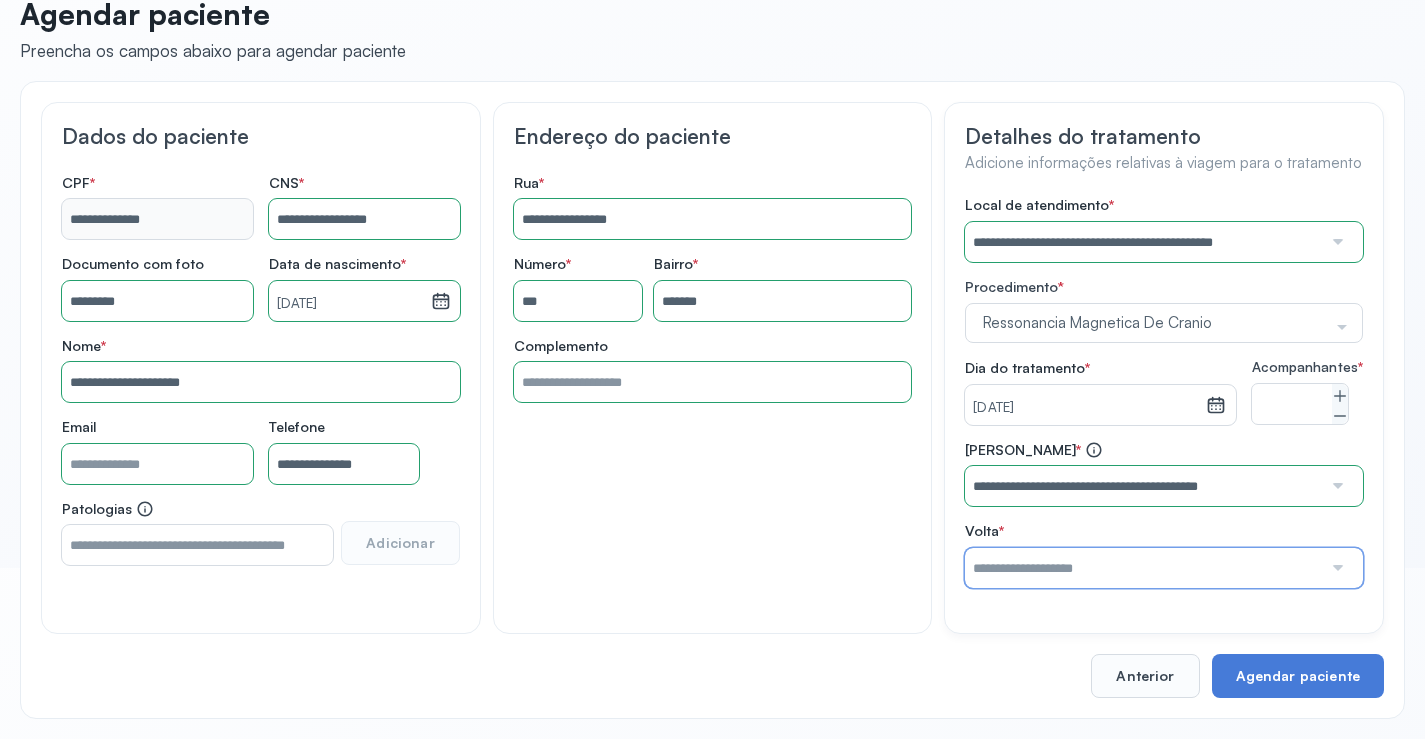 click at bounding box center [1143, 568] 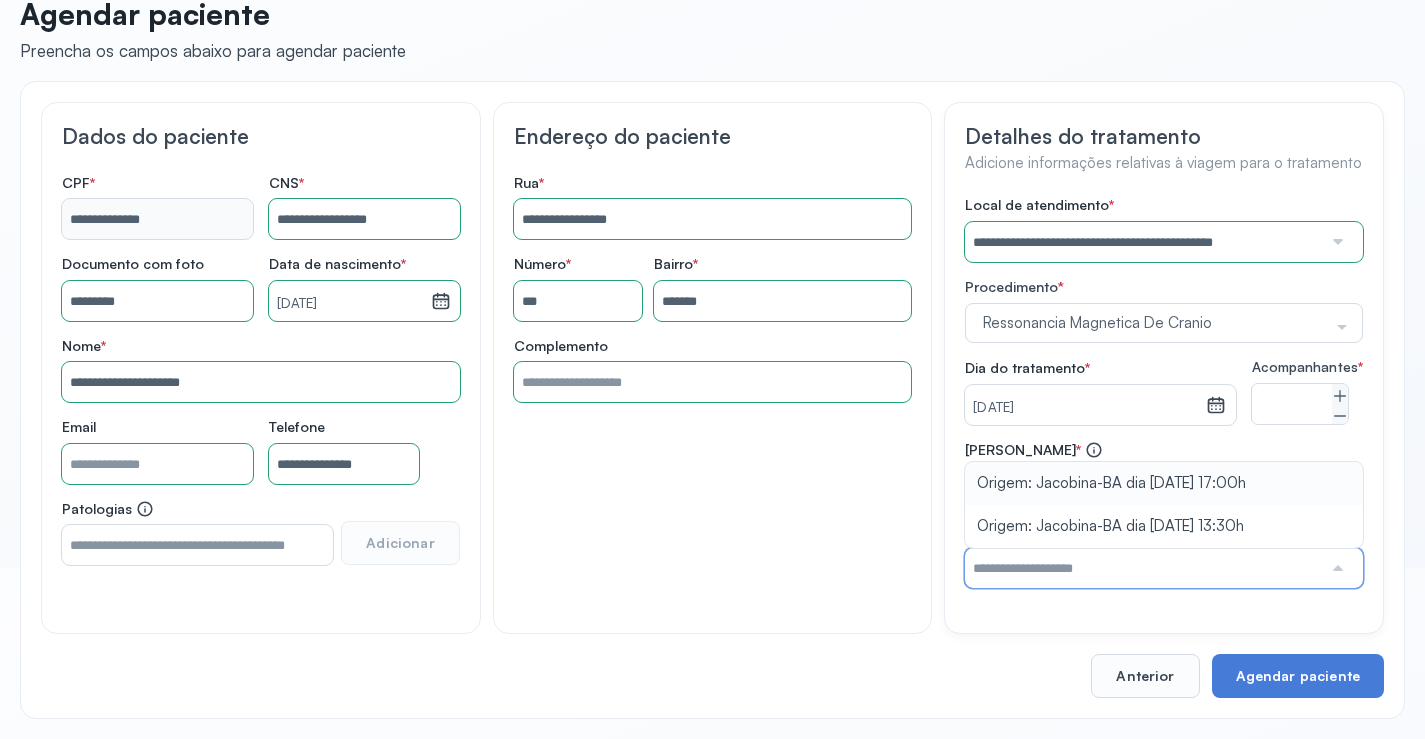 type on "**********" 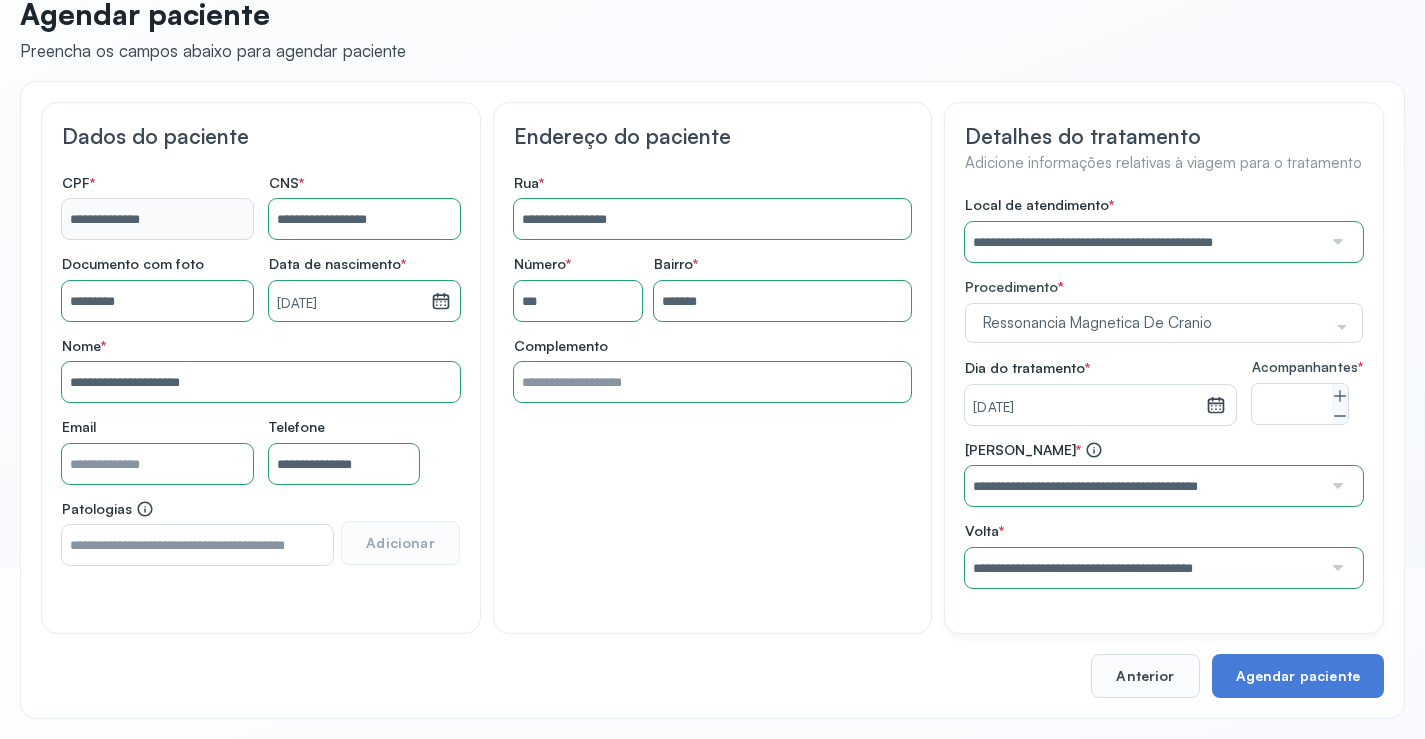 click on "**********" at bounding box center [1164, 514] 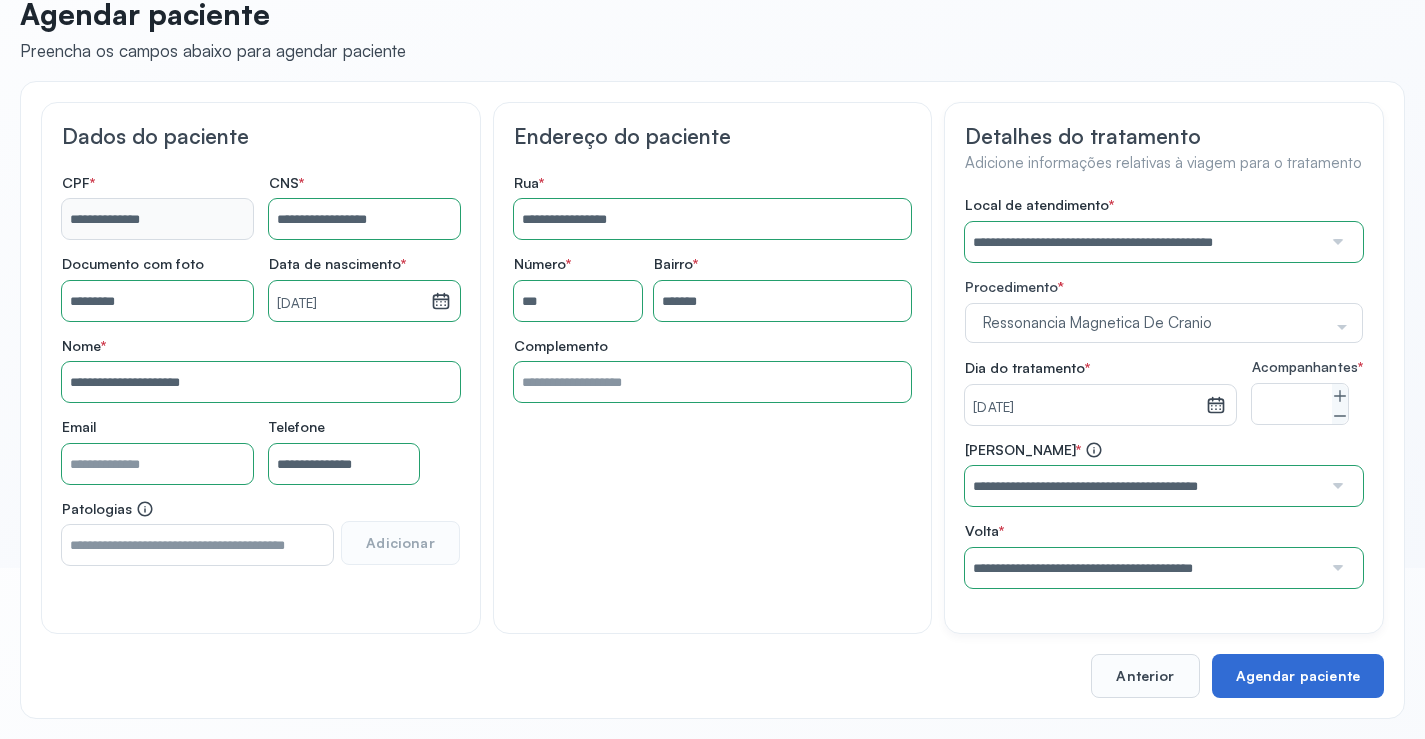 click on "Agendar paciente" at bounding box center (1298, 676) 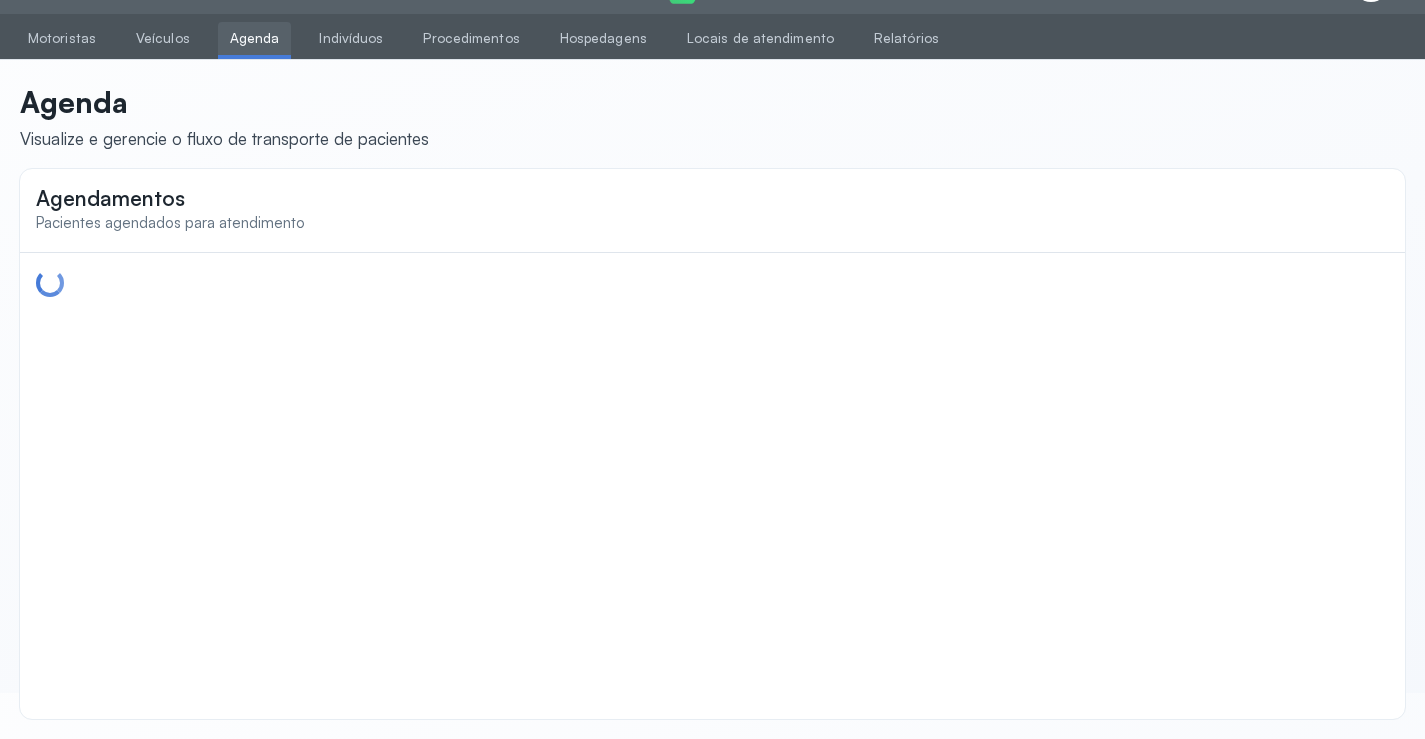 scroll, scrollTop: 44, scrollLeft: 0, axis: vertical 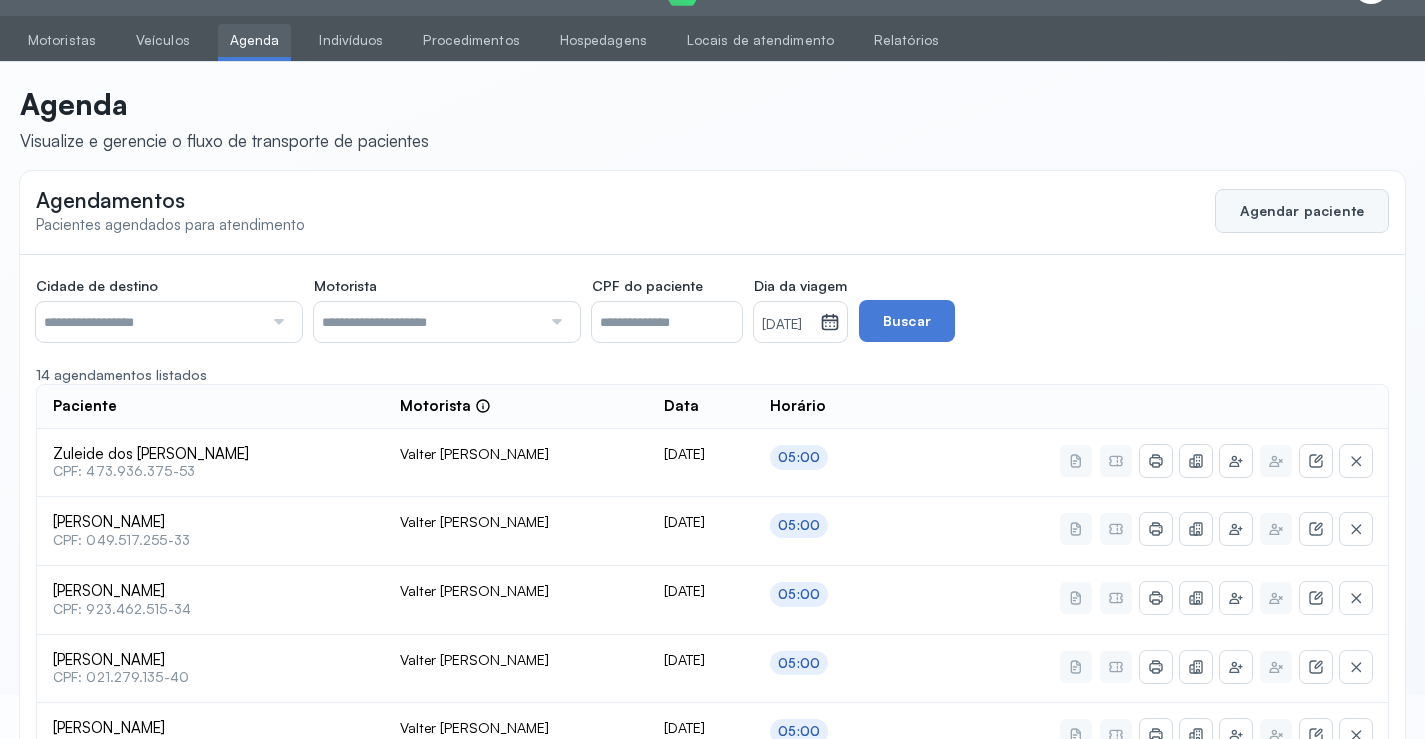 click on "Agendar paciente" 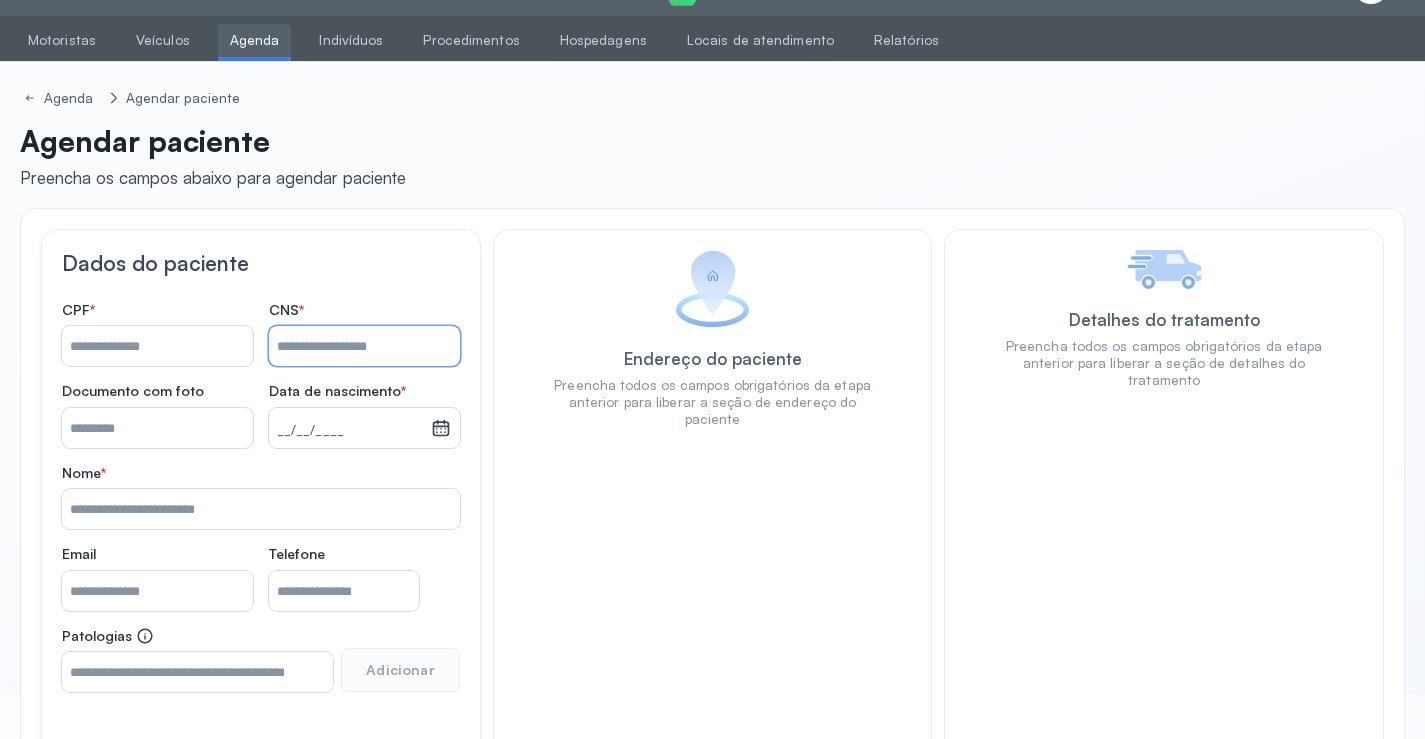 paste on "**********" 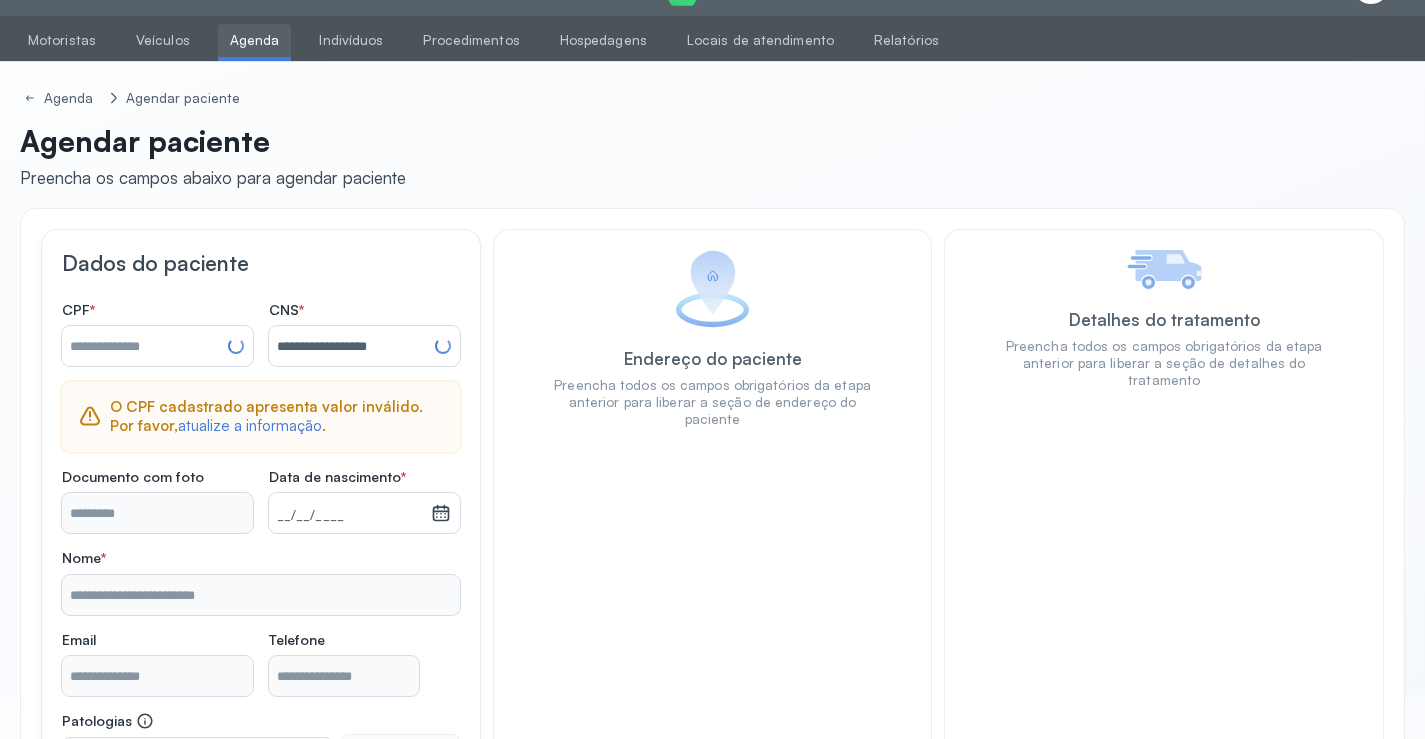 type on "**********" 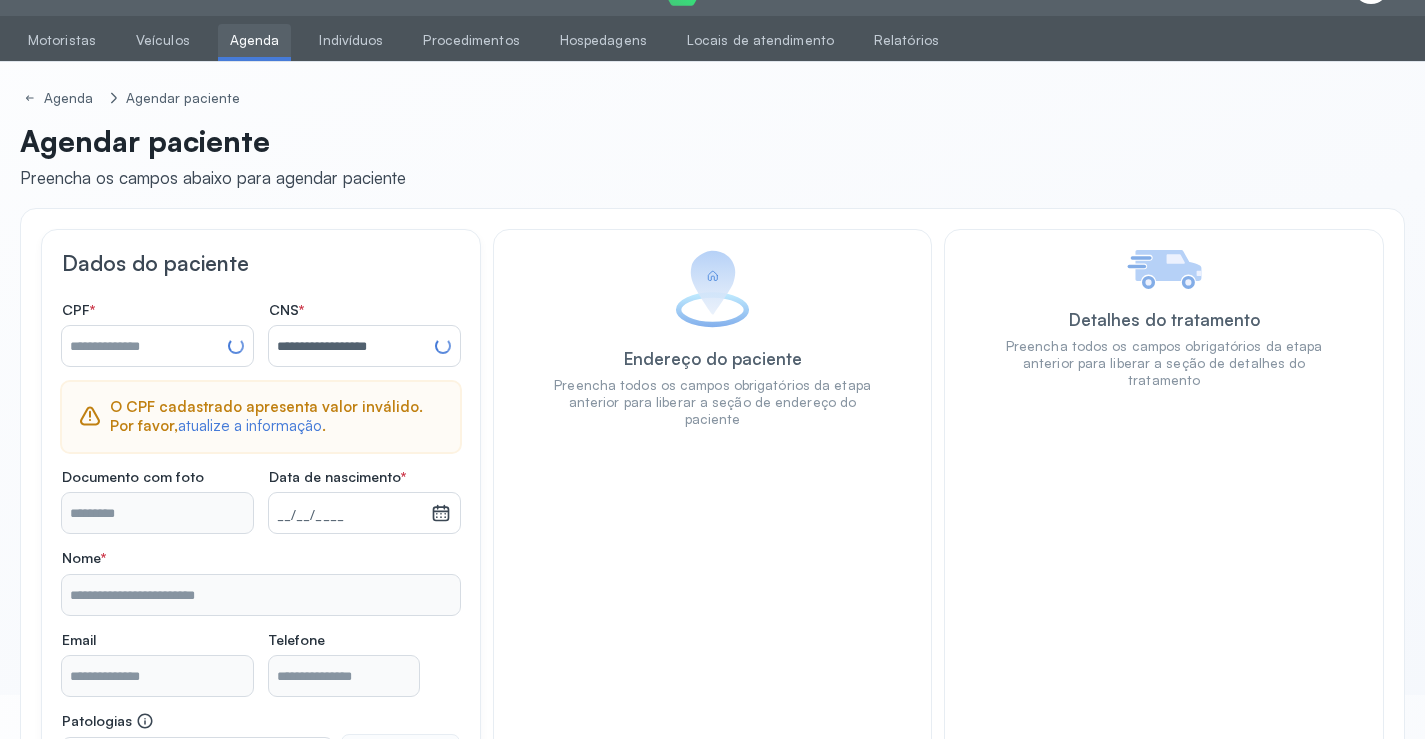 type on "**********" 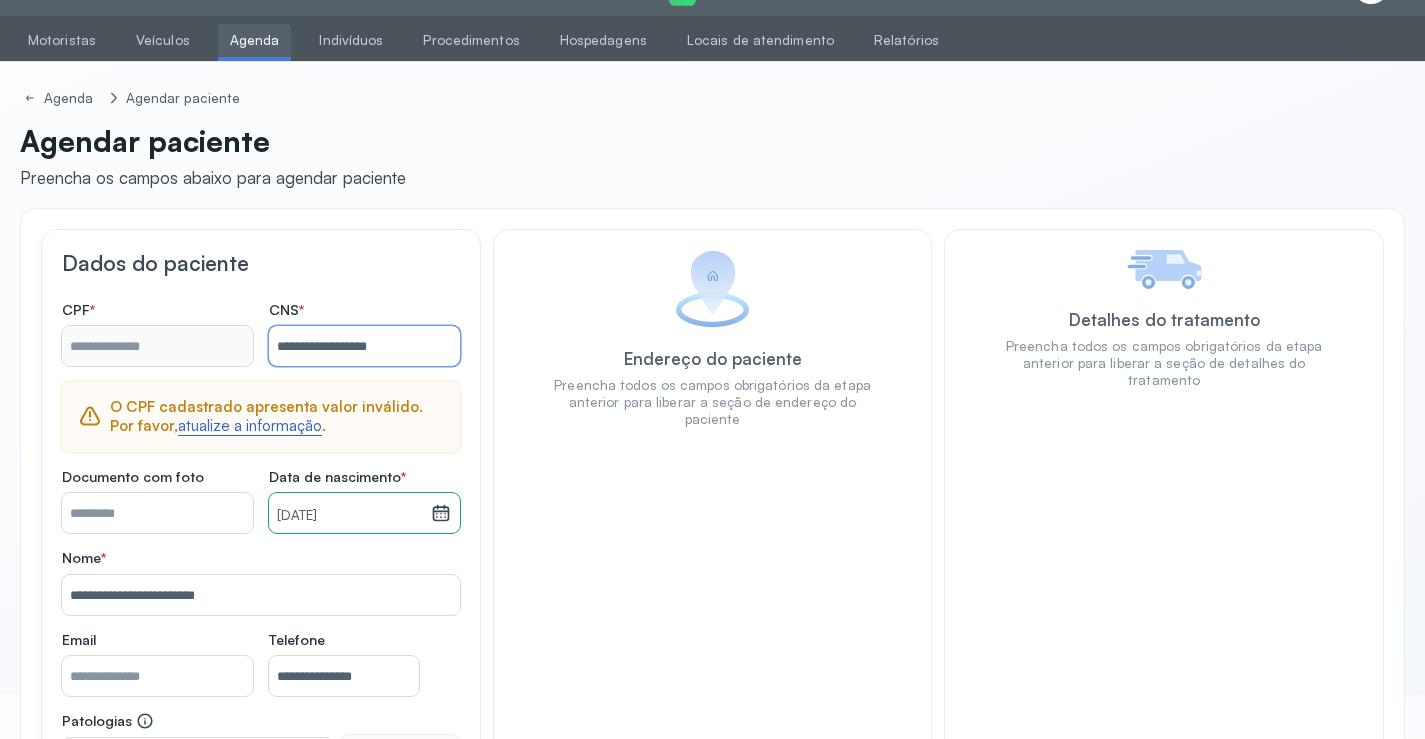 type on "**********" 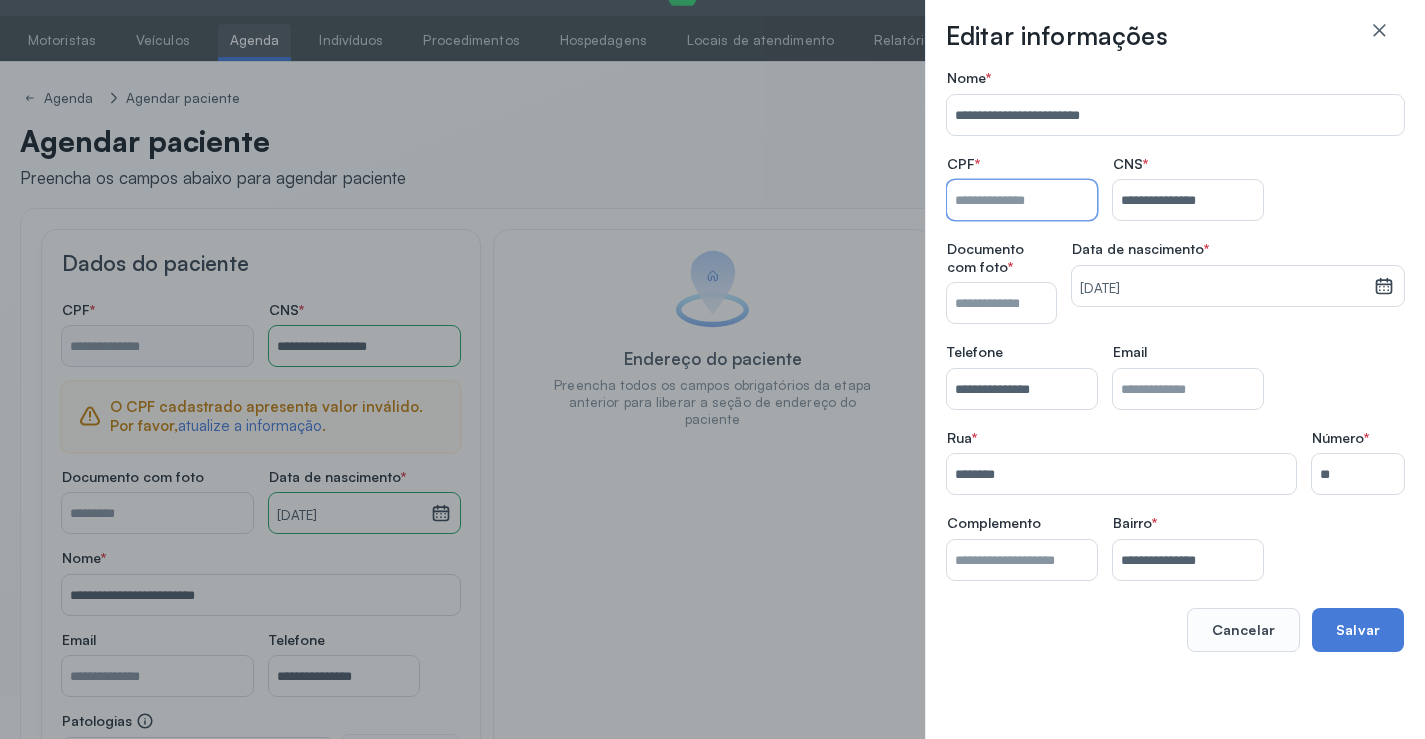 paste on "**********" 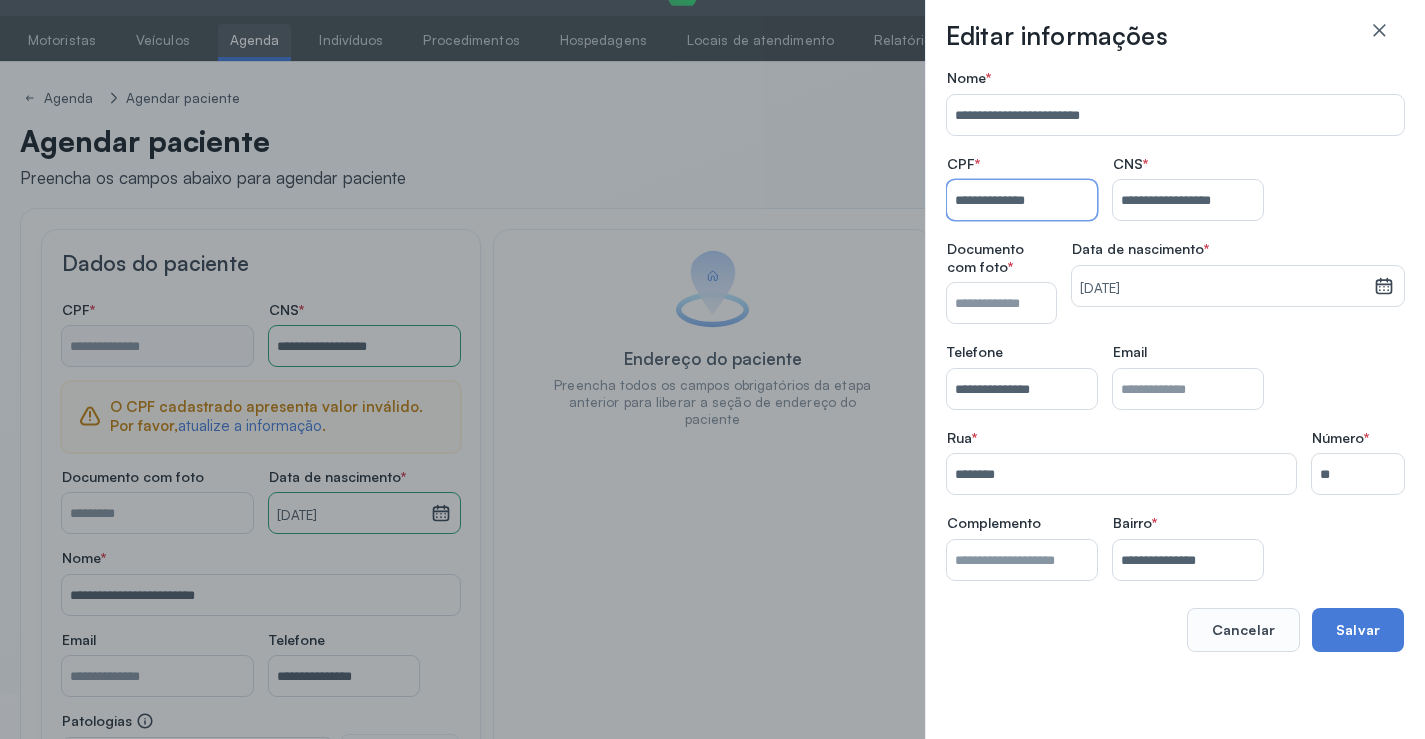 type on "**********" 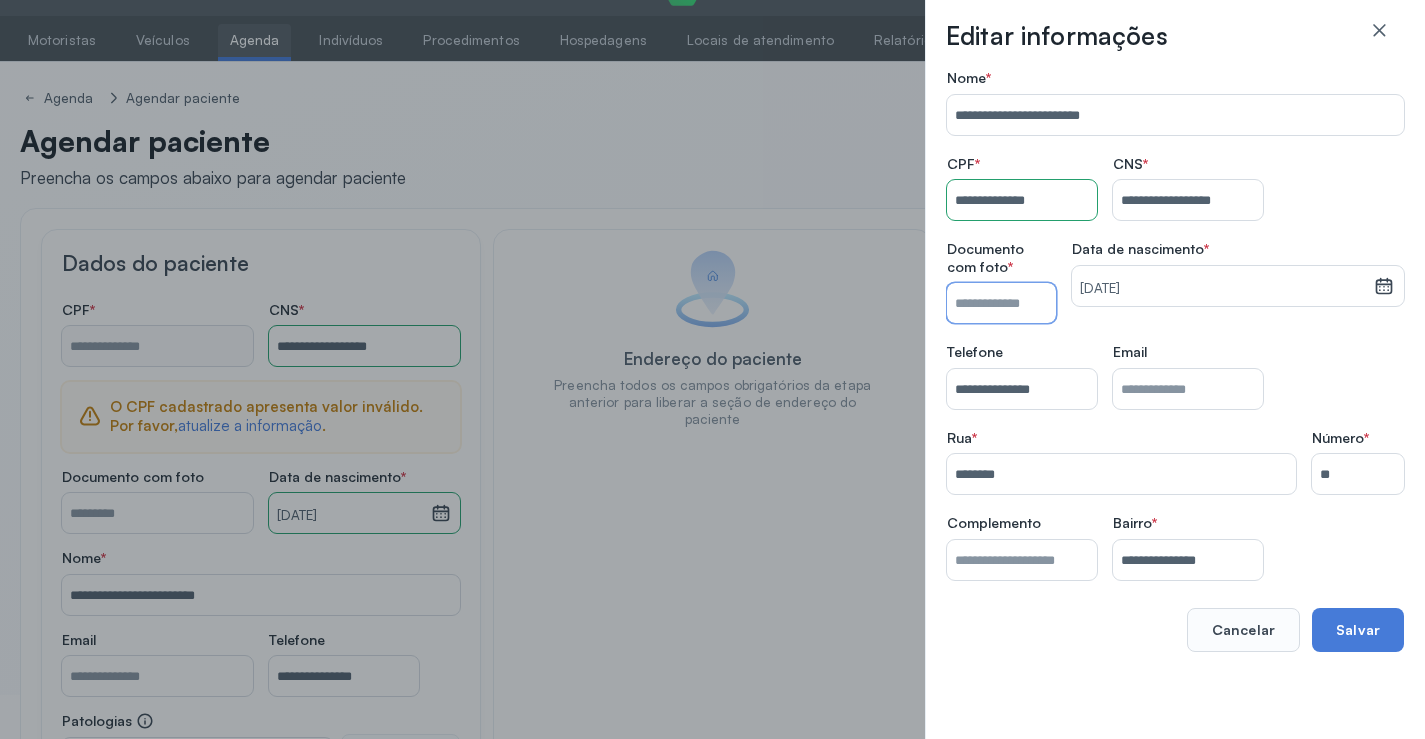 click on "Nome   *" at bounding box center (1001, 303) 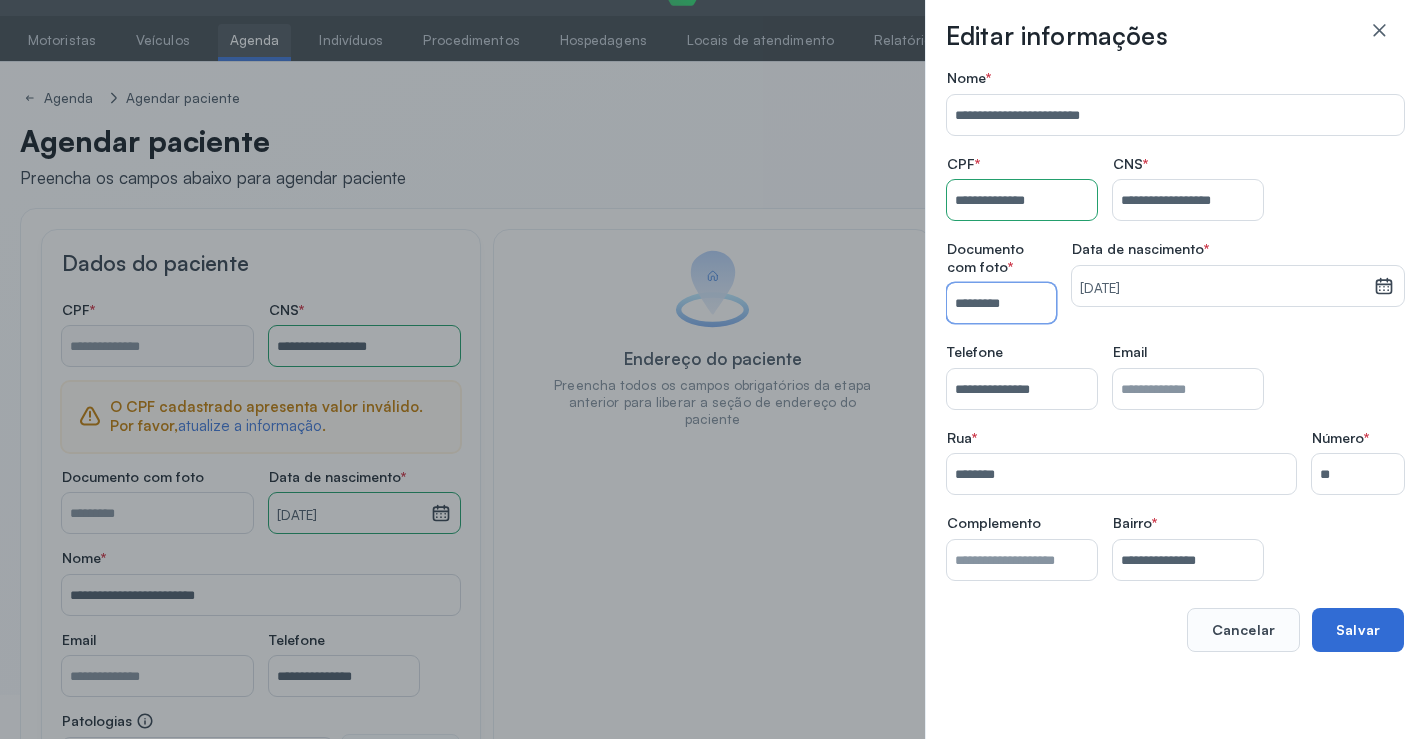 type on "*********" 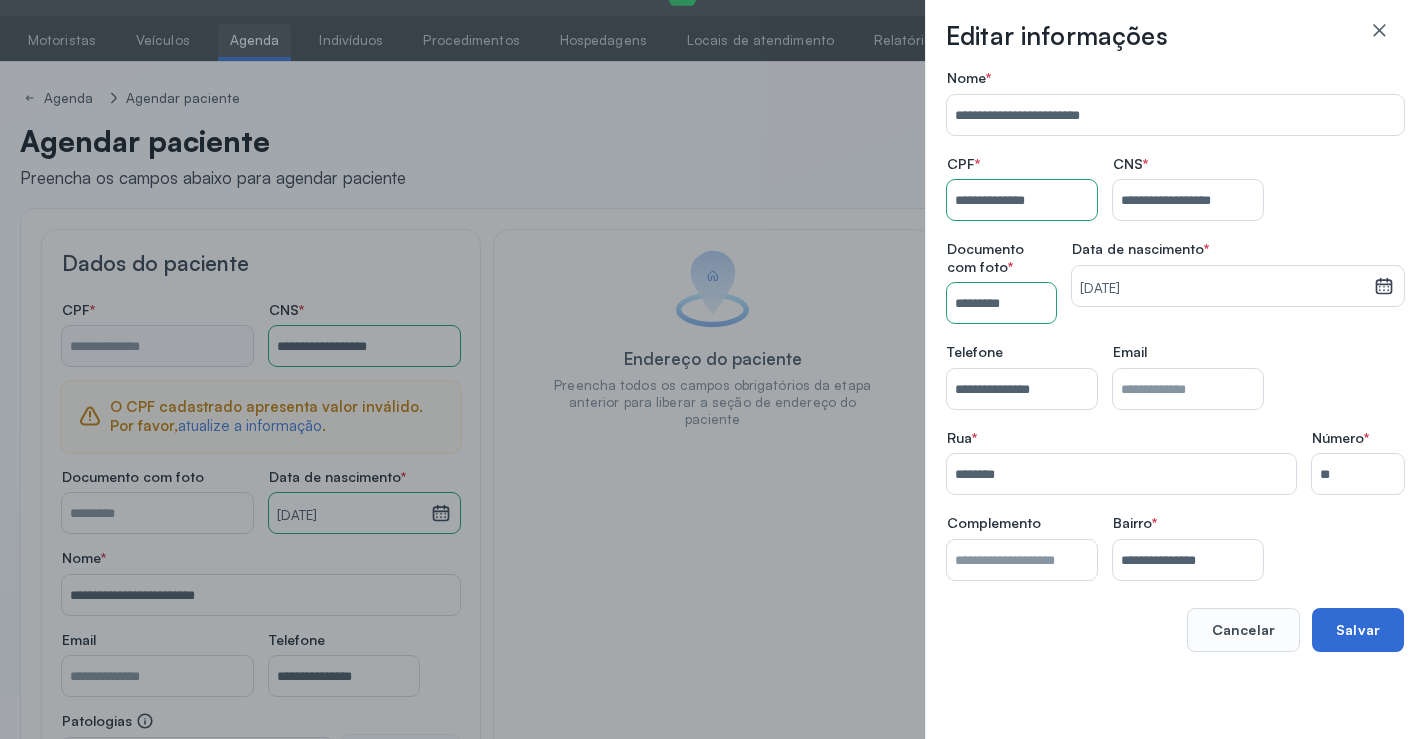 click on "Salvar" at bounding box center (1358, 630) 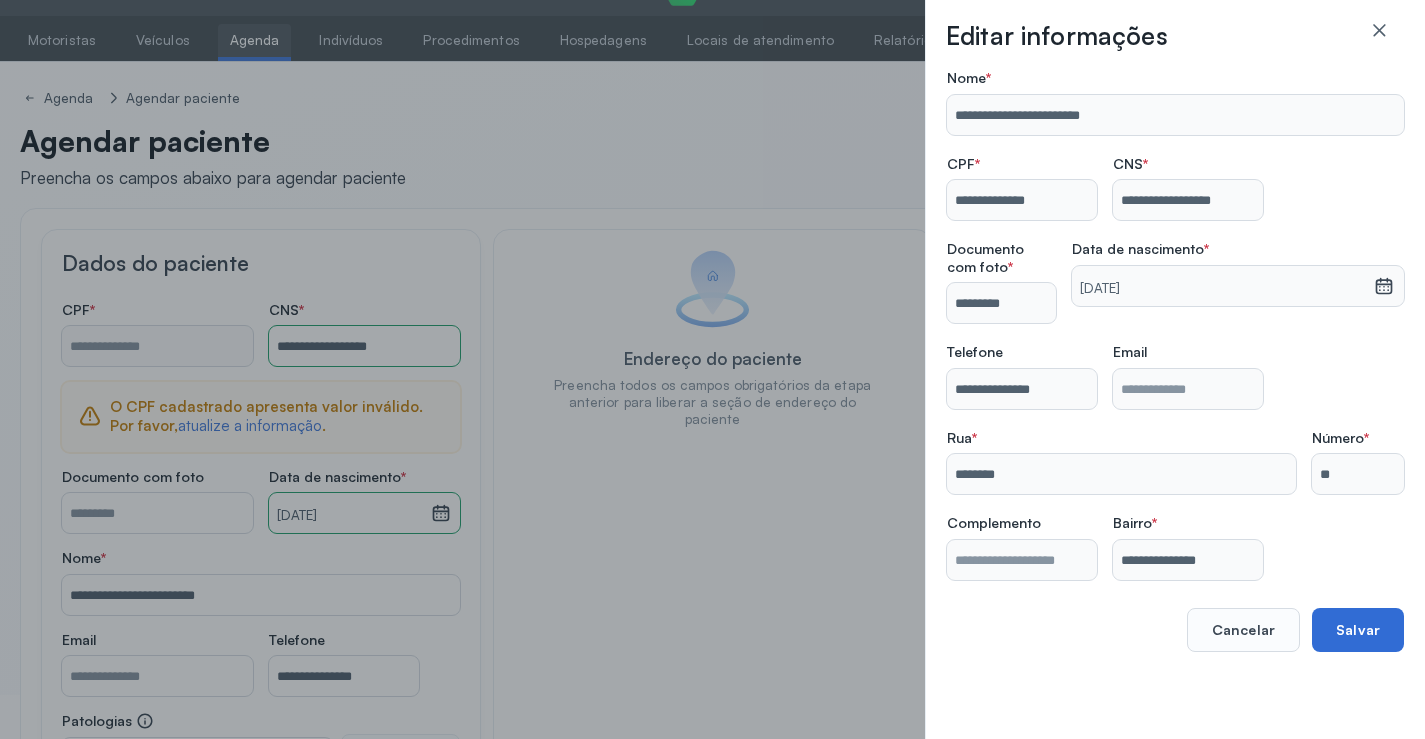 type on "**********" 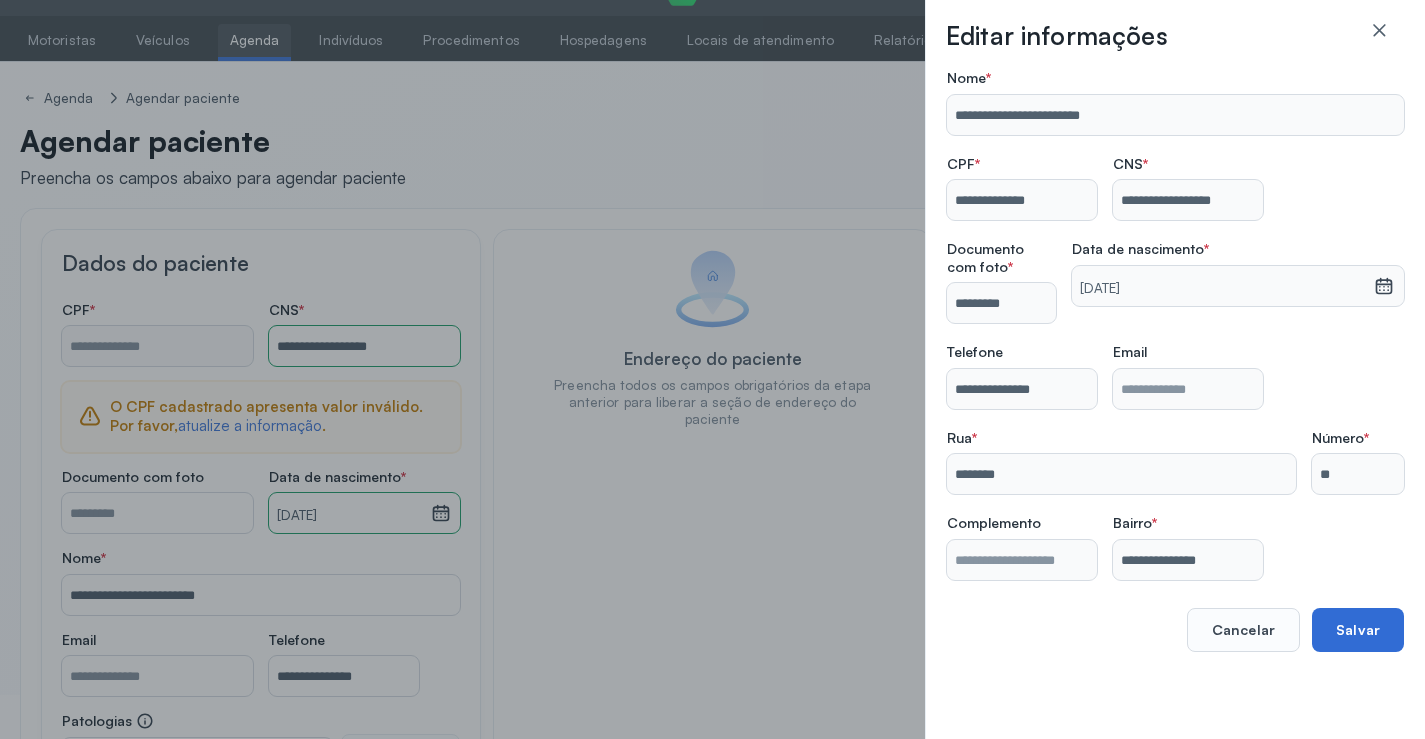 type on "**********" 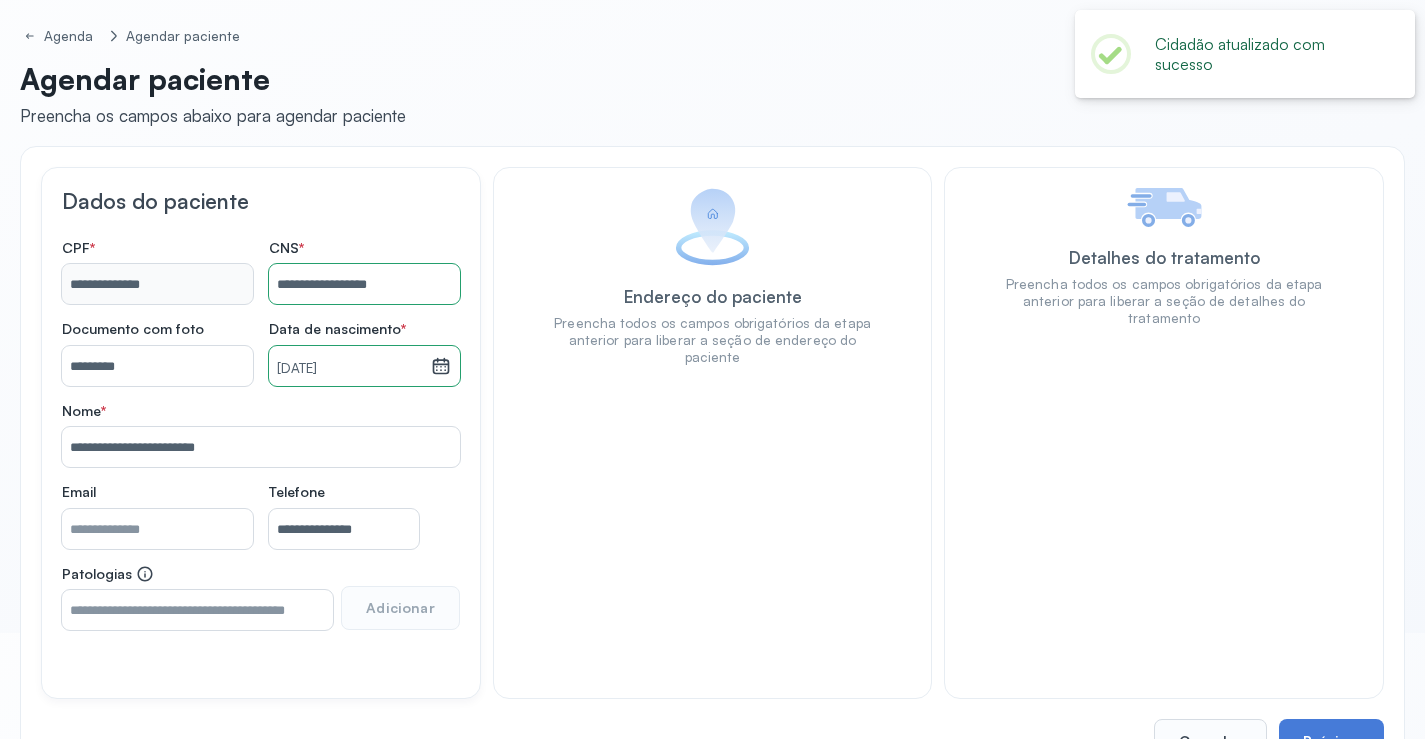 scroll, scrollTop: 171, scrollLeft: 0, axis: vertical 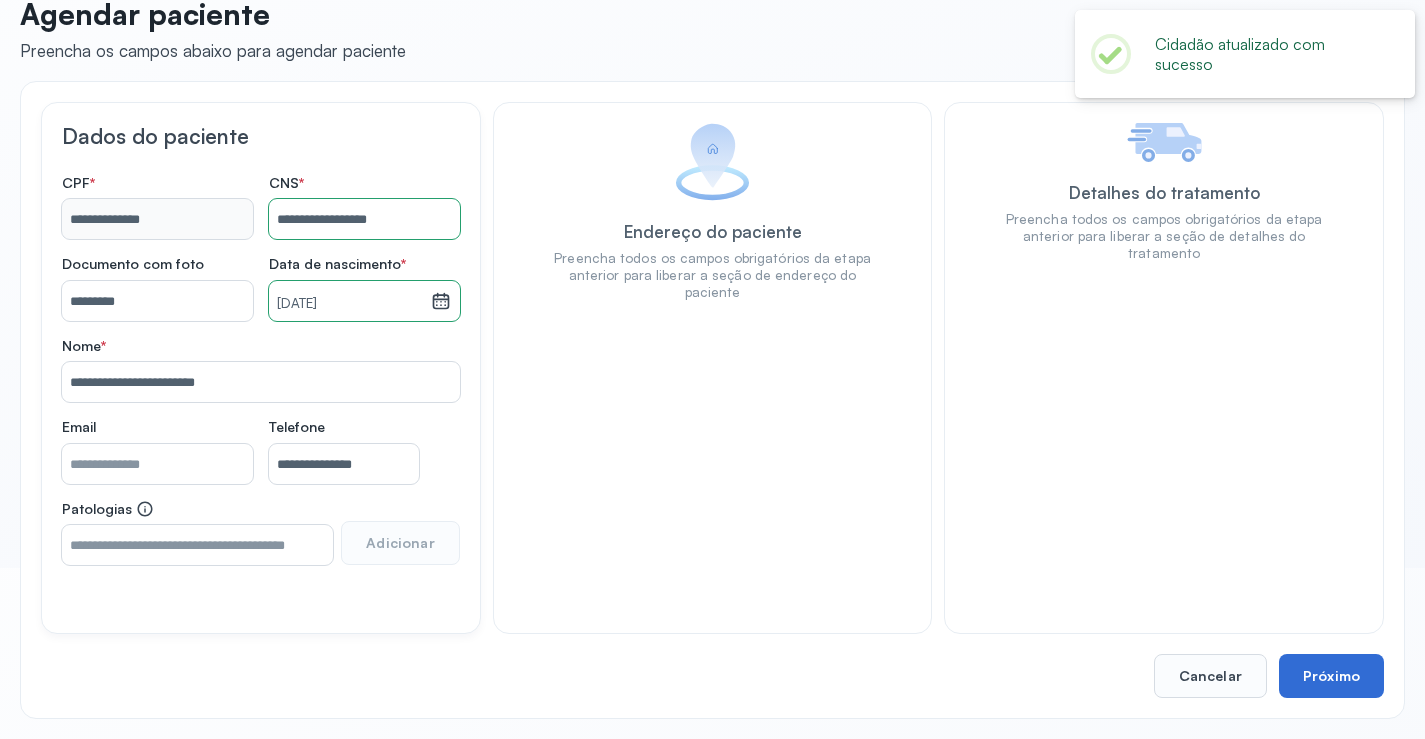 click on "Próximo" at bounding box center (1331, 676) 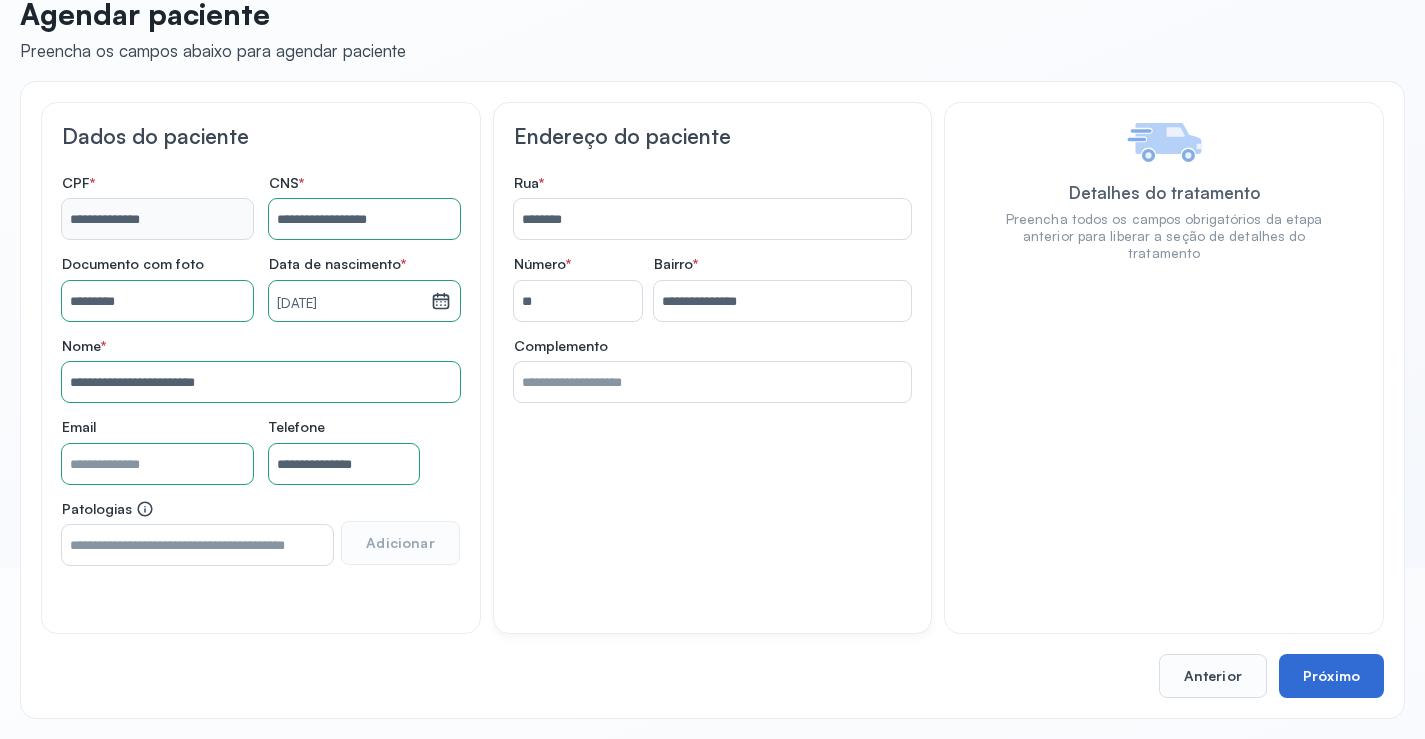 click on "Próximo" at bounding box center [1331, 676] 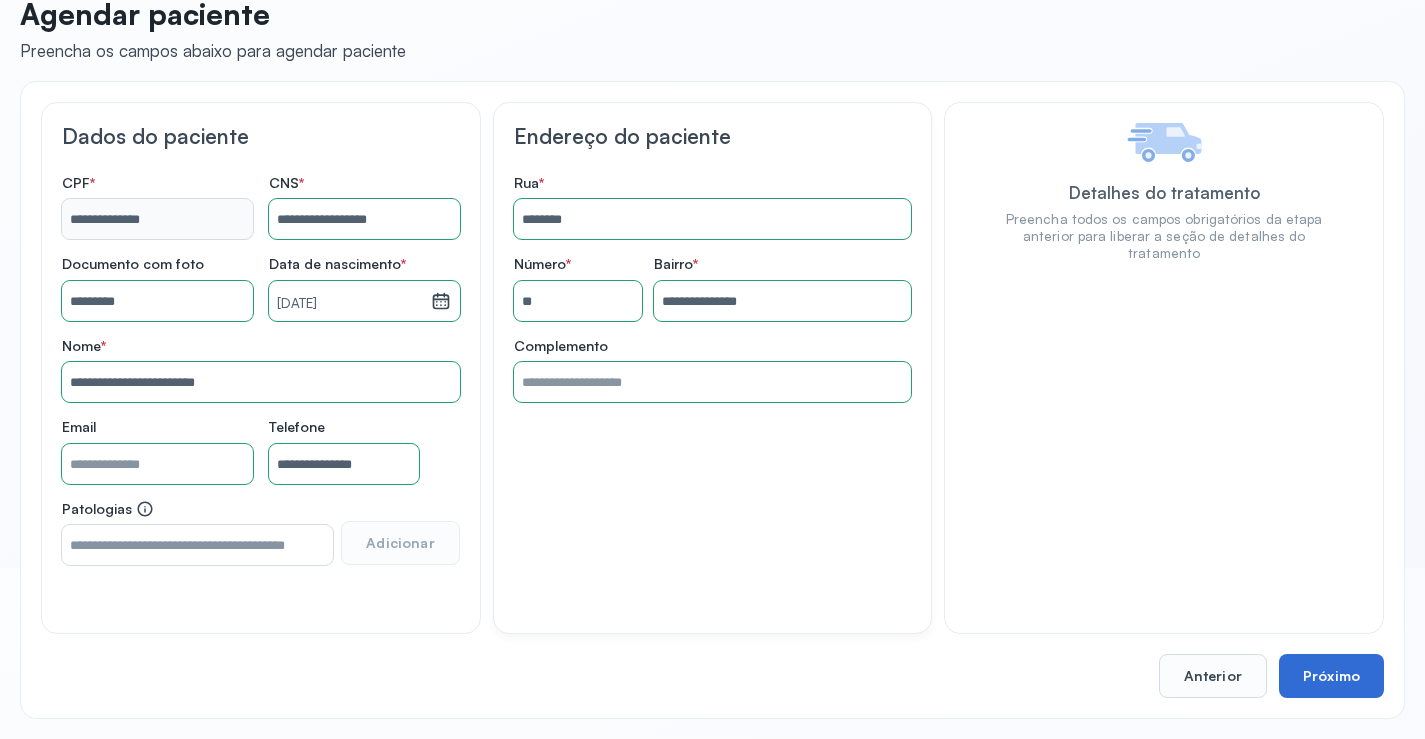 click on "Próximo" at bounding box center (1331, 676) 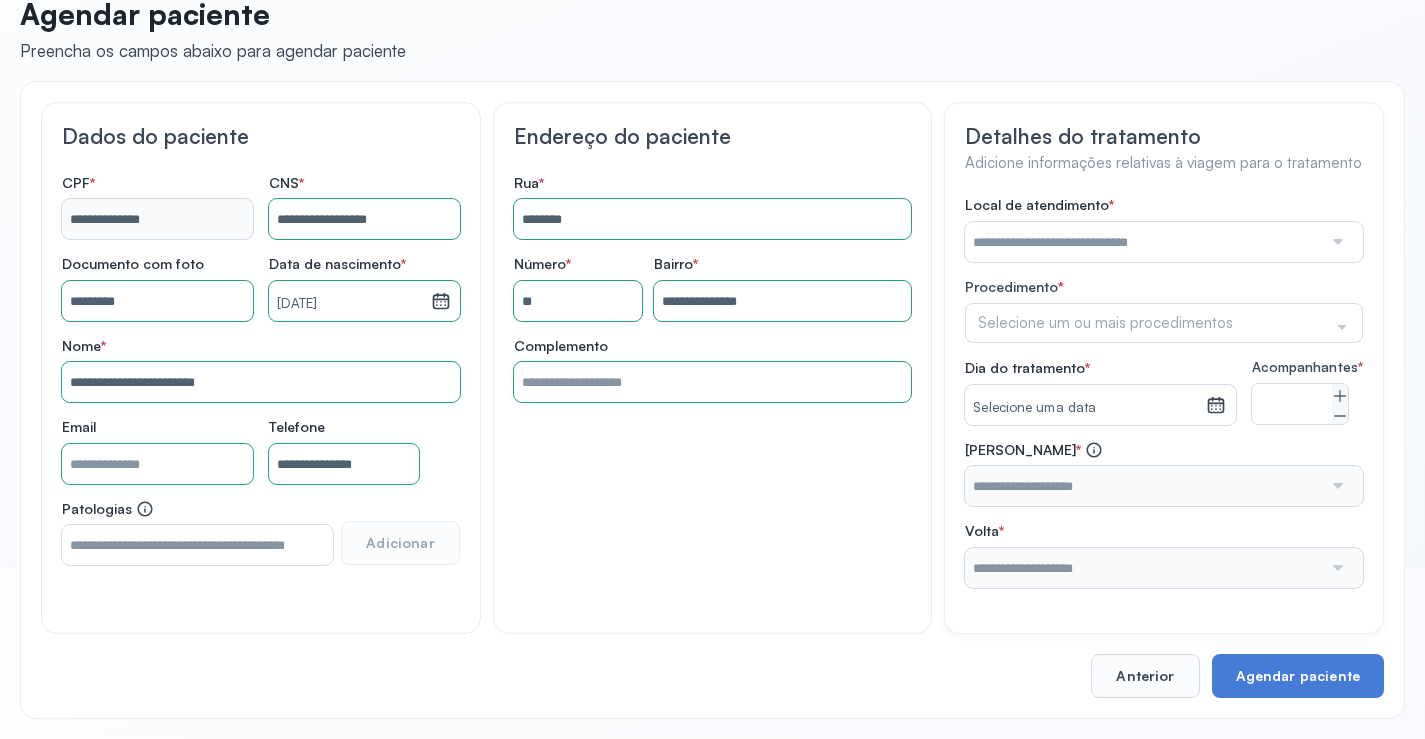 click at bounding box center [1143, 242] 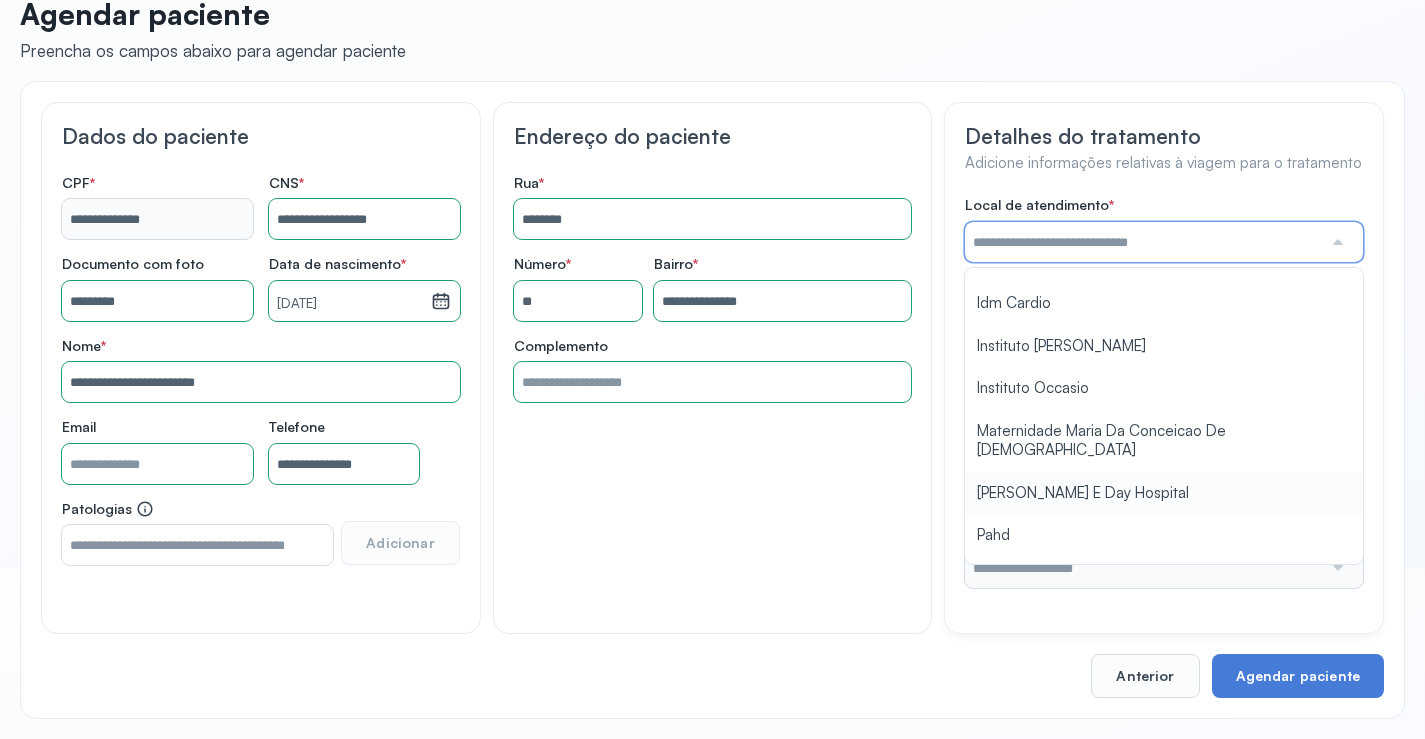 scroll, scrollTop: 1585, scrollLeft: 0, axis: vertical 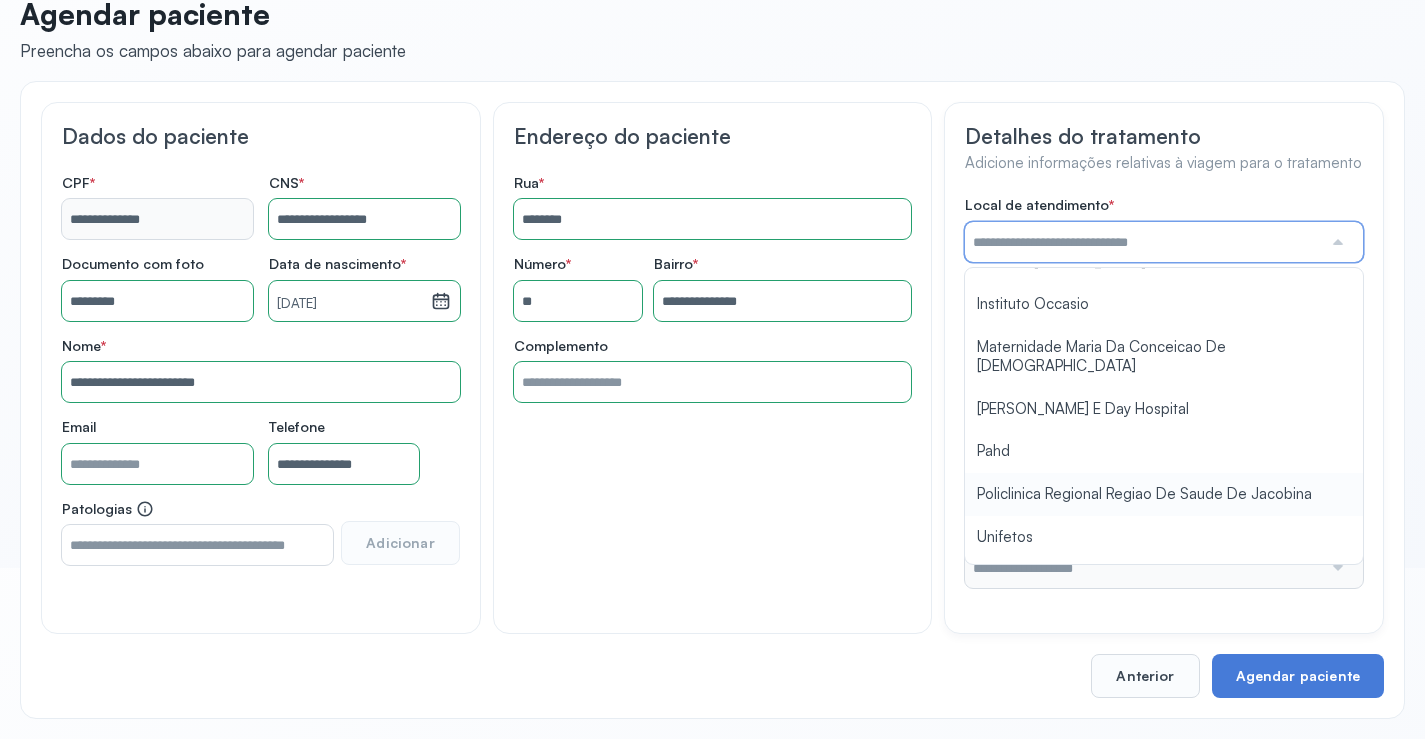 type on "**********" 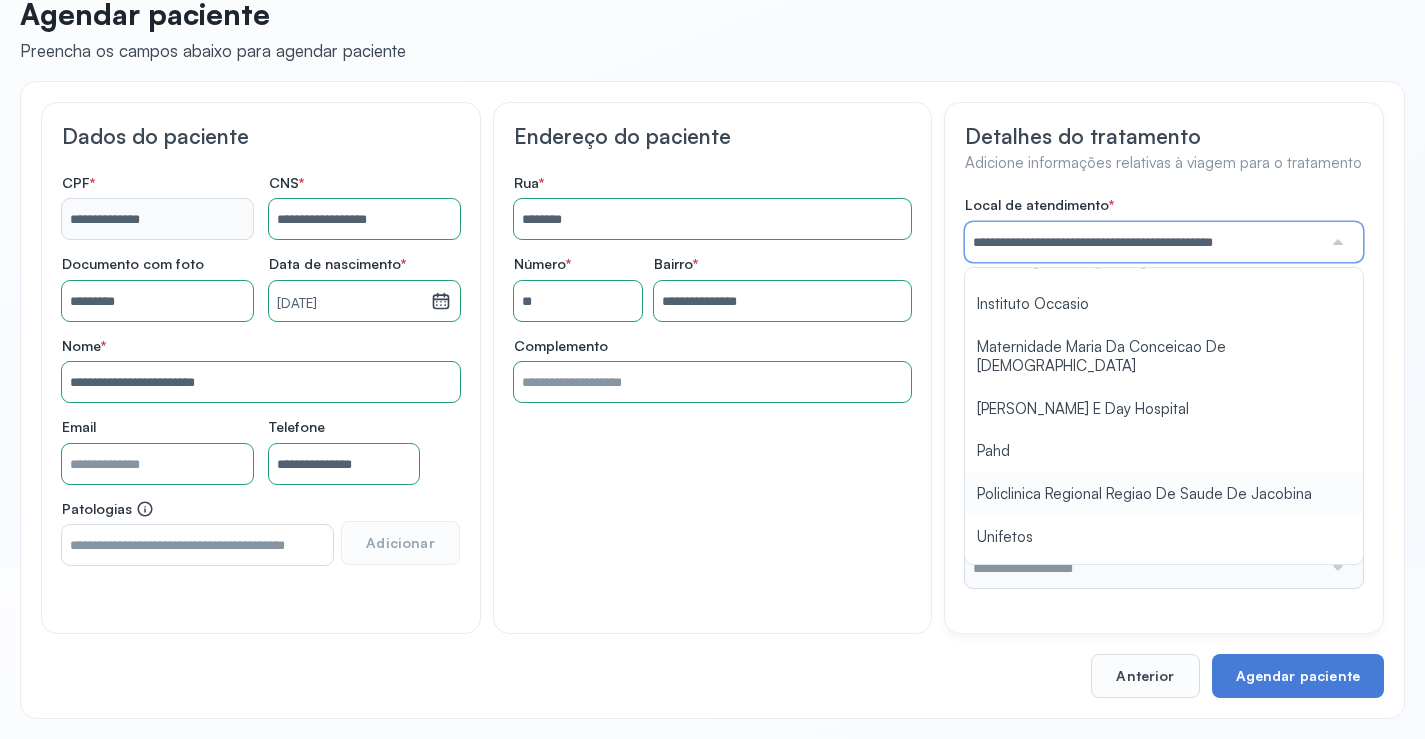 click on "**********" at bounding box center (1164, 392) 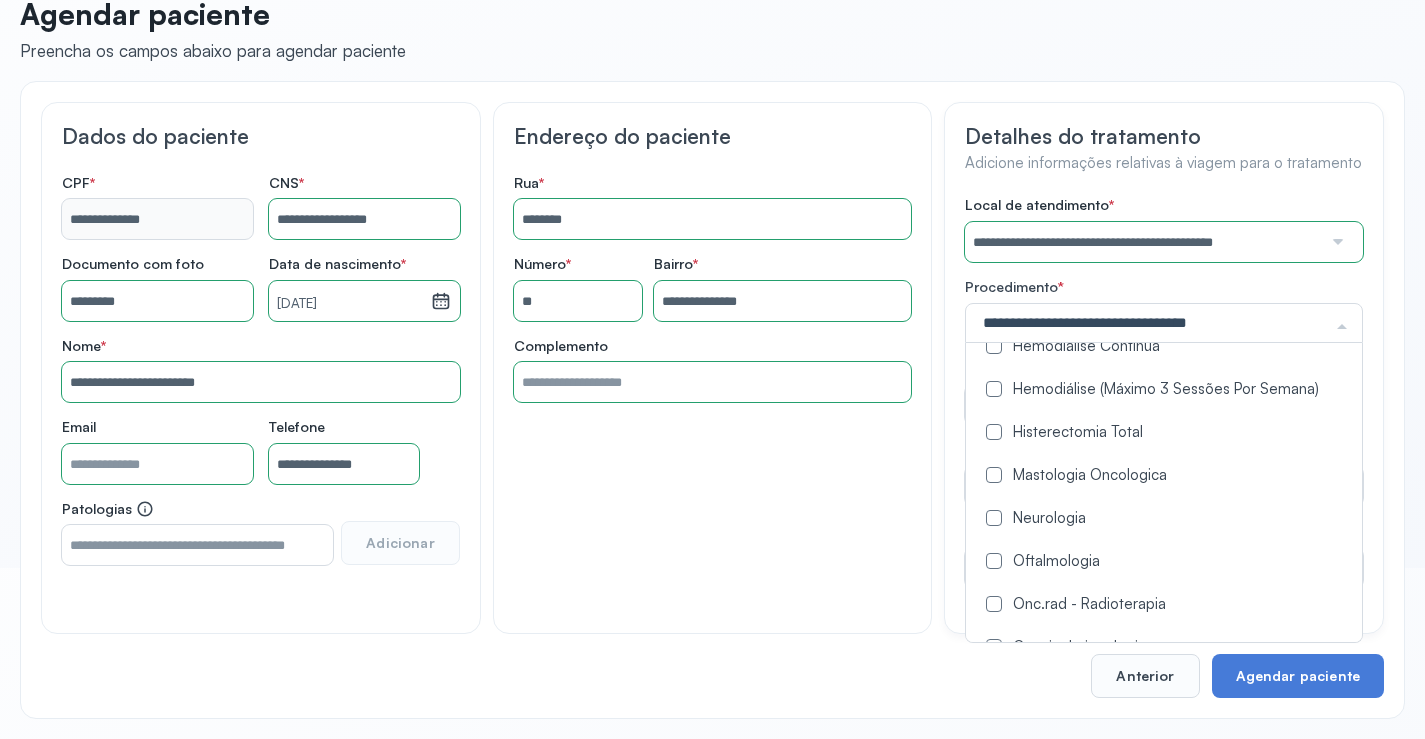 scroll, scrollTop: 1200, scrollLeft: 0, axis: vertical 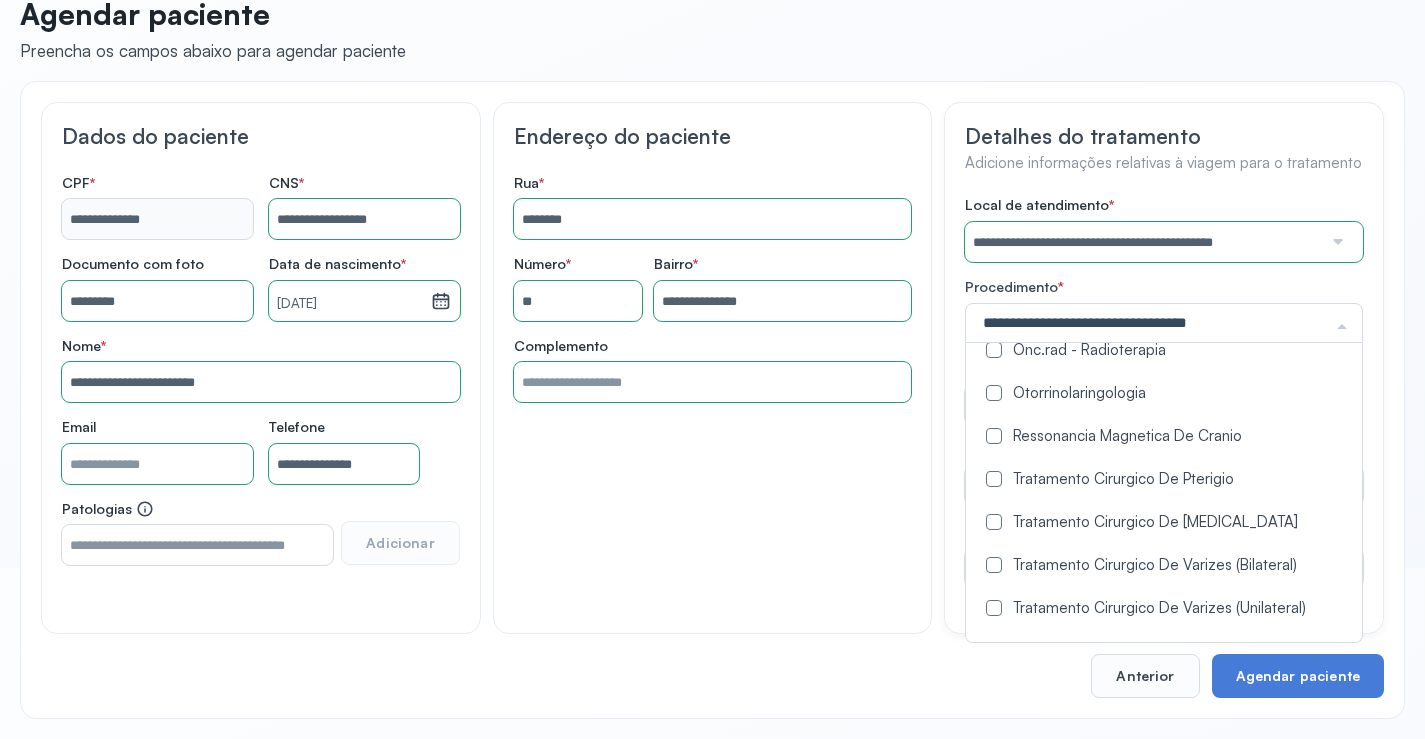 click on "Ressonancia Magnetica De Cranio" 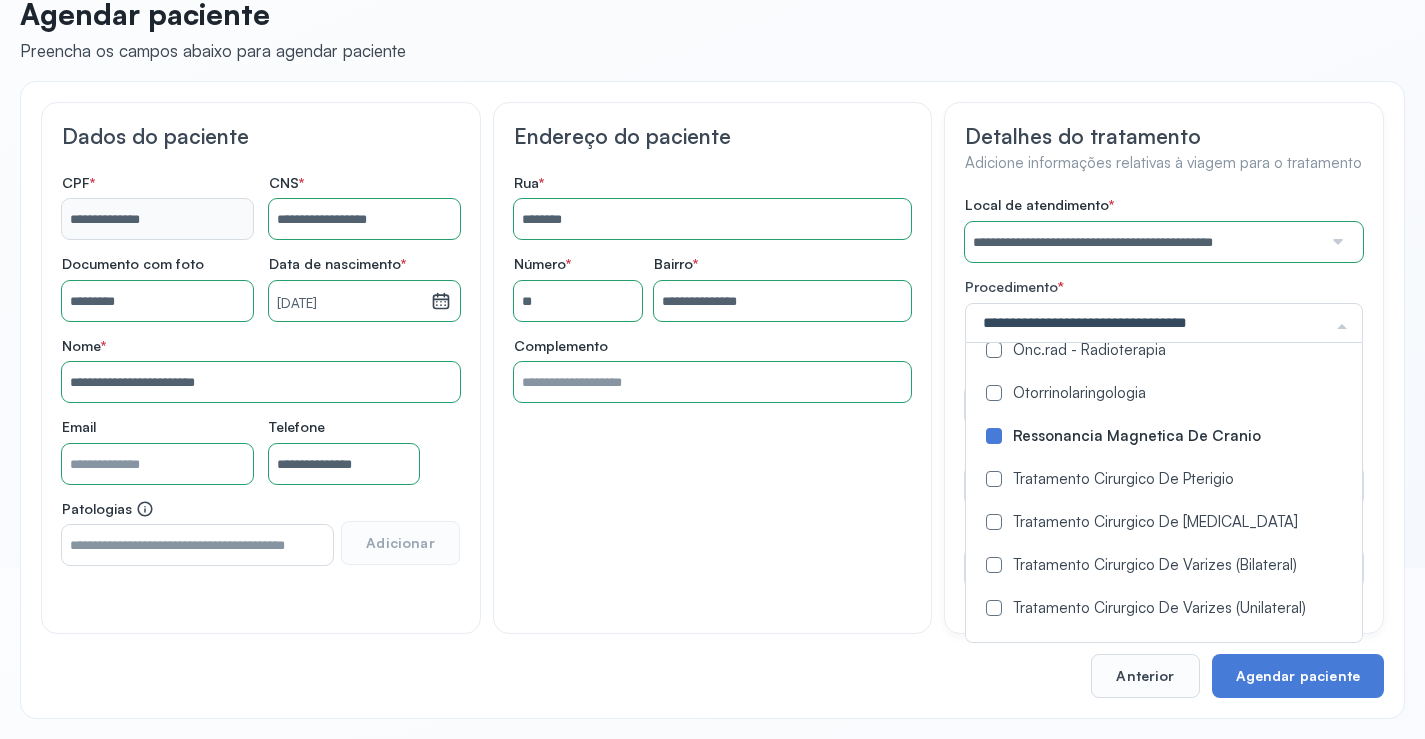 drag, startPoint x: 855, startPoint y: 470, endPoint x: 983, endPoint y: 416, distance: 138.92444 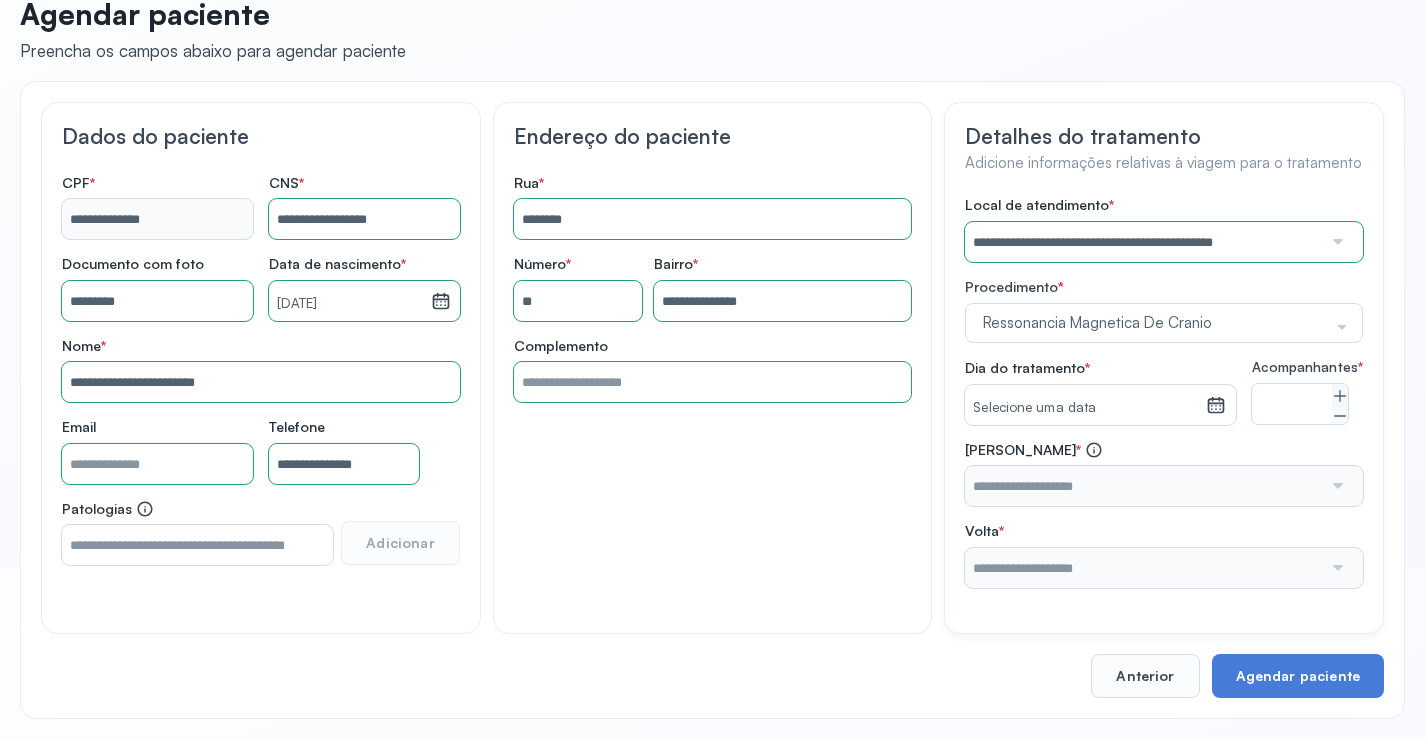 click on "Selecione uma data" at bounding box center (1085, 408) 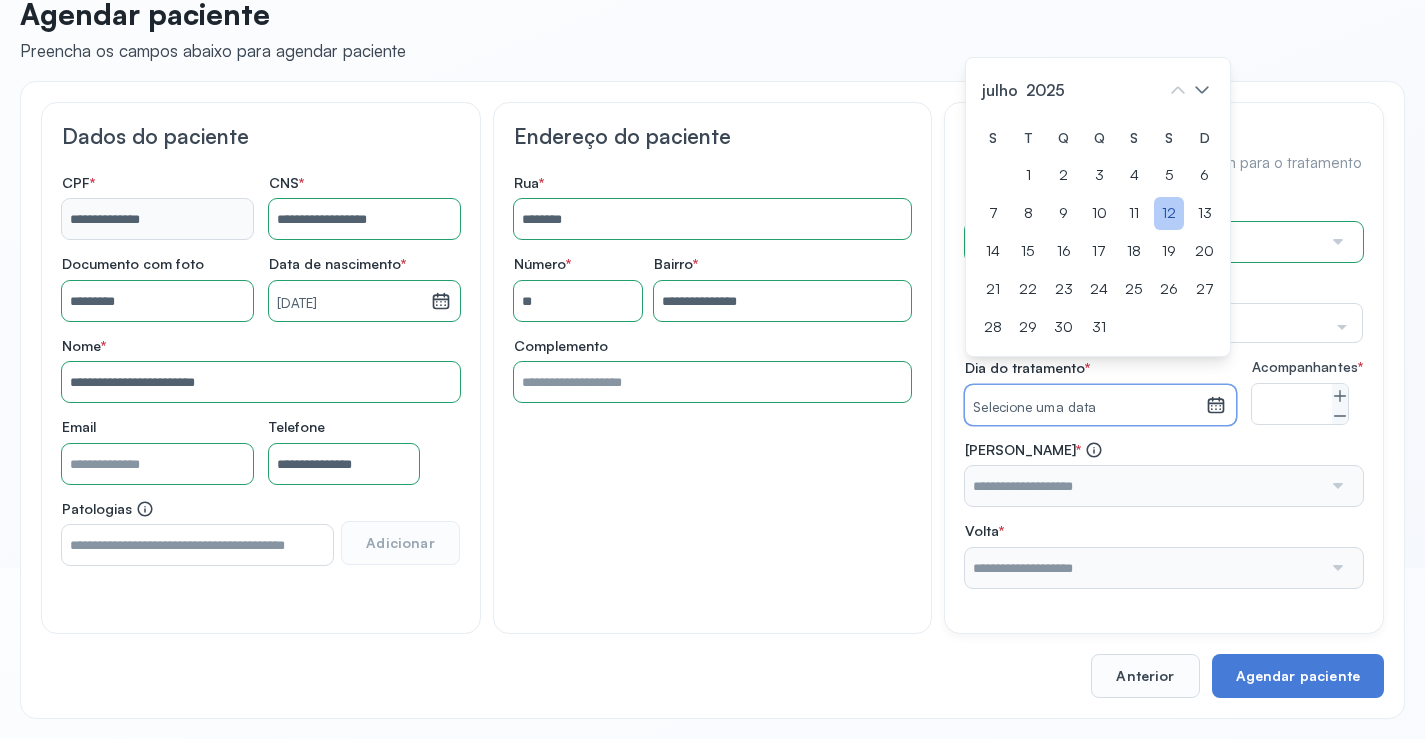 click on "12" 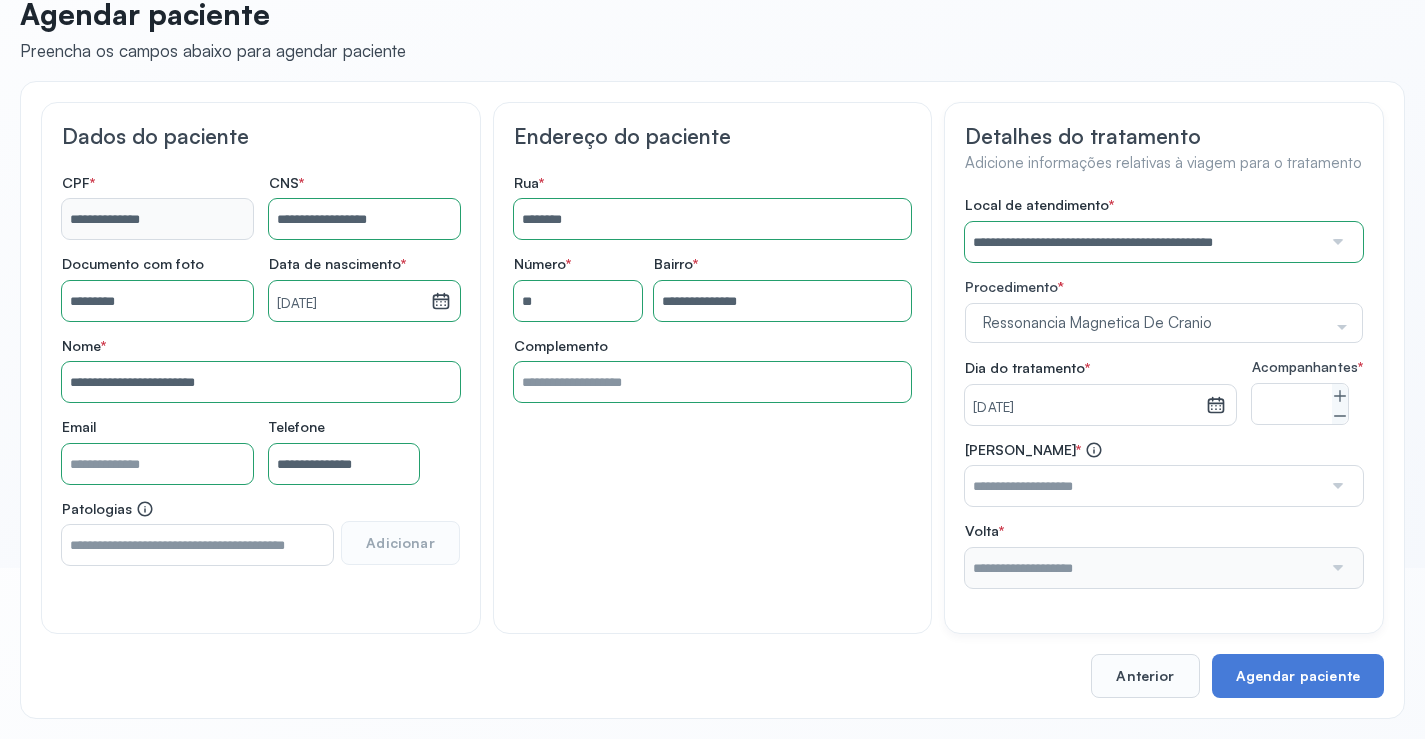 click at bounding box center (1143, 486) 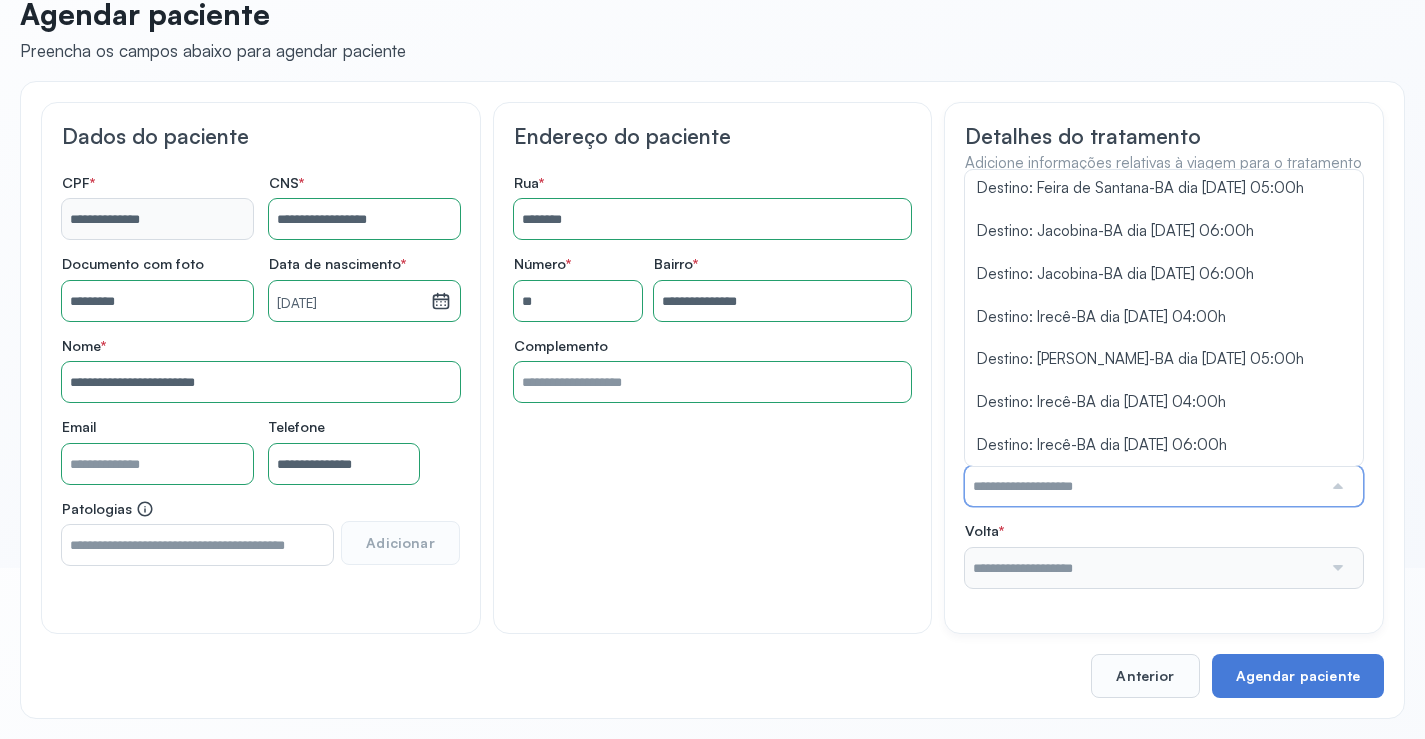 scroll, scrollTop: 1510, scrollLeft: 0, axis: vertical 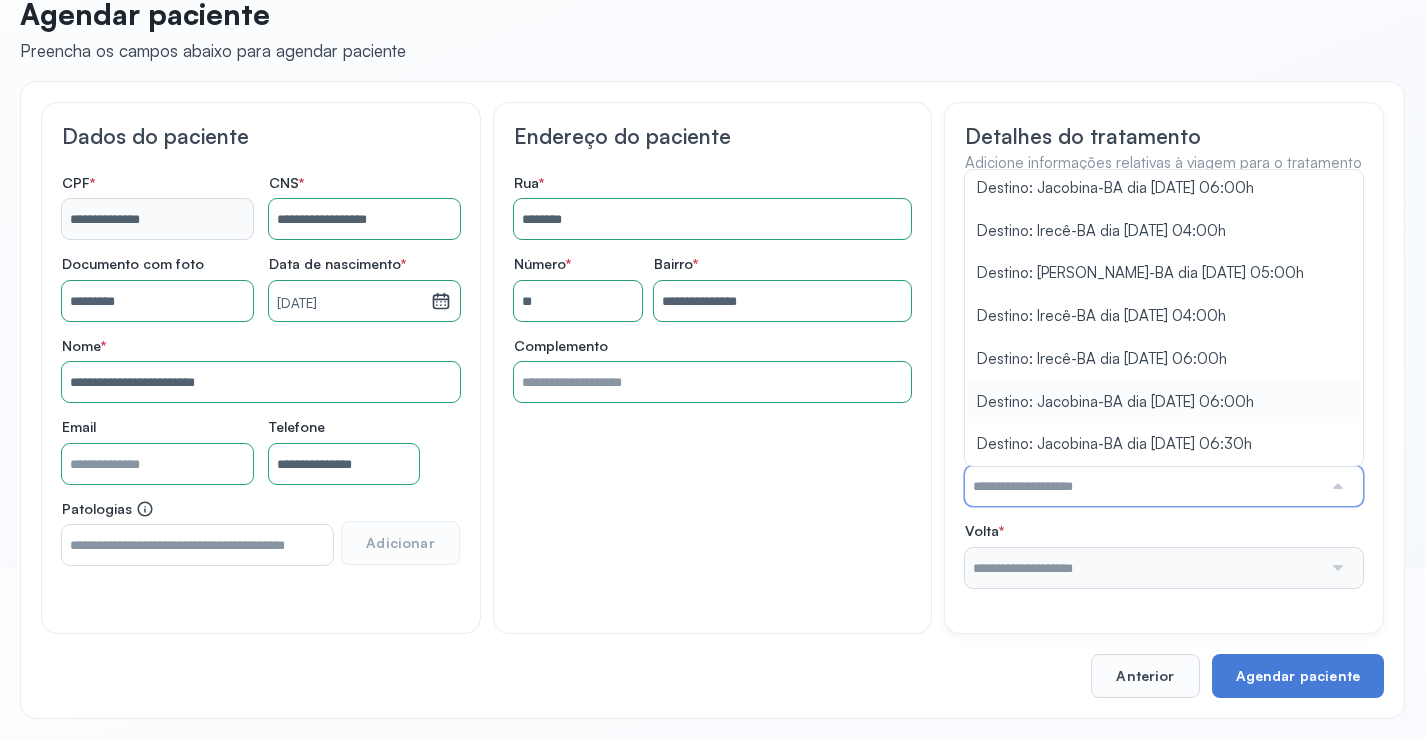 type on "**********" 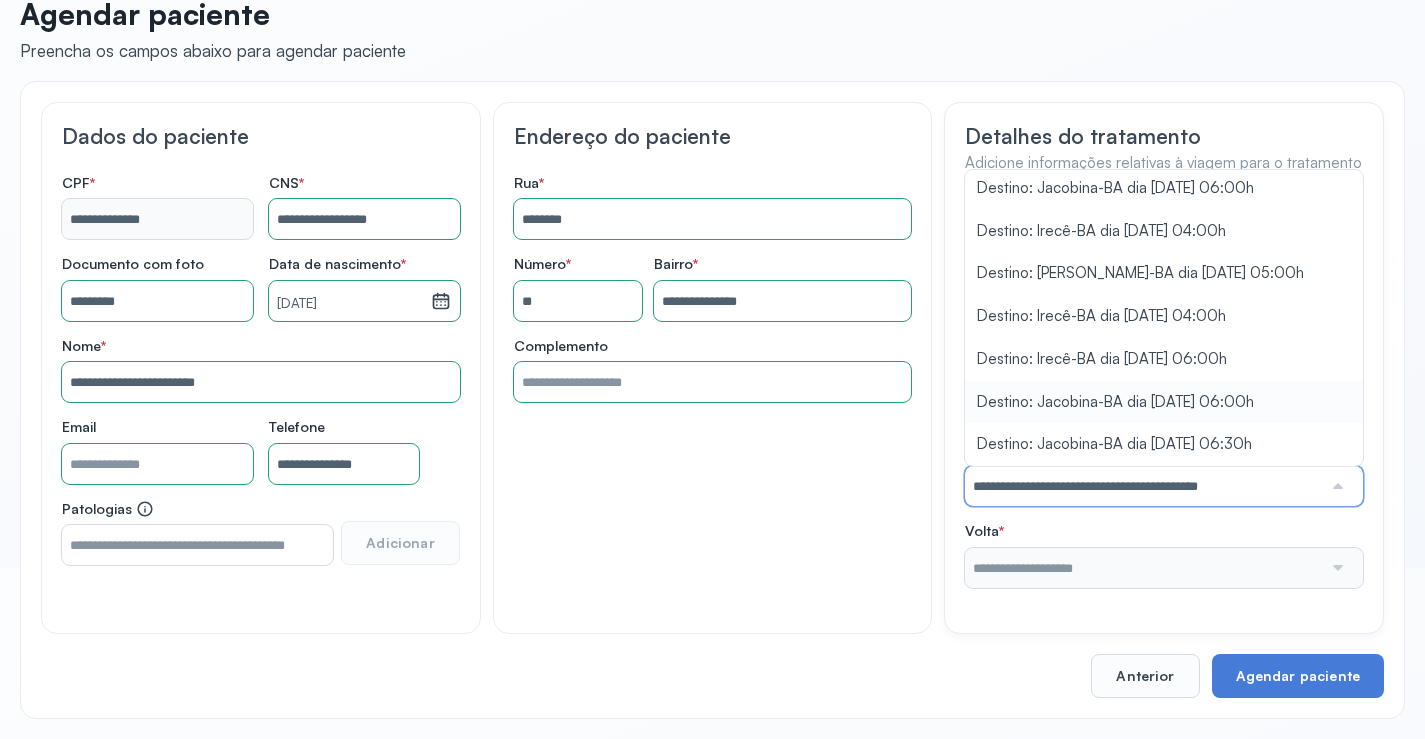 click on "**********" at bounding box center (1164, 392) 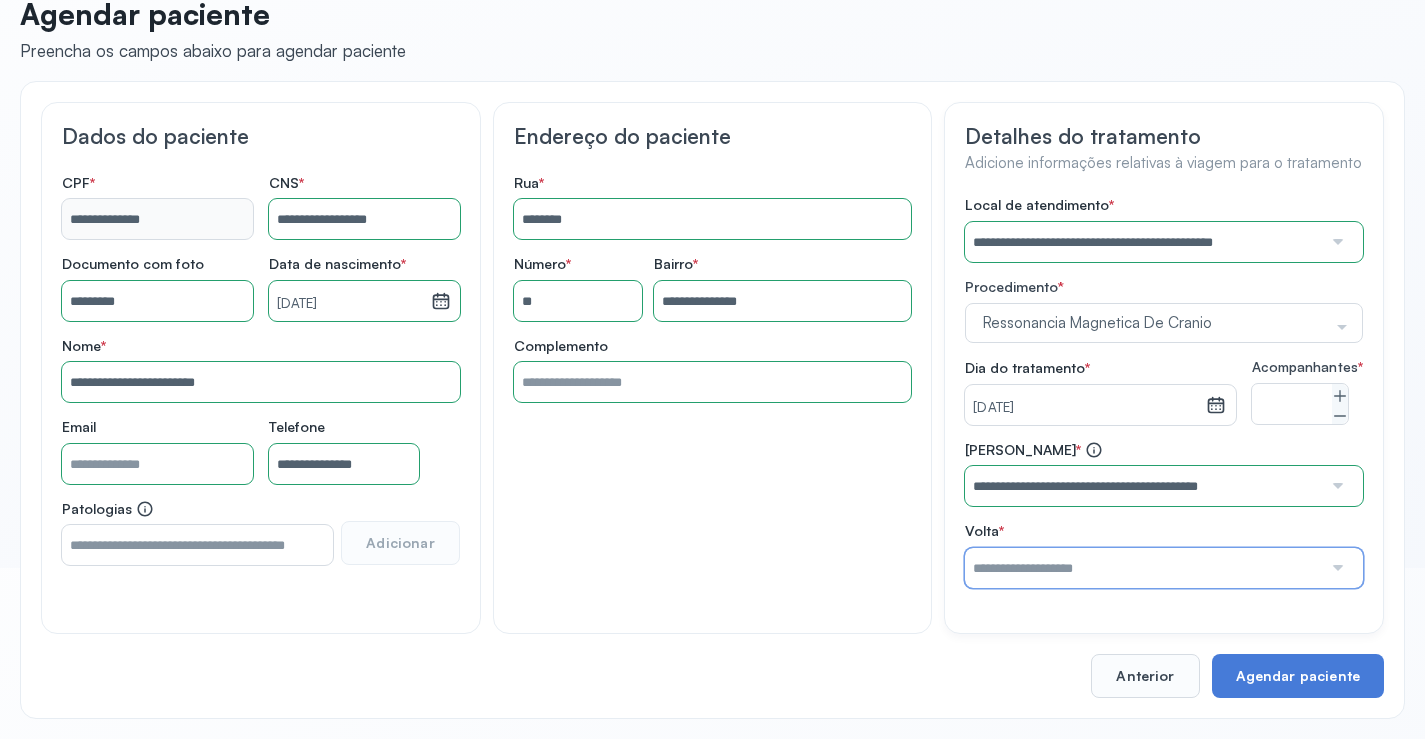 click at bounding box center [1143, 568] 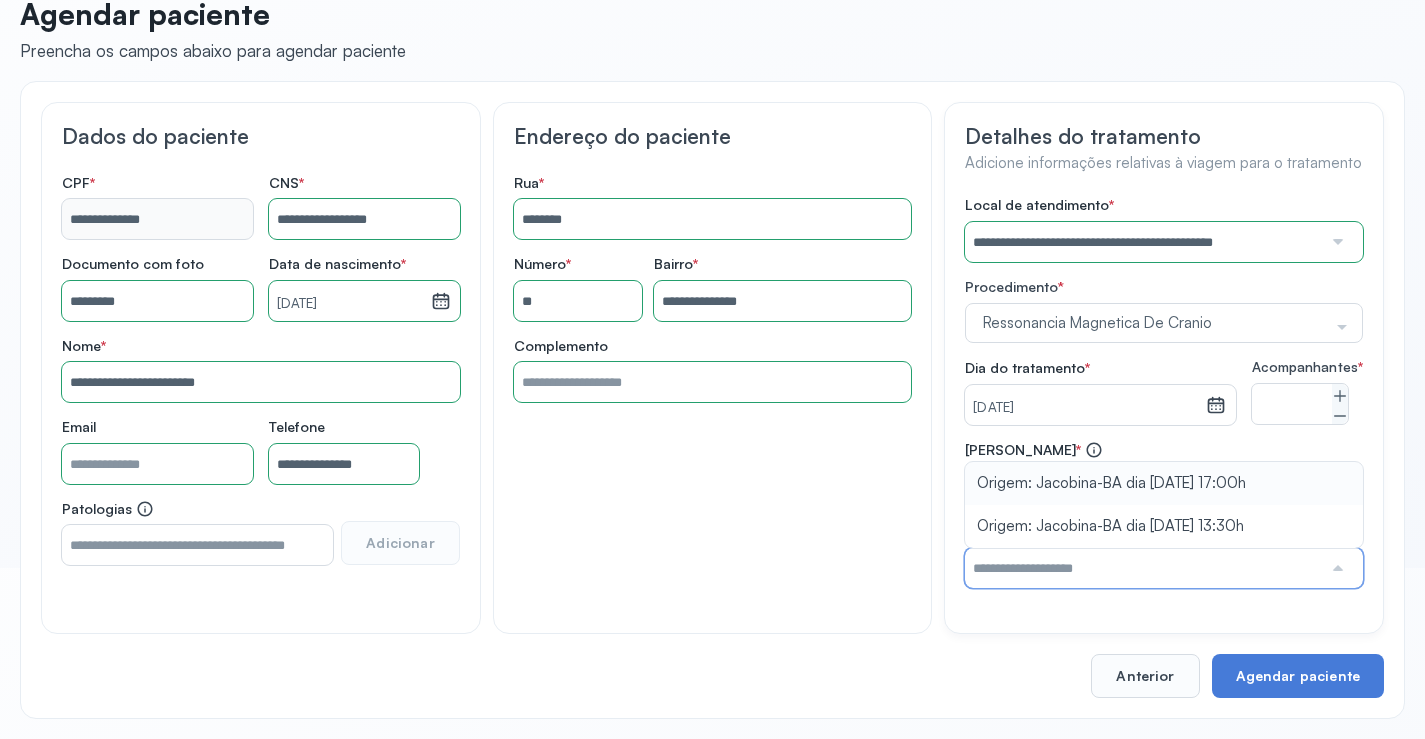 type on "**********" 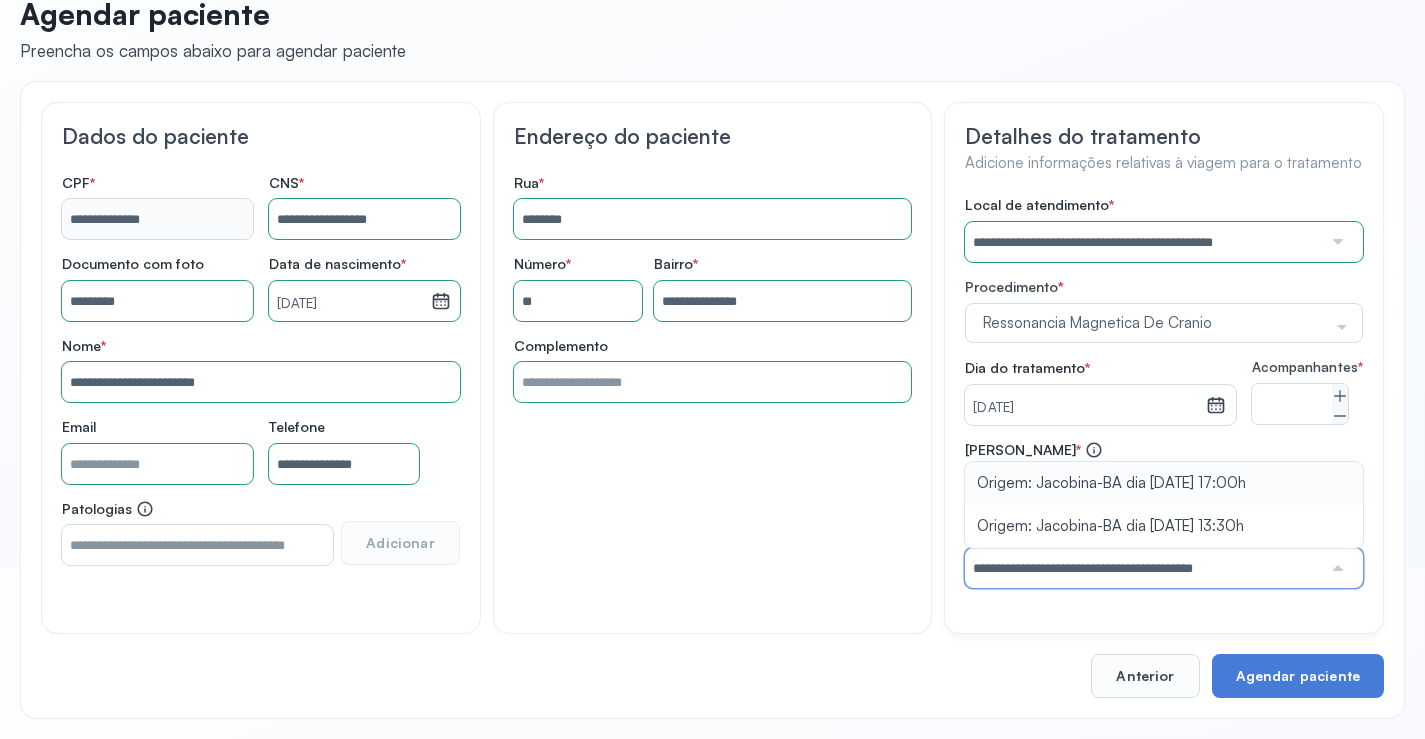 click on "**********" at bounding box center [1164, 514] 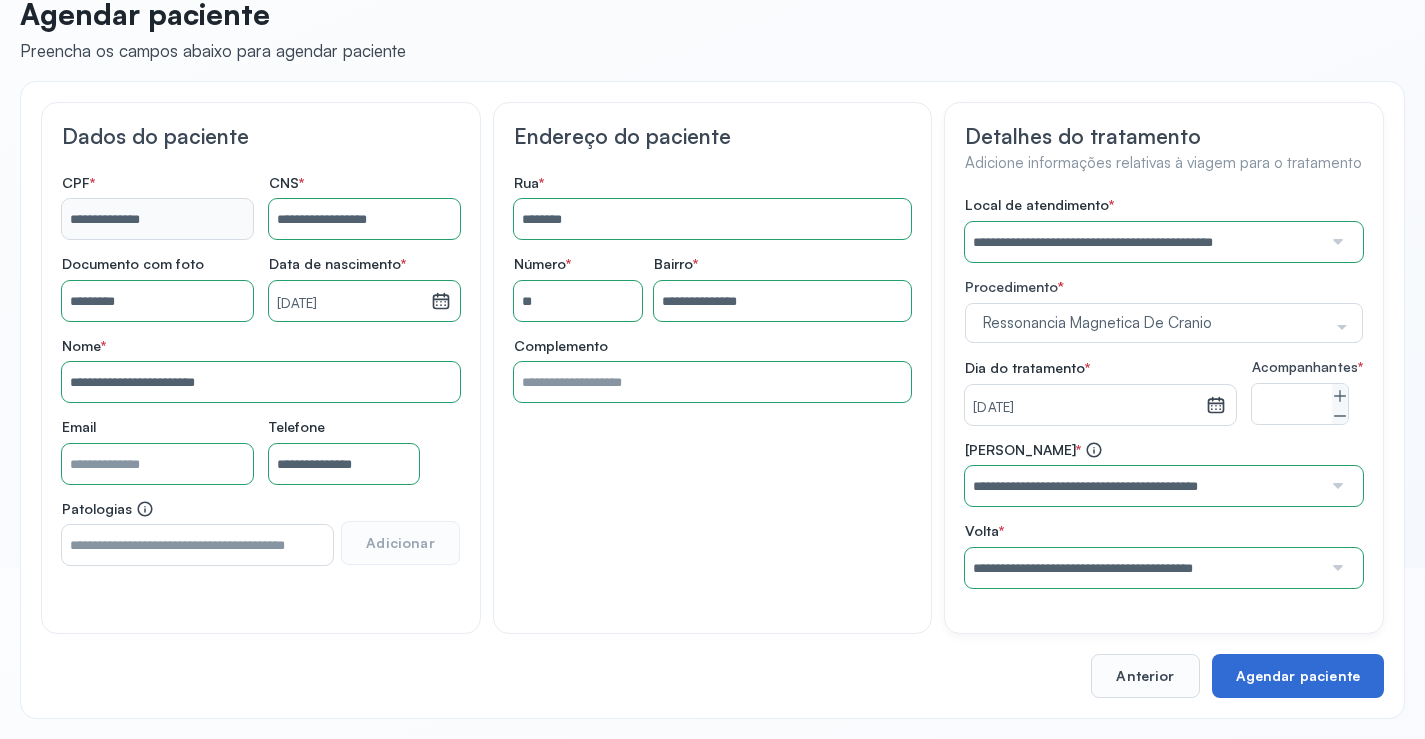 click on "Agendar paciente" at bounding box center (1298, 676) 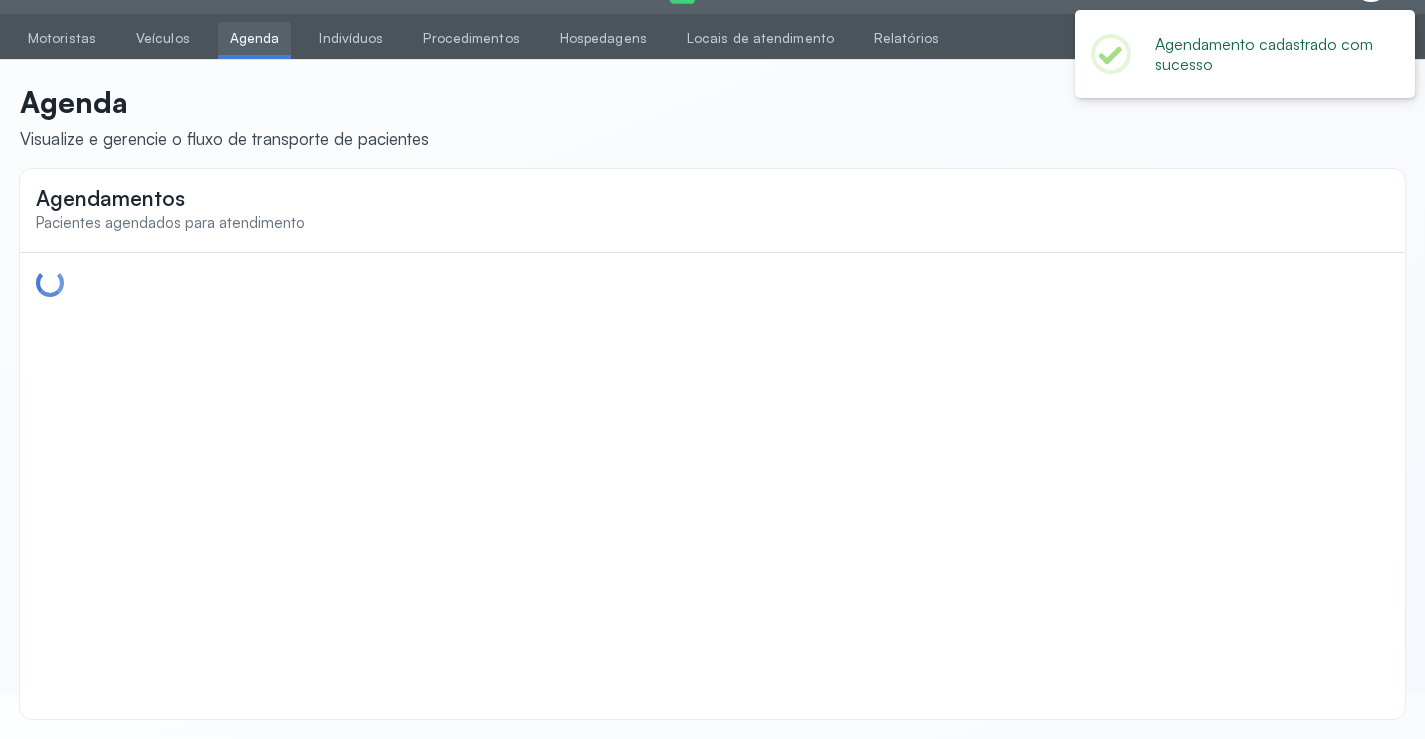 scroll, scrollTop: 44, scrollLeft: 0, axis: vertical 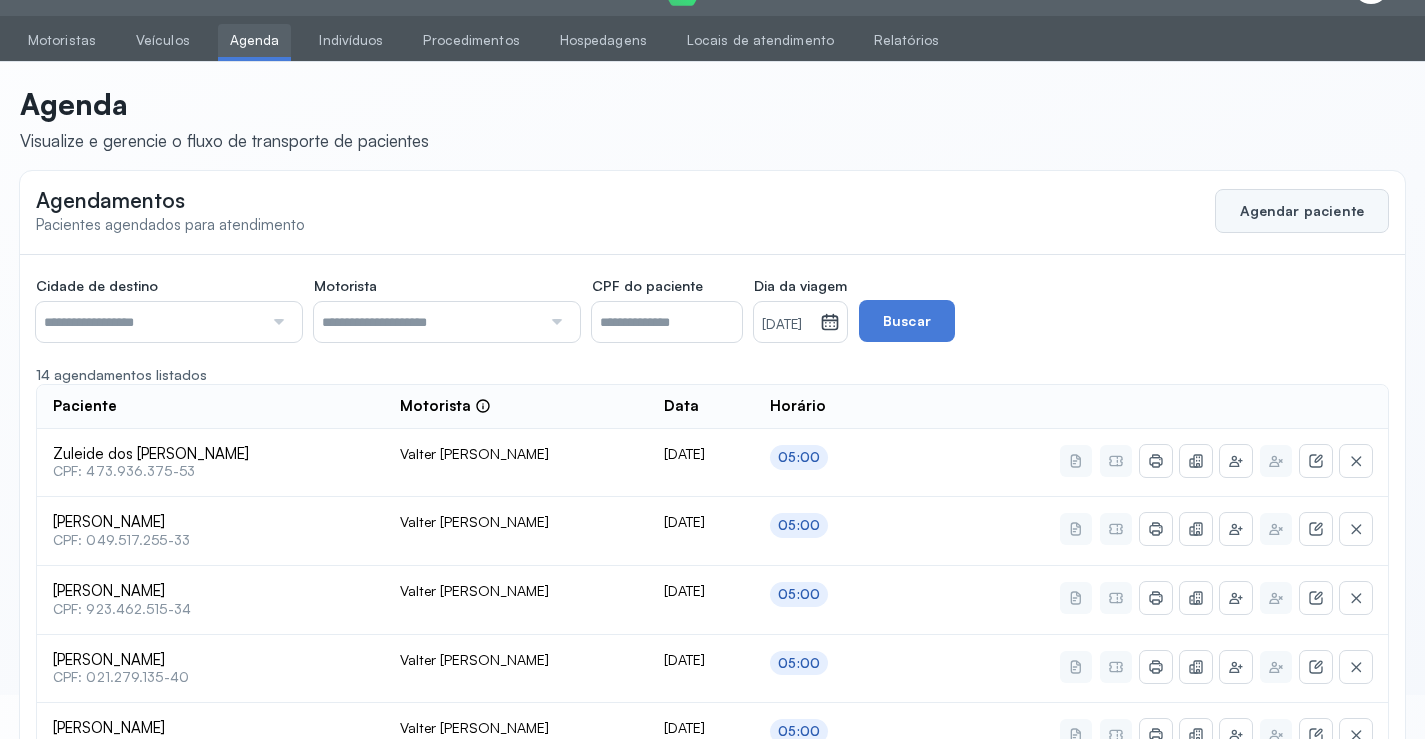 click on "Agendar paciente" 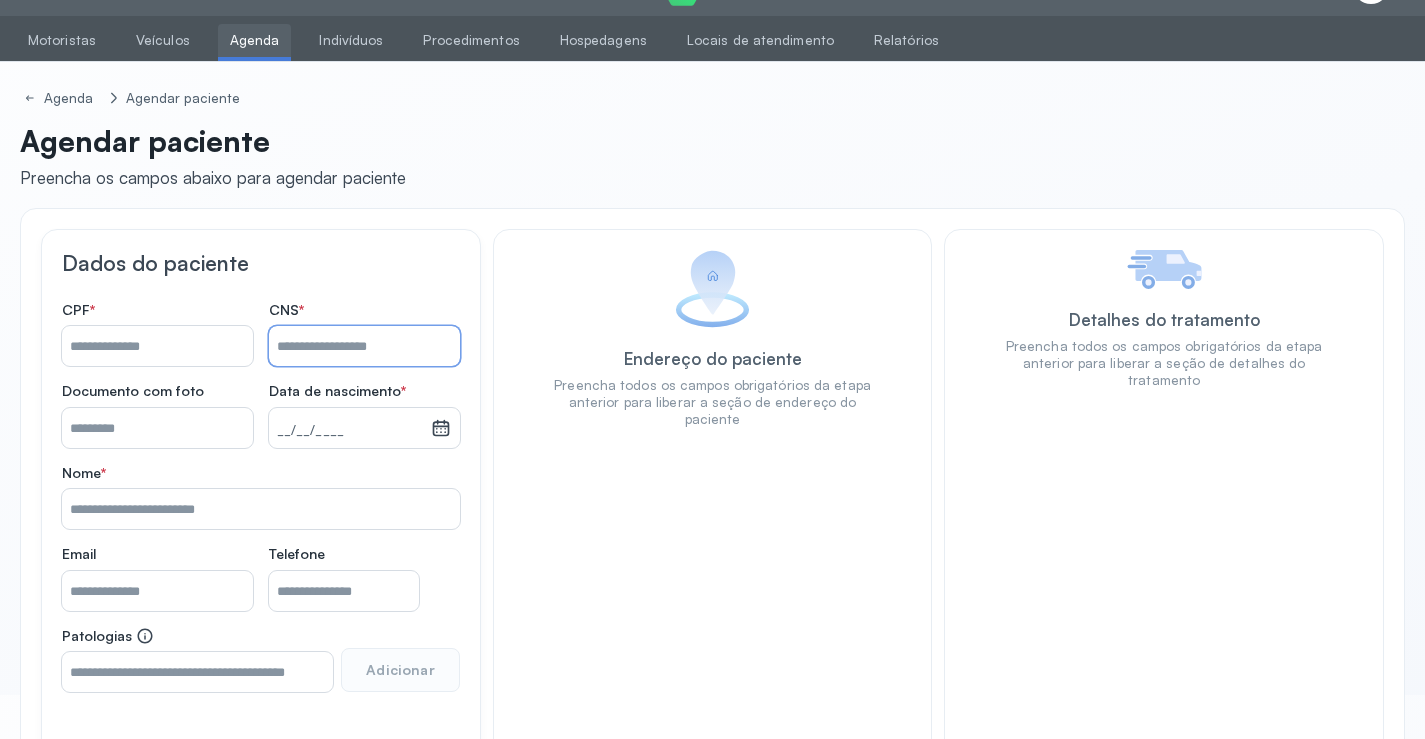 paste on "**********" 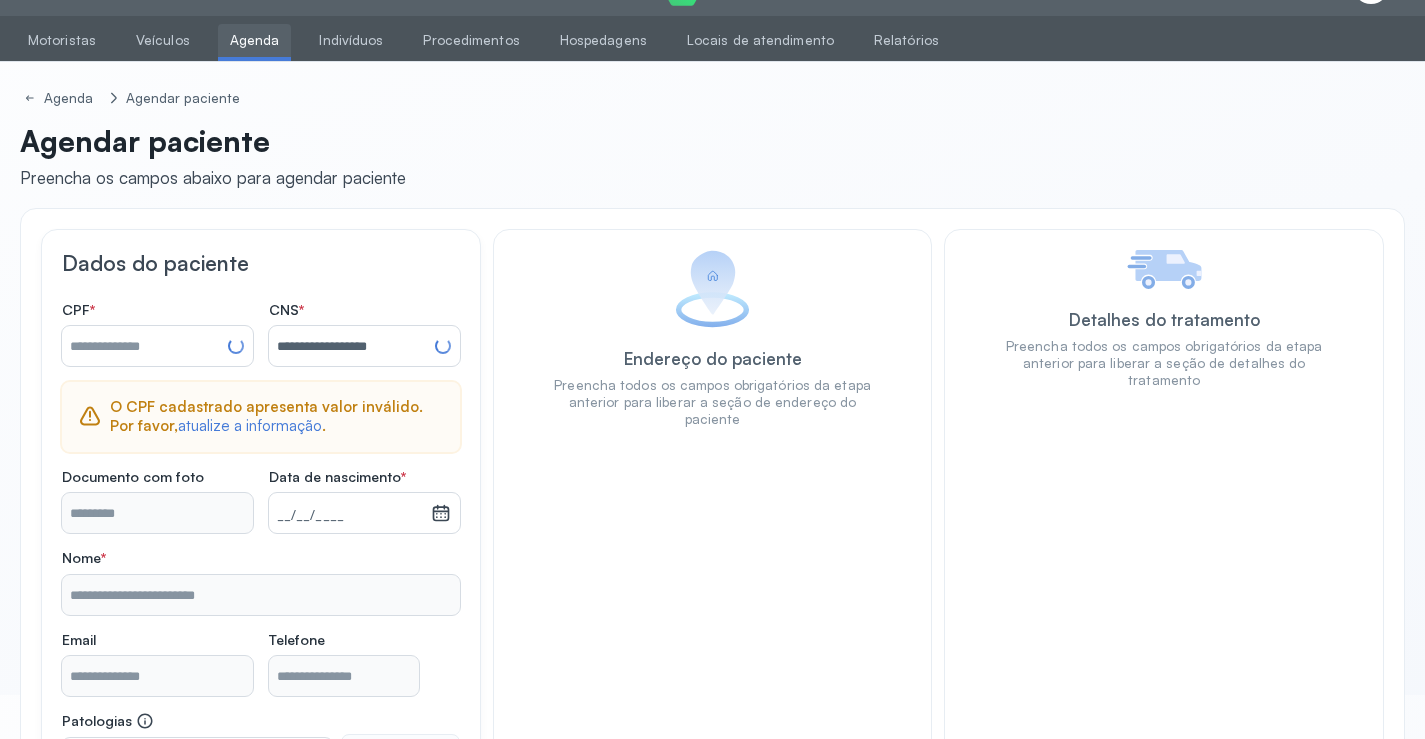 type on "**********" 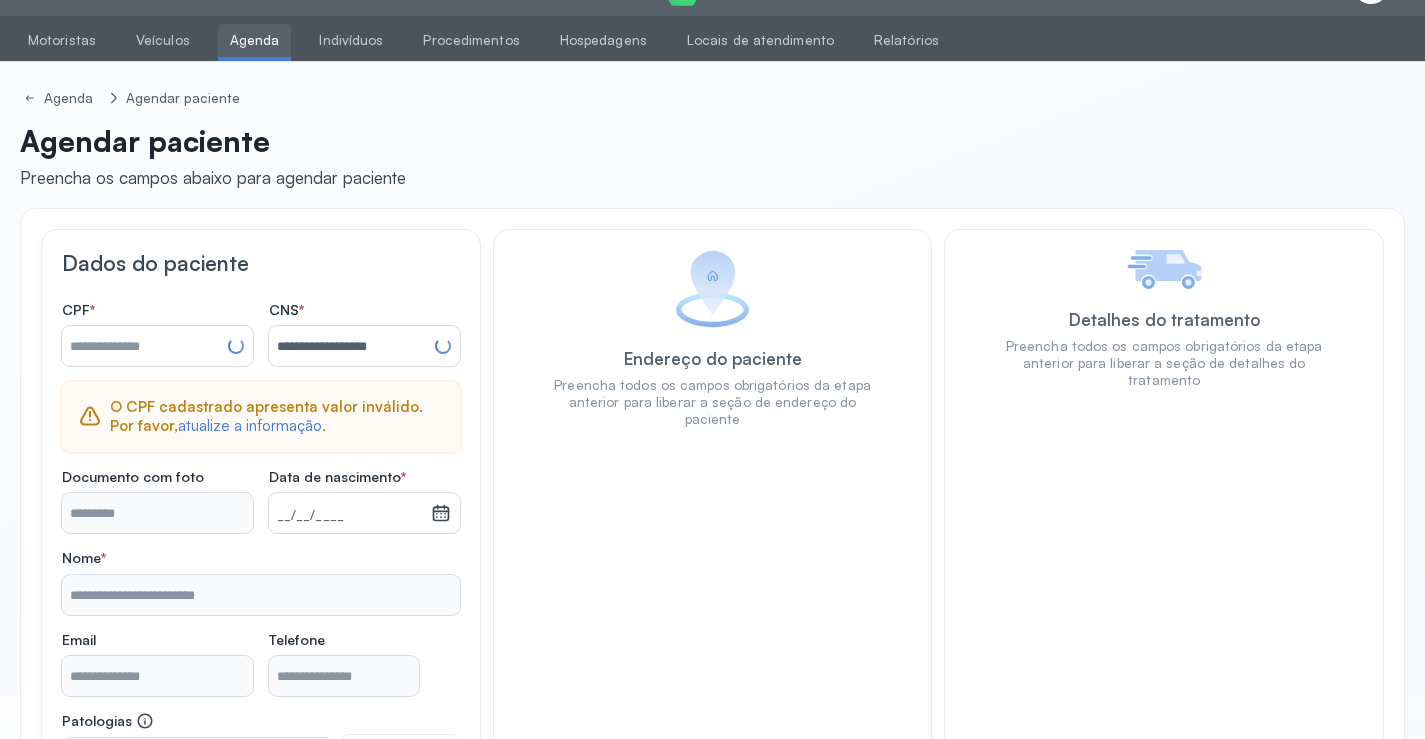 type on "**********" 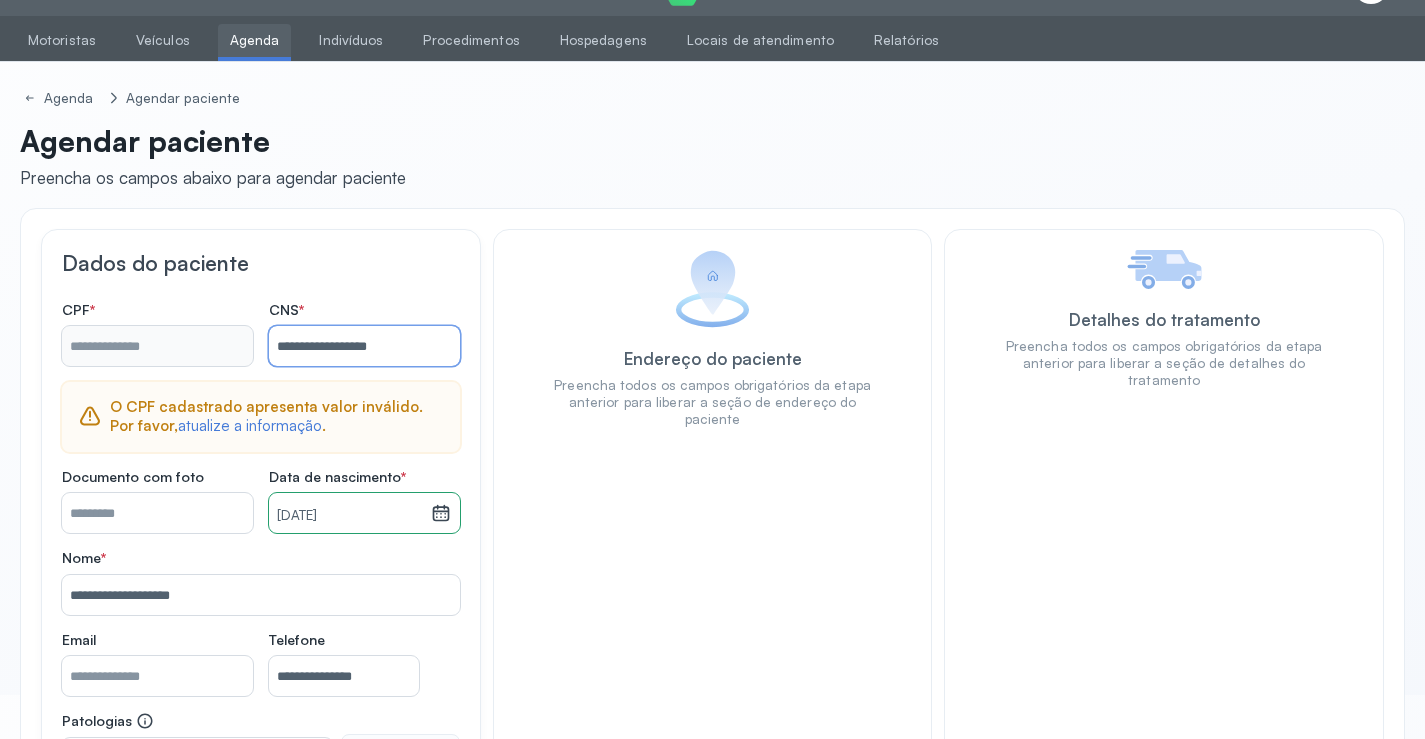 type on "**********" 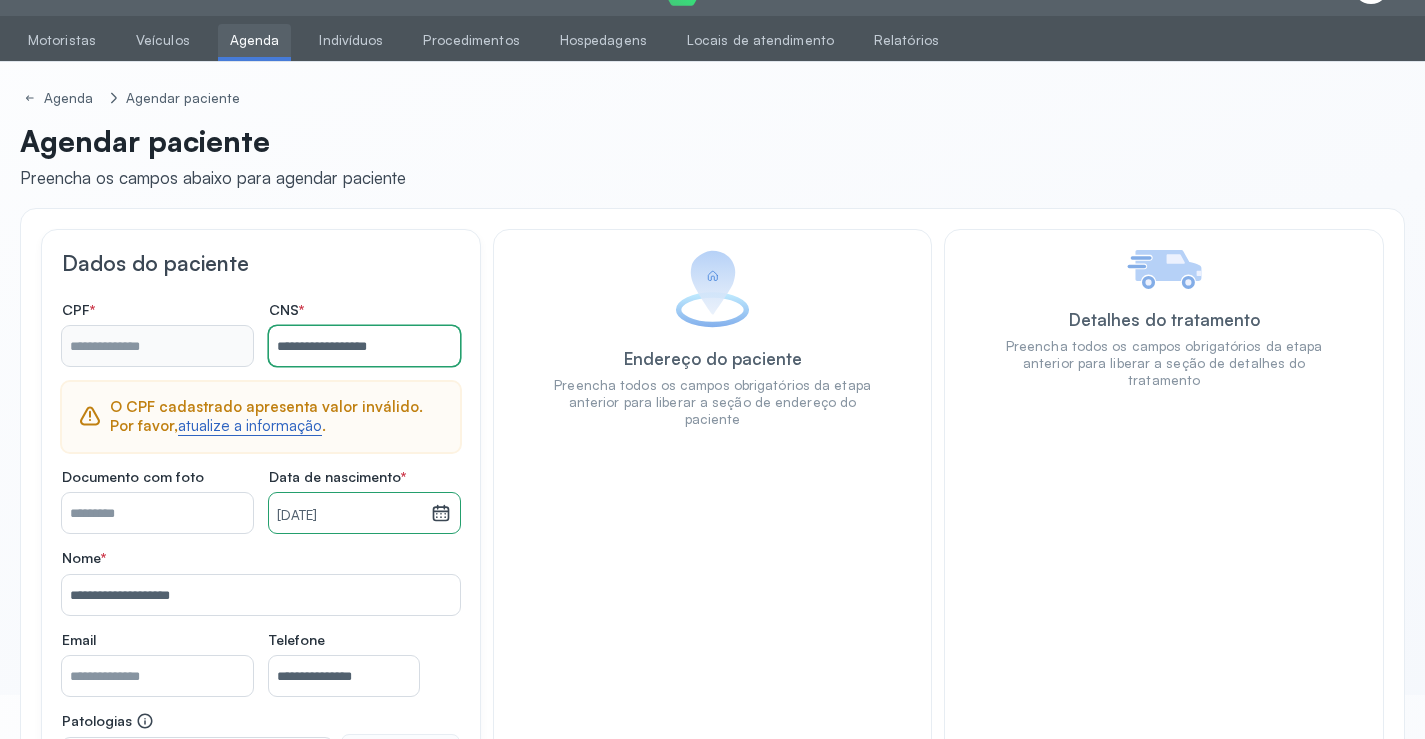 click on "atualize a informação" at bounding box center [250, 426] 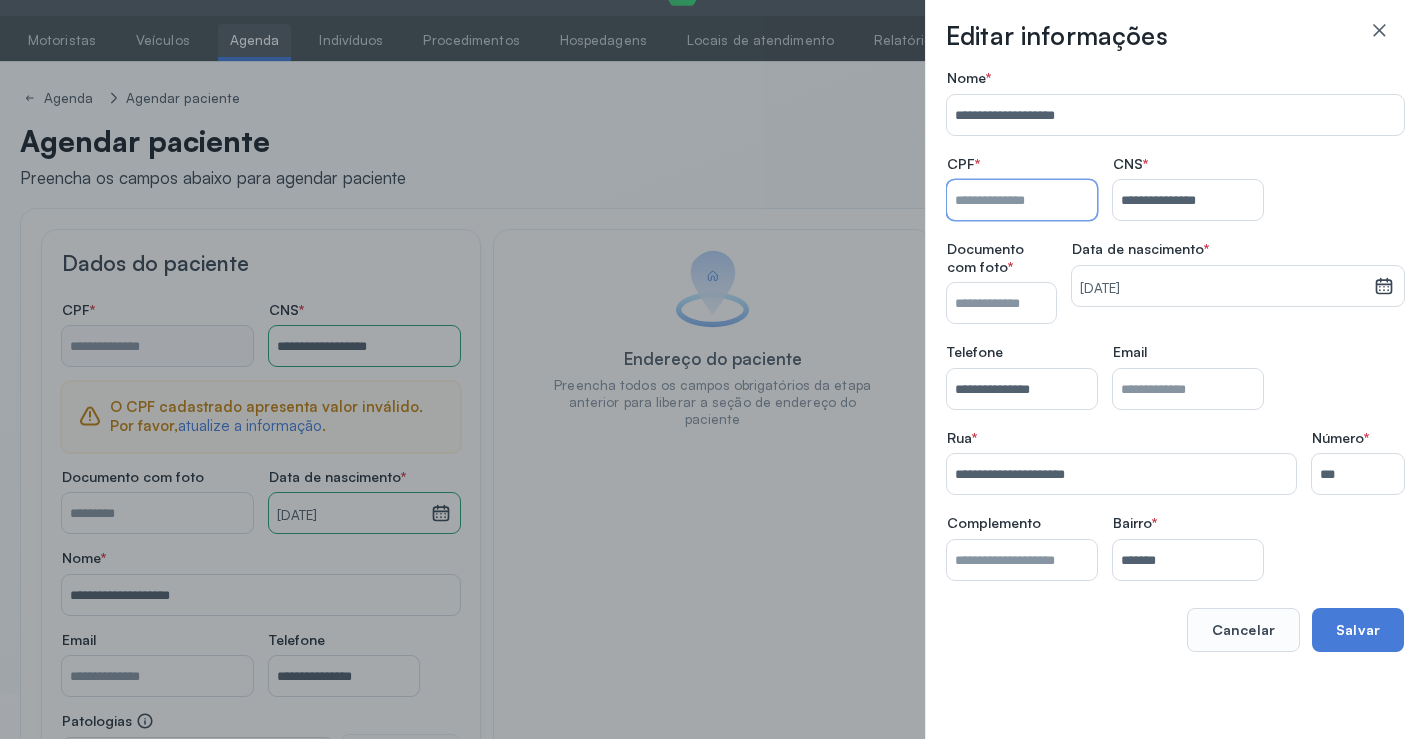 click on "Nome   *" at bounding box center [1022, 200] 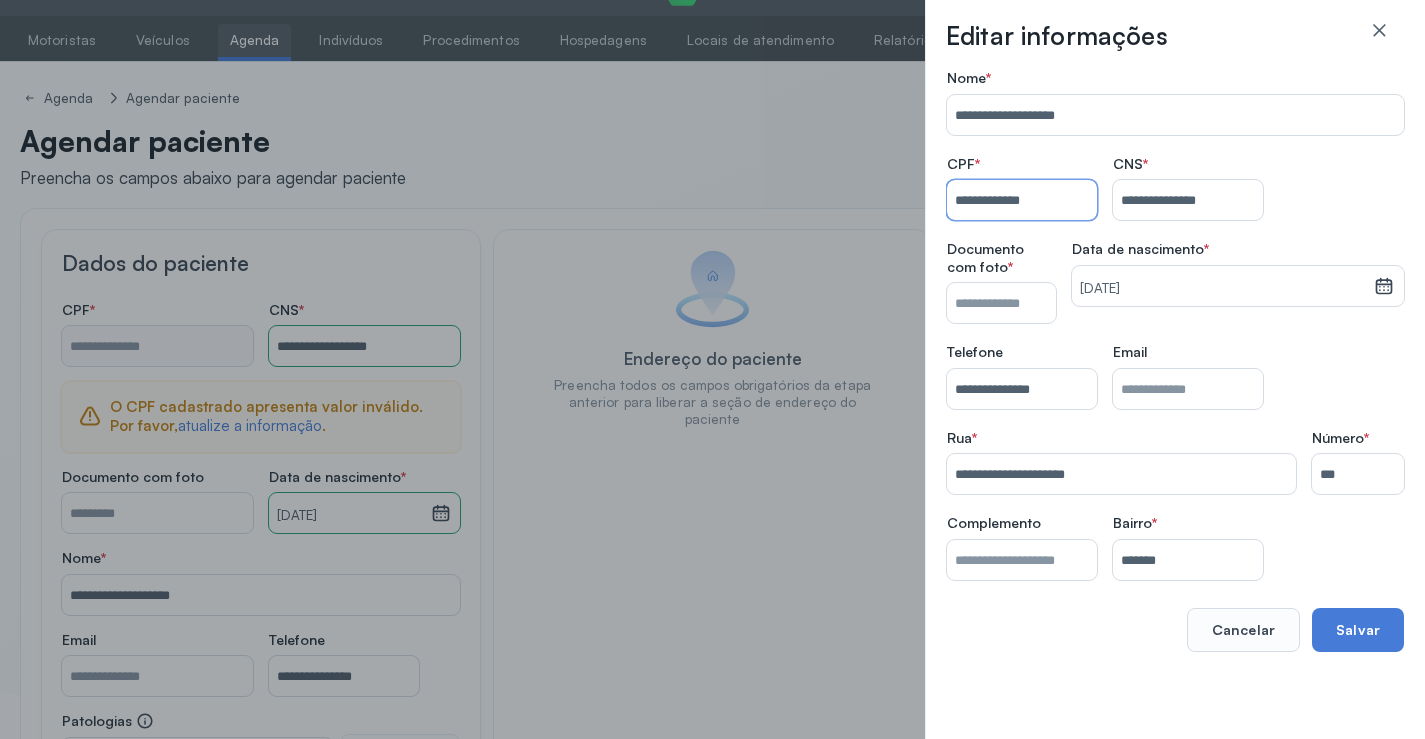 type on "**********" 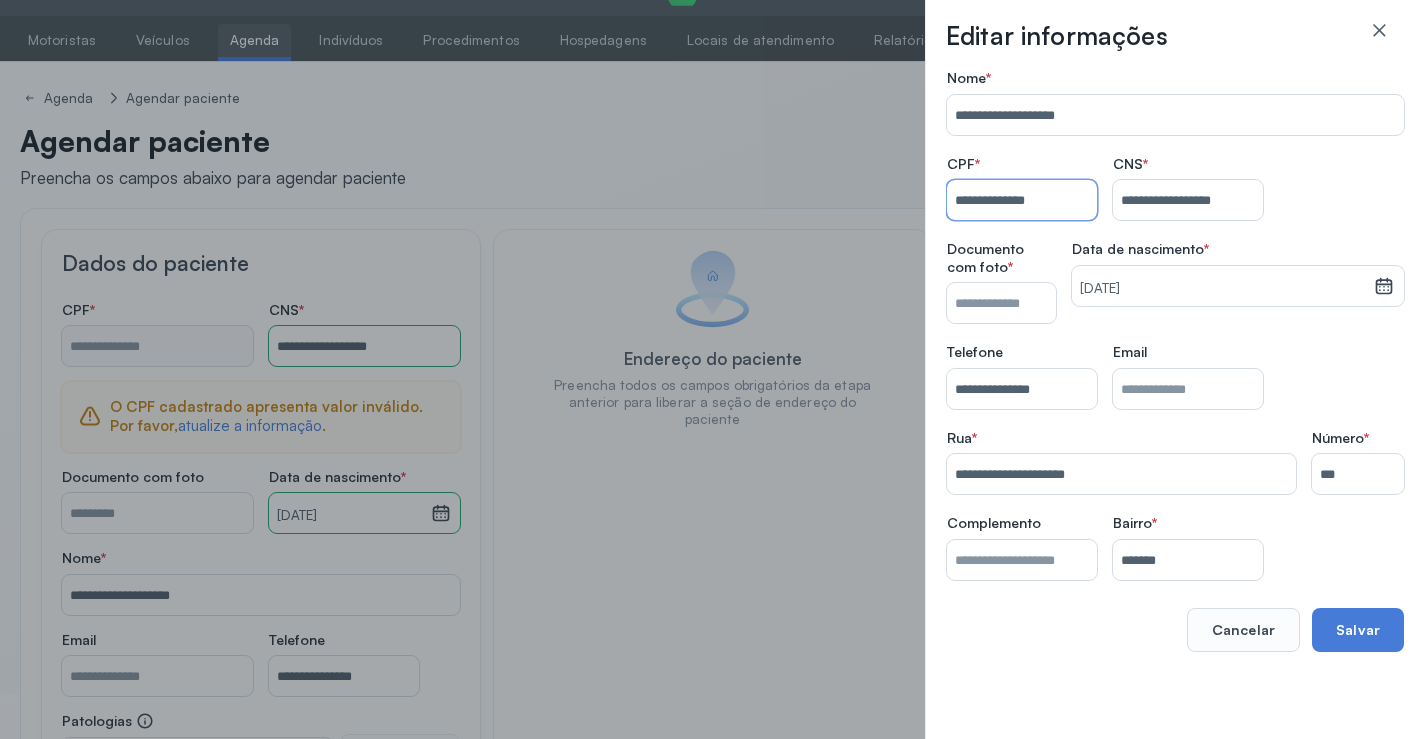 type on "**********" 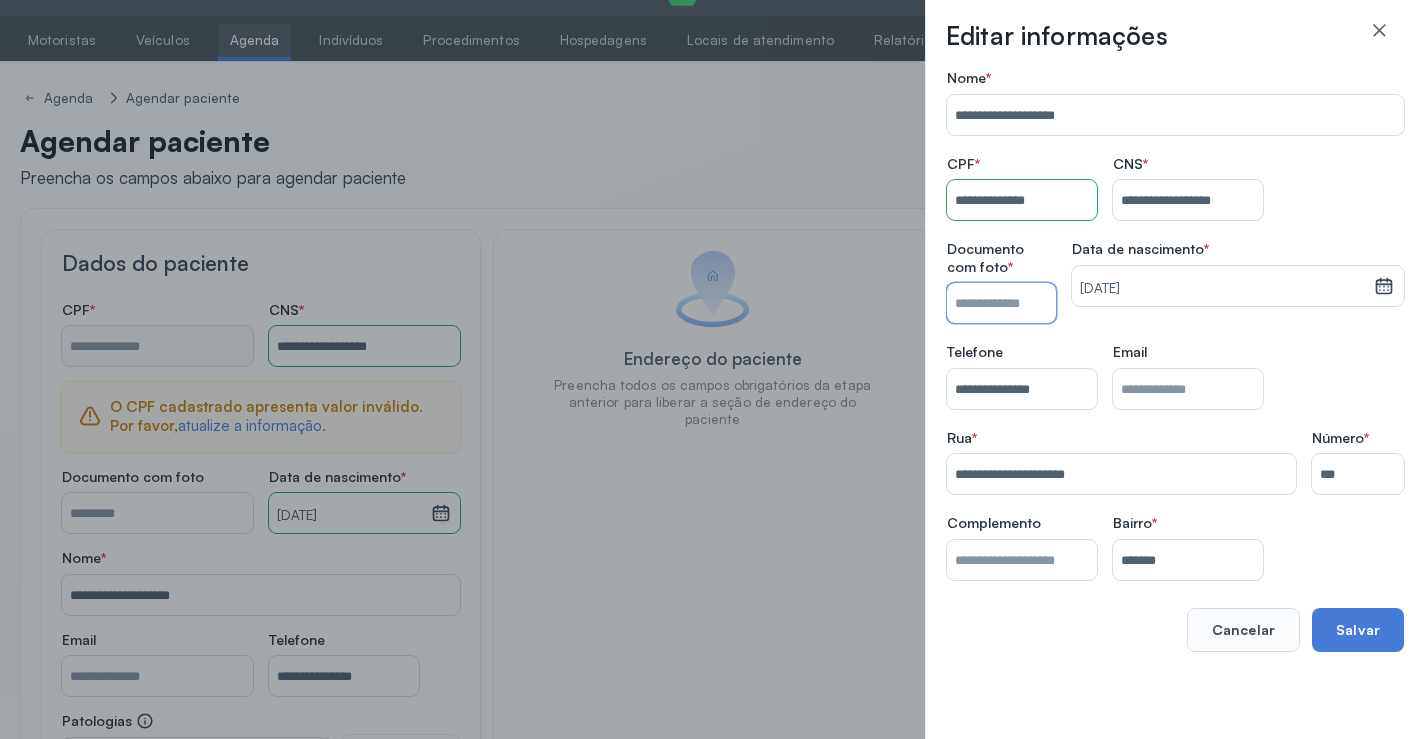 click on "Nome   *" at bounding box center (1001, 303) 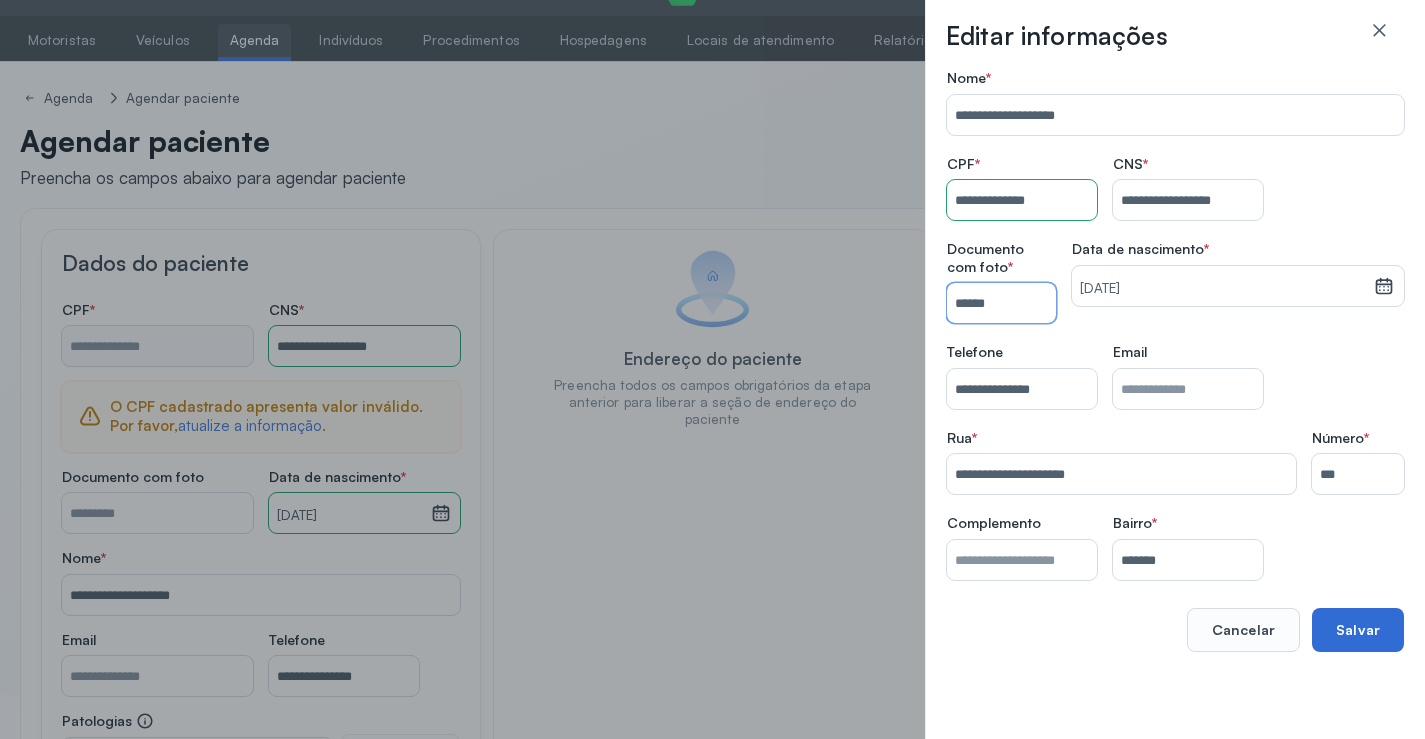 type on "******" 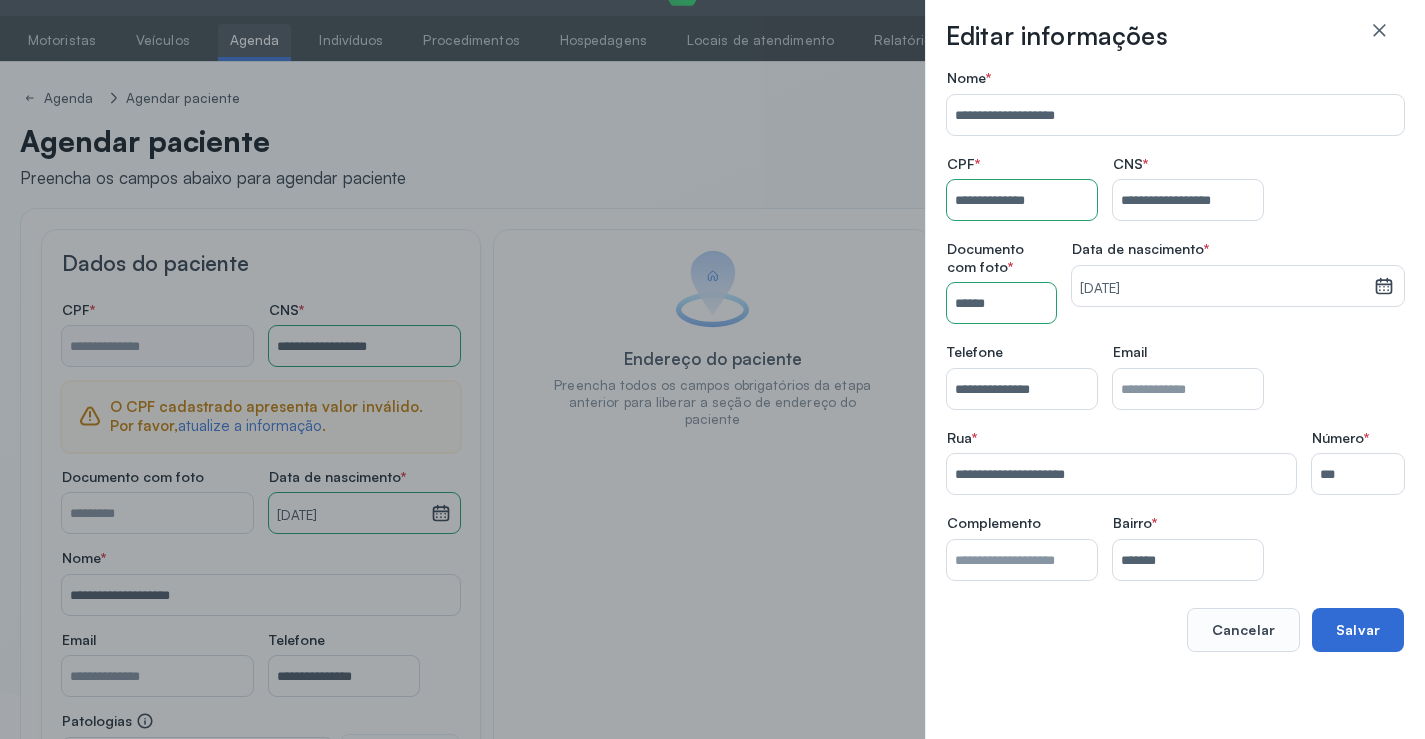 click on "Salvar" at bounding box center (1358, 630) 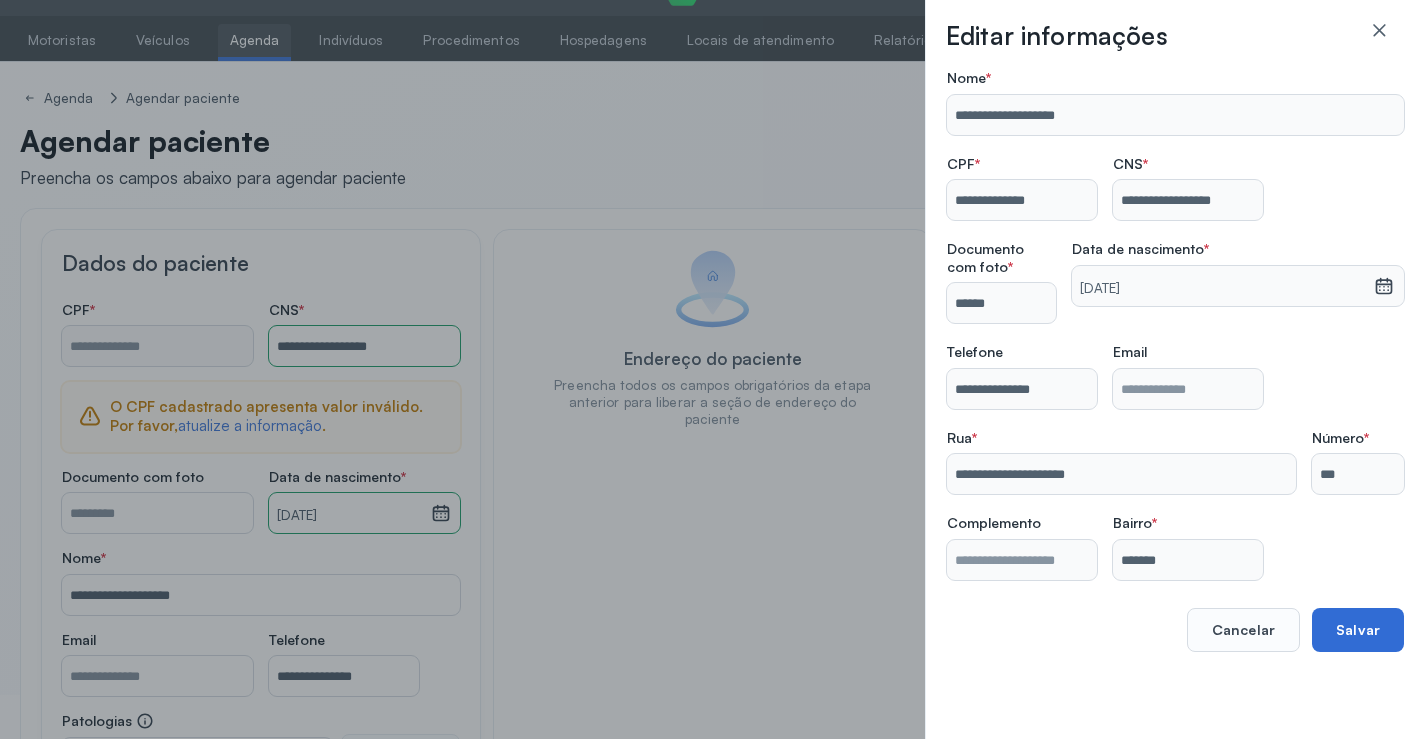 type on "**********" 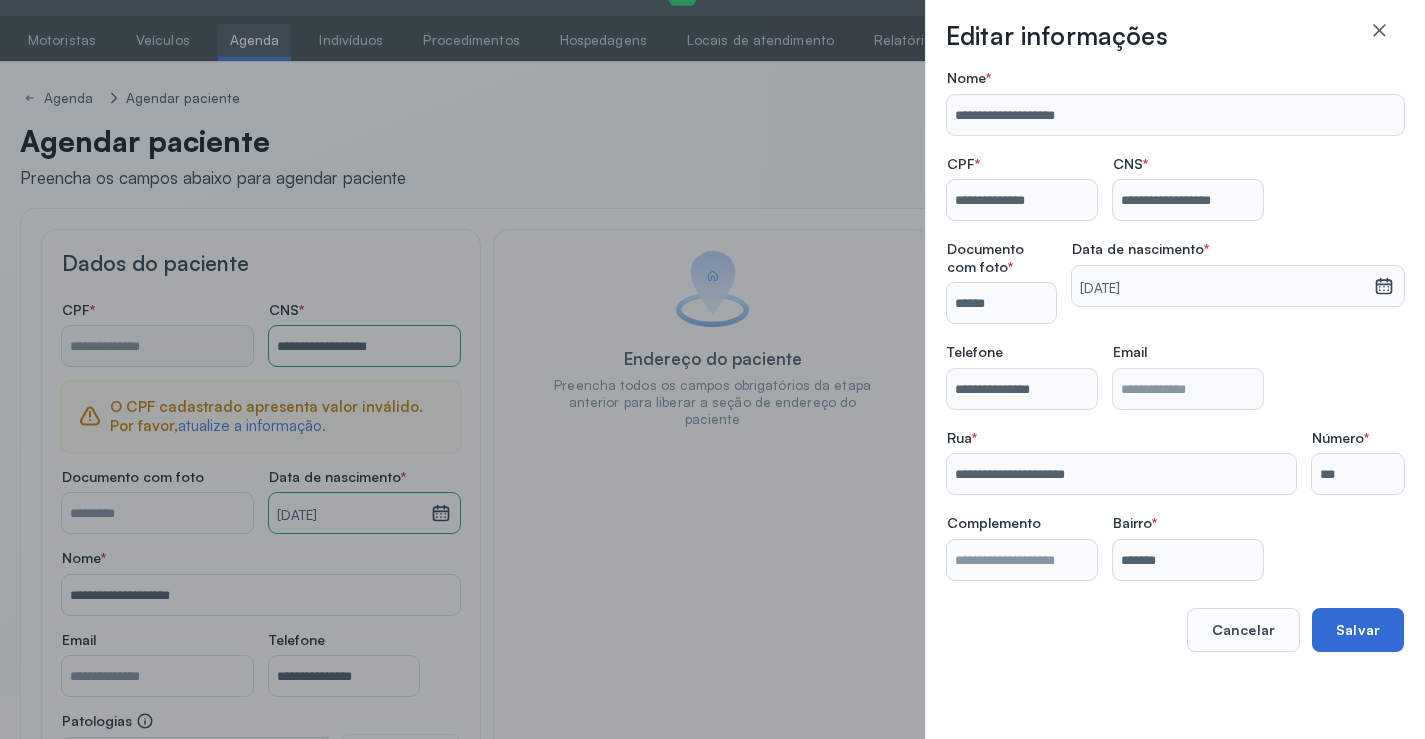 type on "**********" 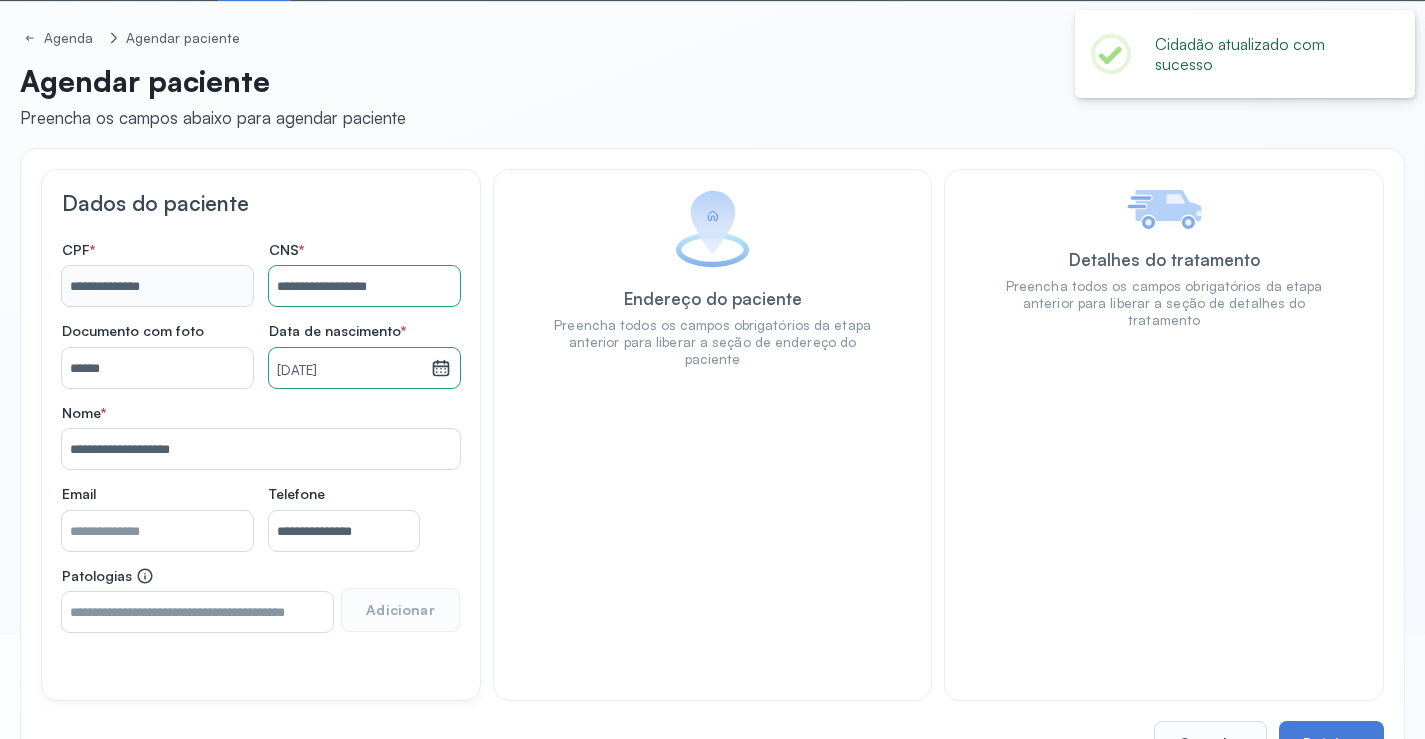 scroll, scrollTop: 171, scrollLeft: 0, axis: vertical 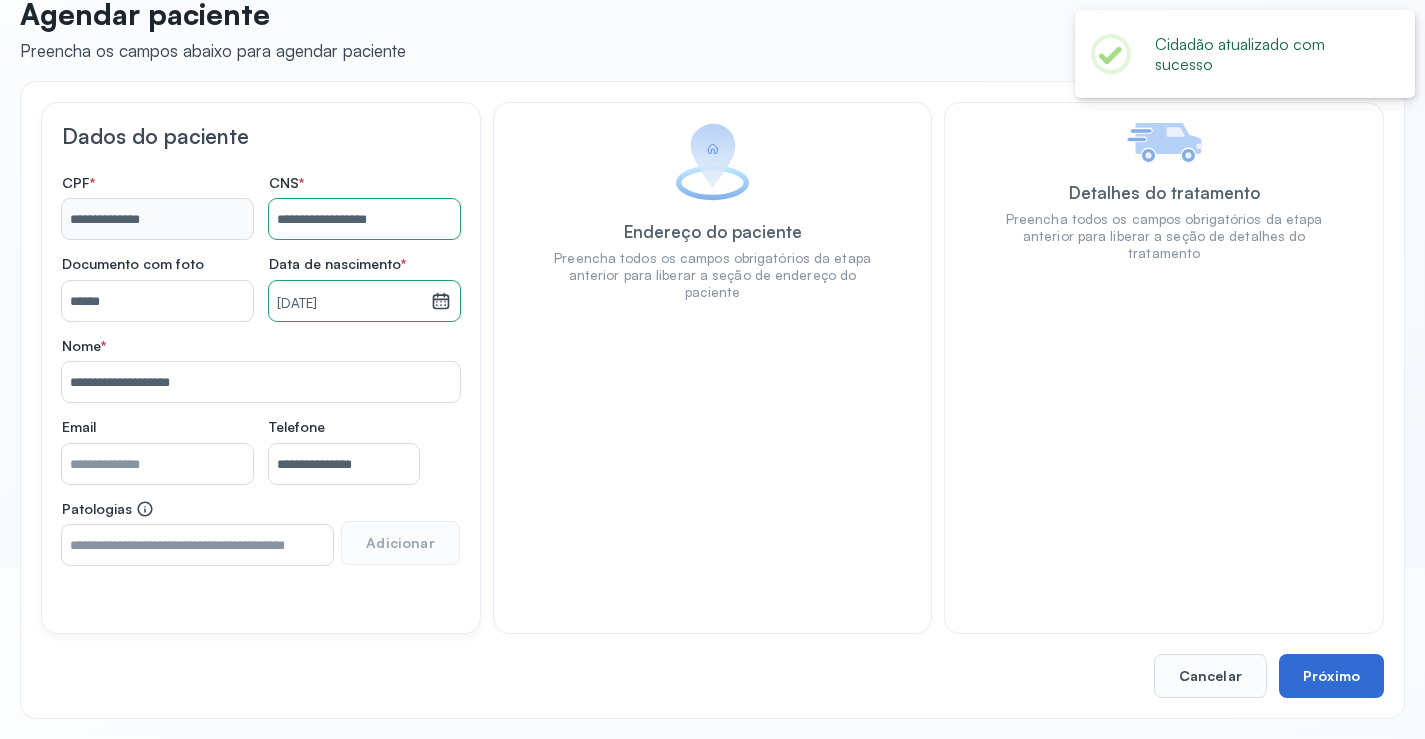 click on "Próximo" at bounding box center [1331, 676] 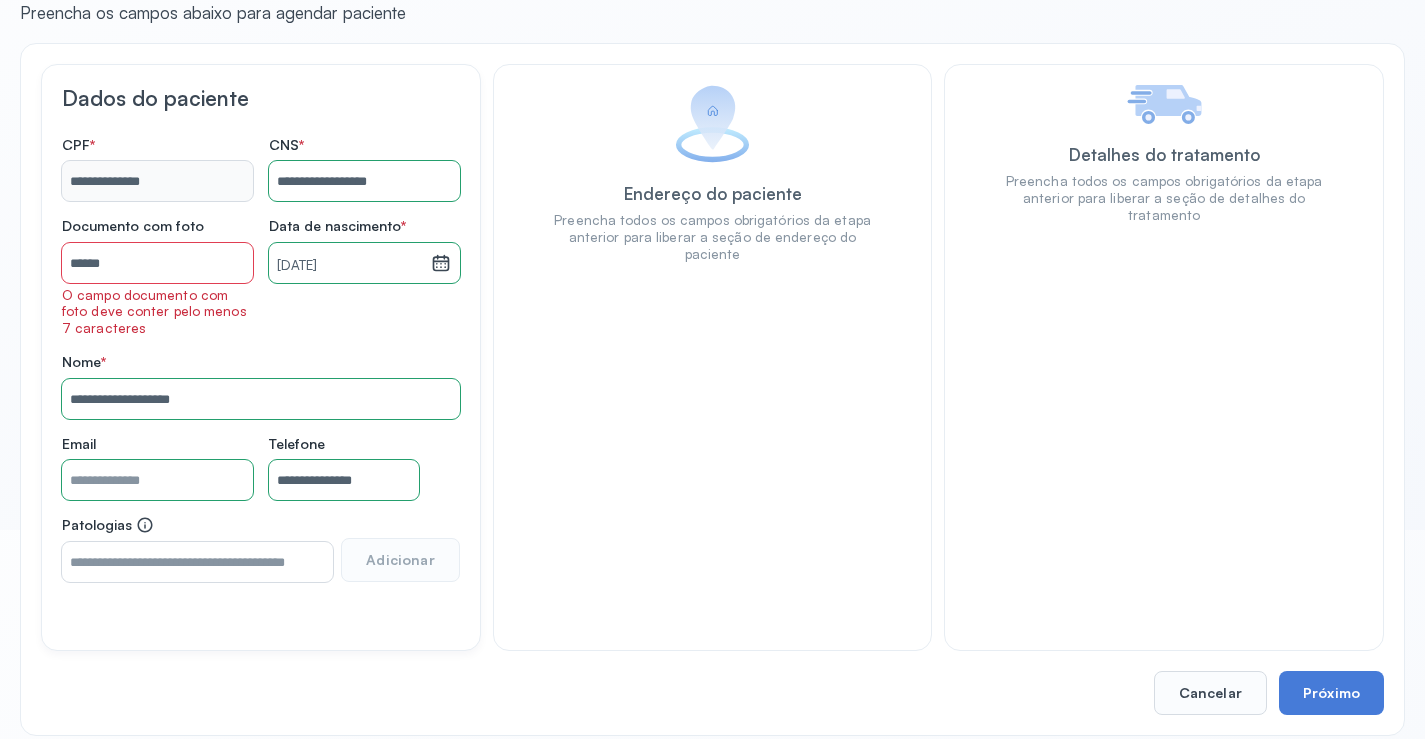 scroll, scrollTop: 226, scrollLeft: 0, axis: vertical 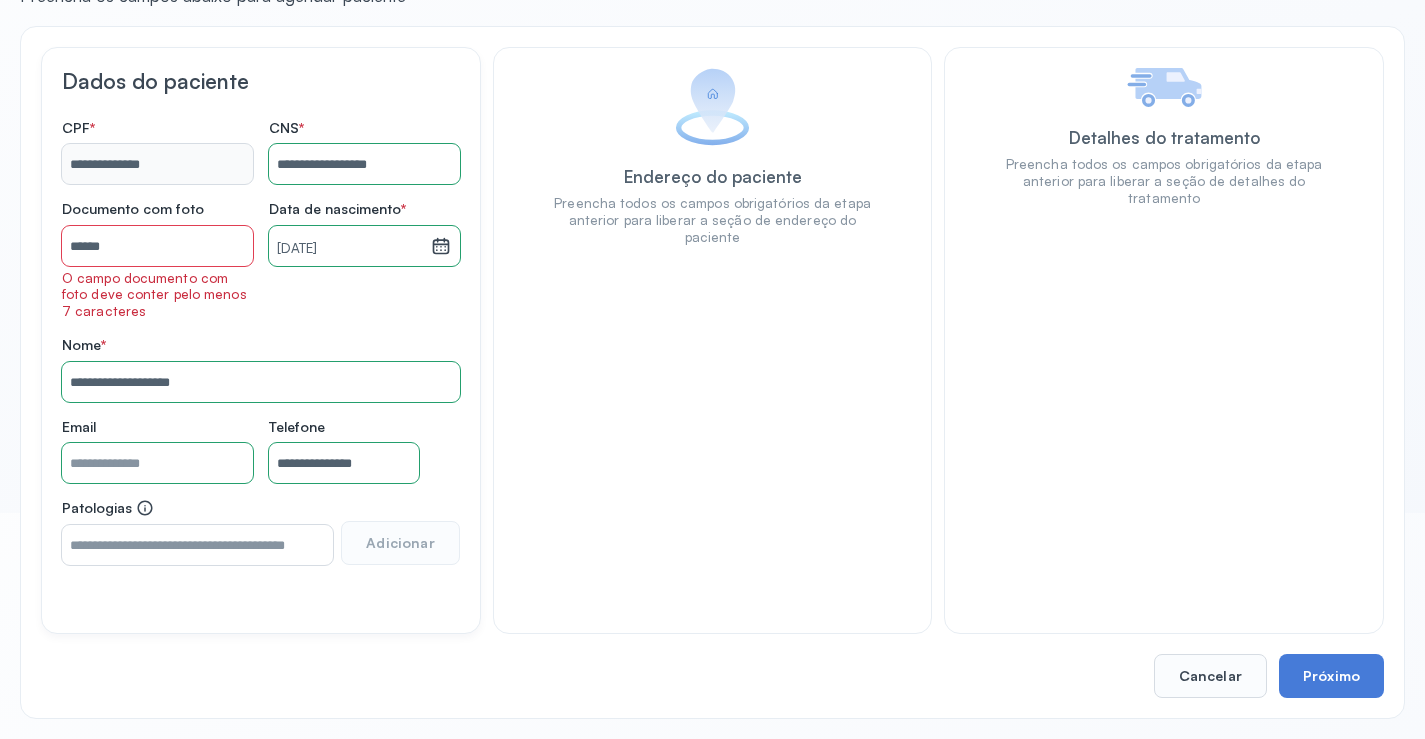 click on "Próximo" at bounding box center (1331, 676) 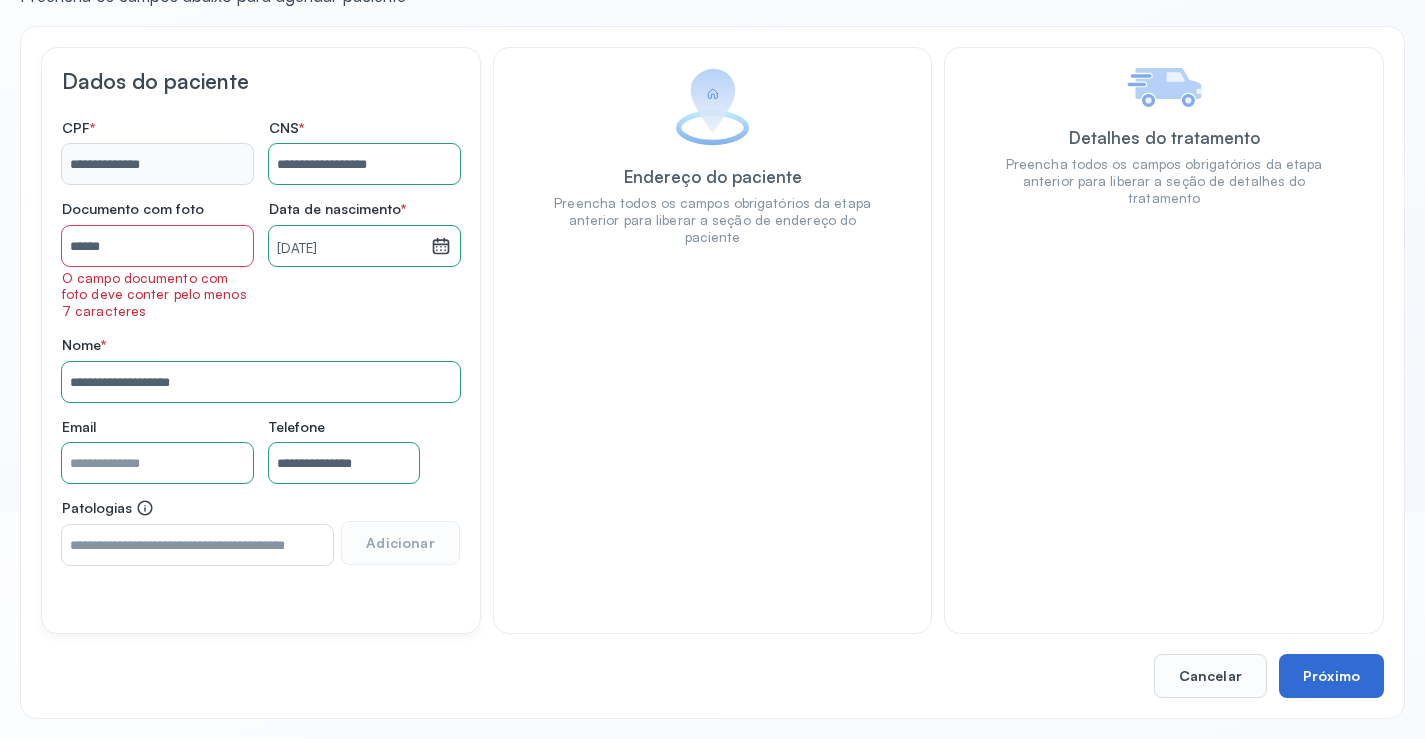 click on "Próximo" at bounding box center (1331, 676) 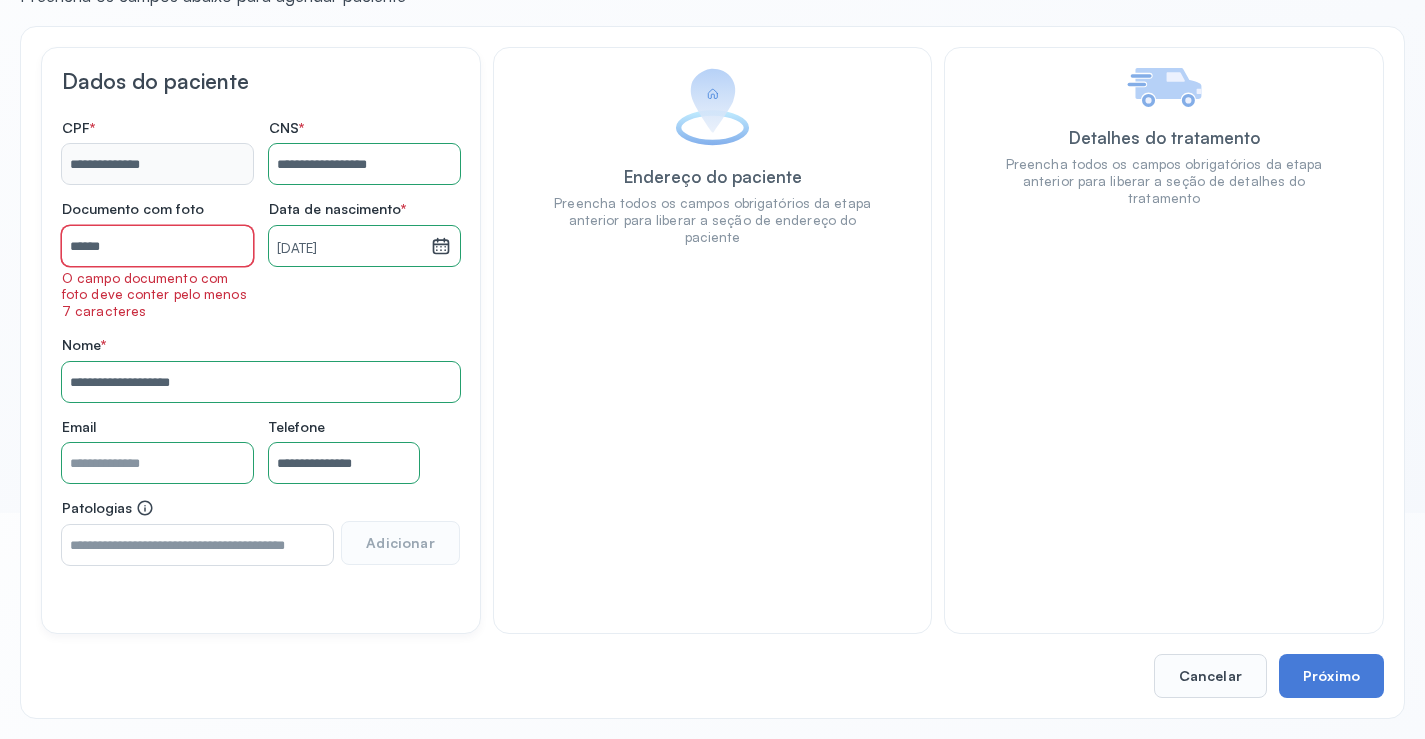 click on "******" at bounding box center (157, 246) 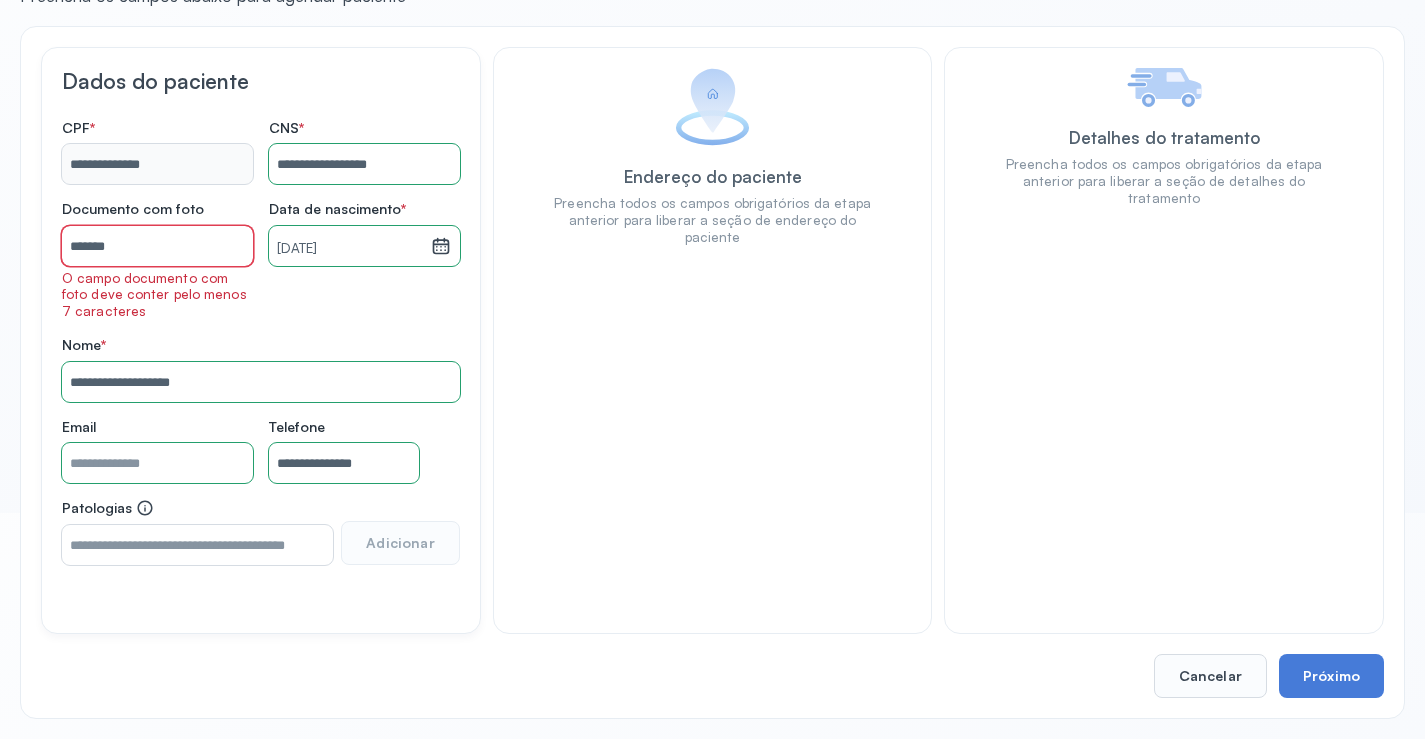 scroll, scrollTop: 171, scrollLeft: 0, axis: vertical 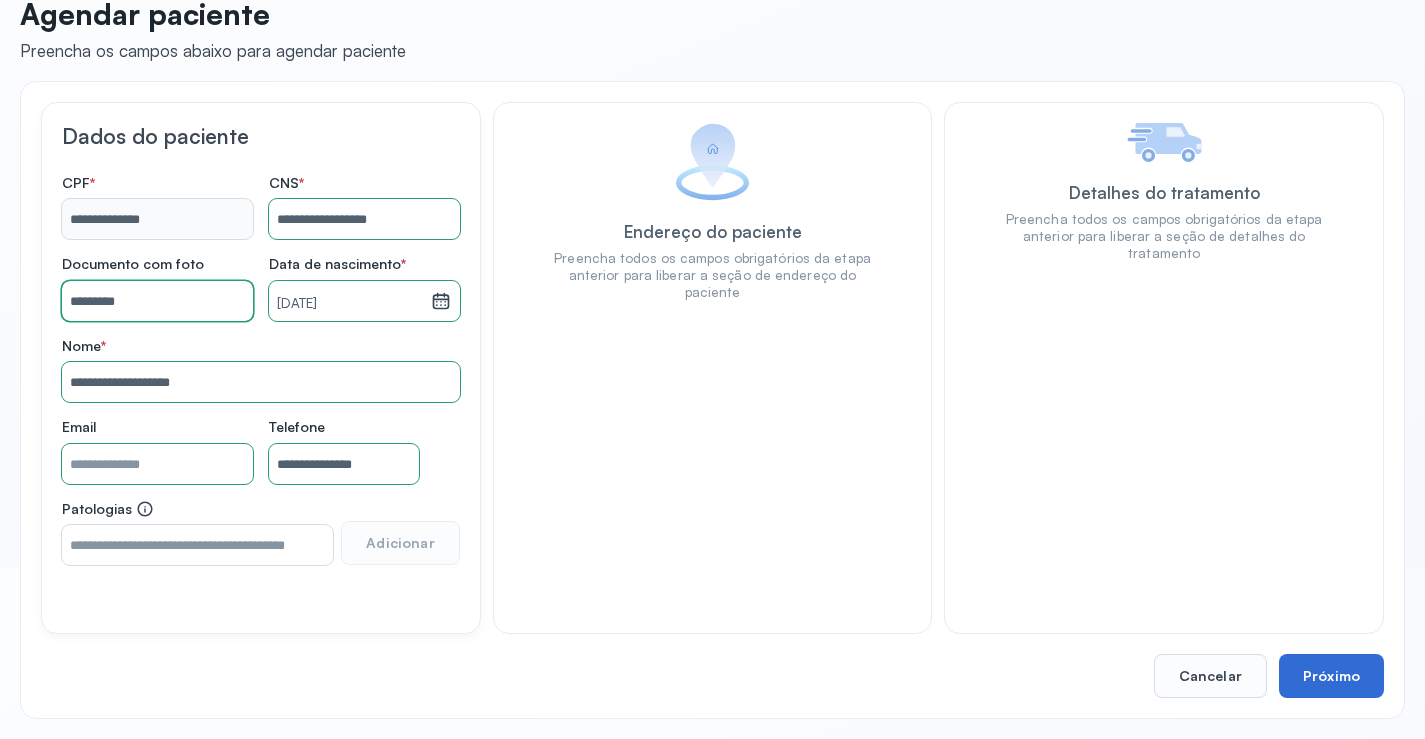 type on "*********" 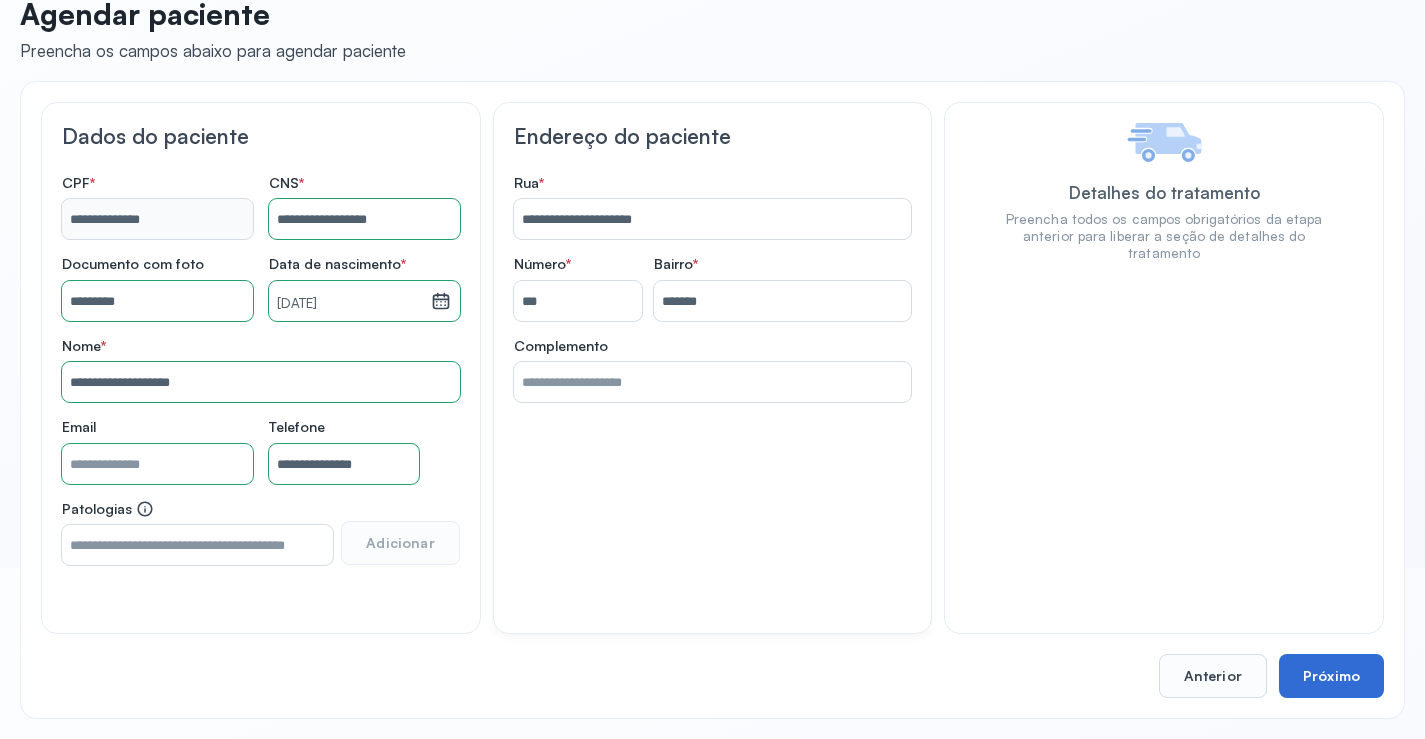 click on "Próximo" at bounding box center [1331, 676] 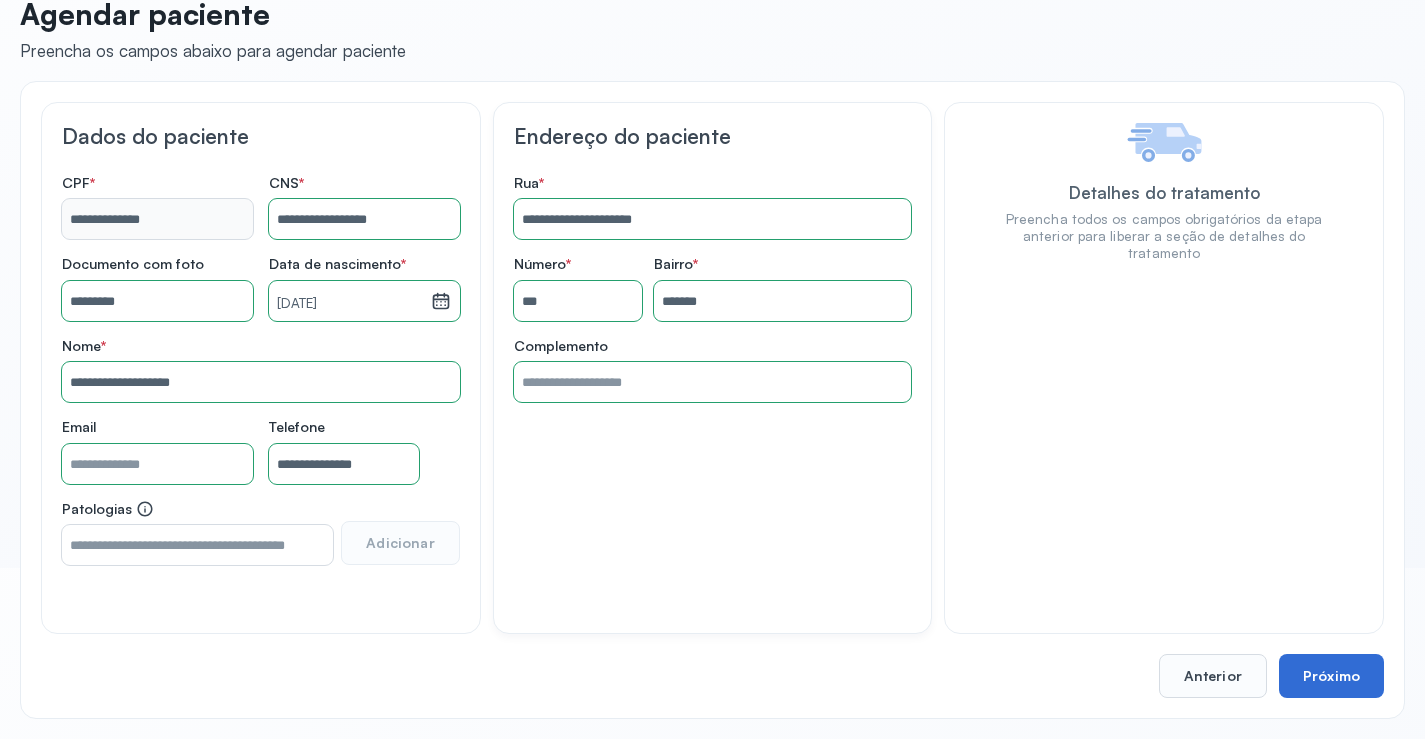 click on "Próximo" at bounding box center (1331, 676) 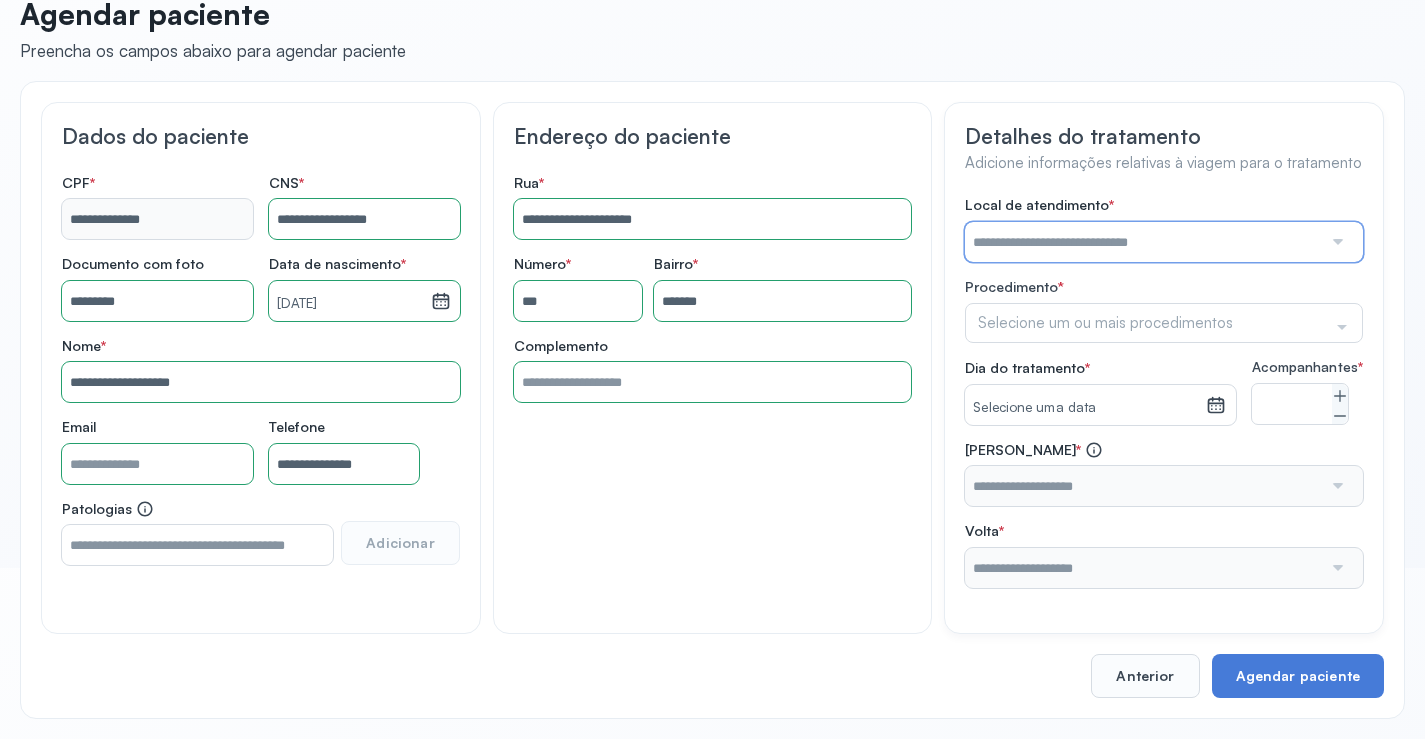 click at bounding box center [1143, 242] 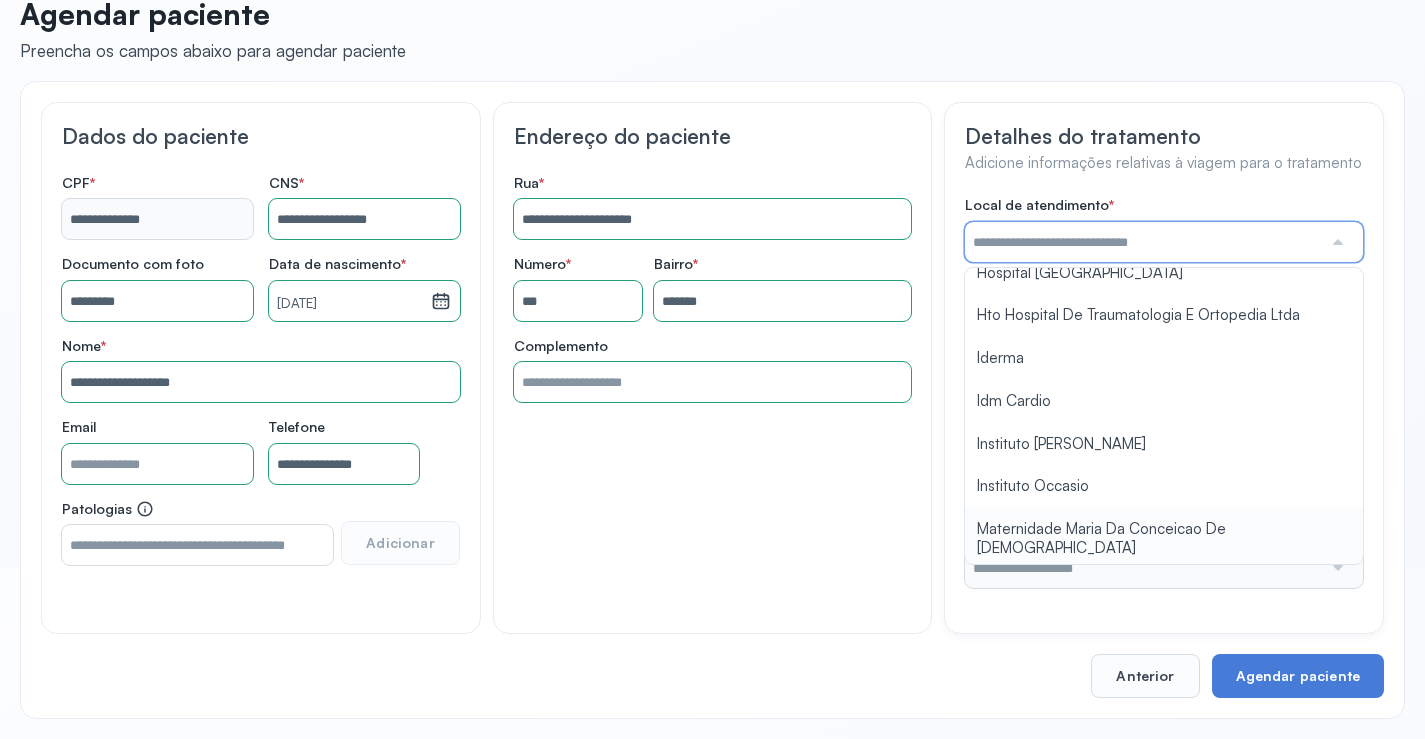 scroll, scrollTop: 1585, scrollLeft: 0, axis: vertical 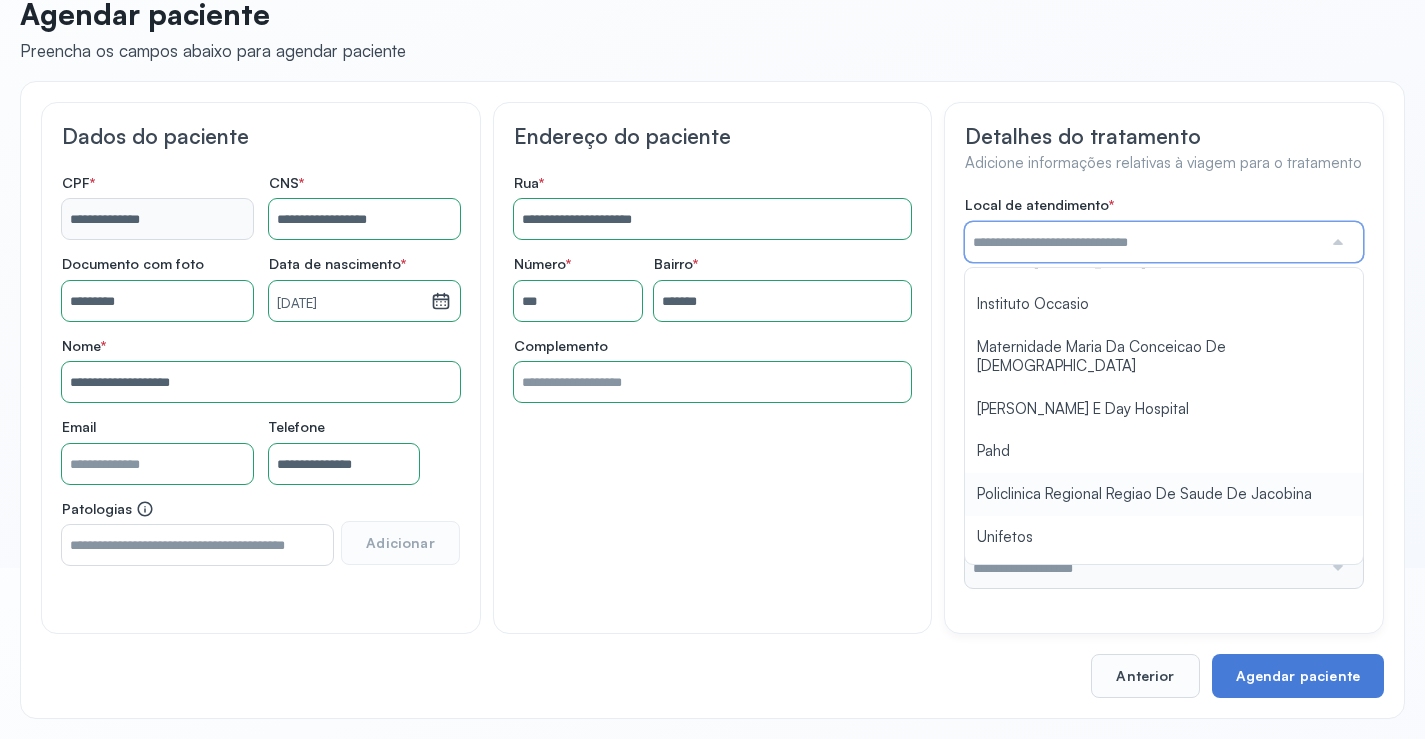 type on "**********" 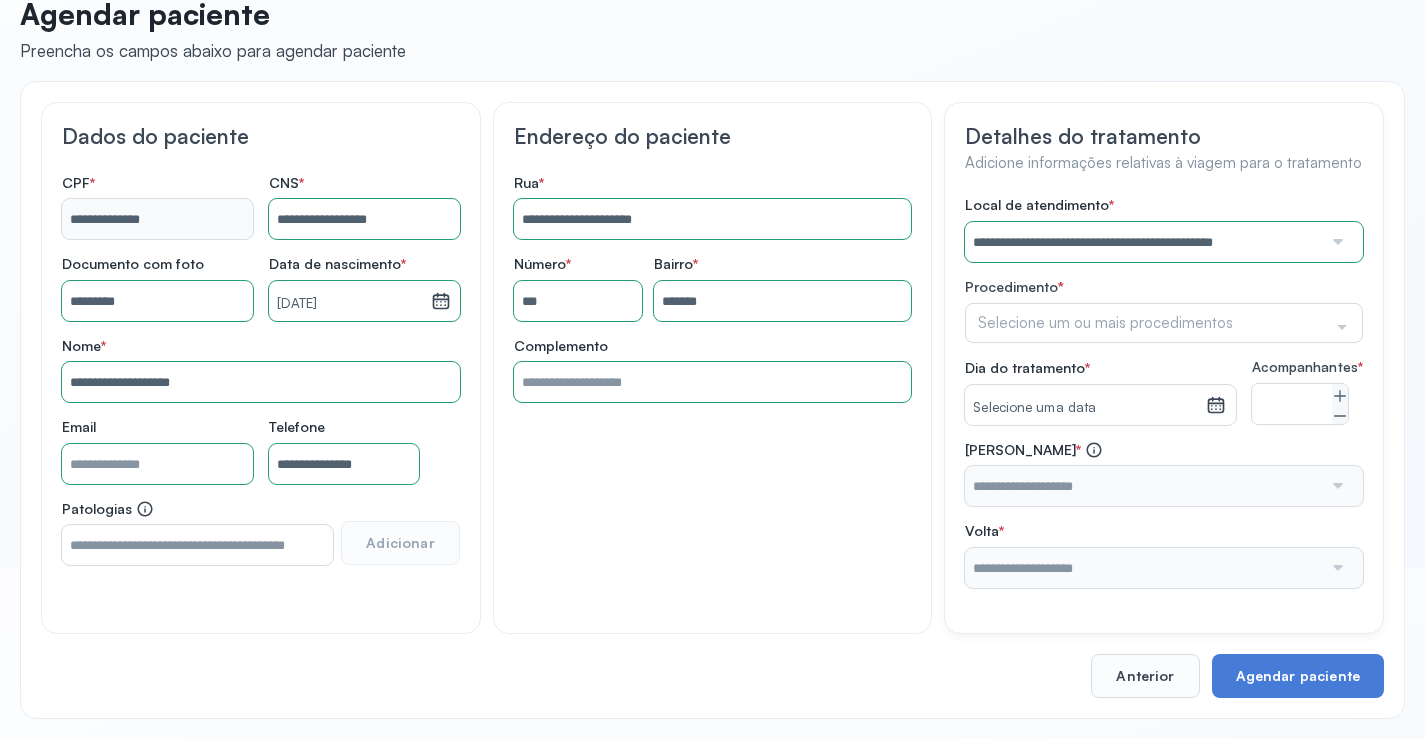 click on "**********" at bounding box center (1164, 392) 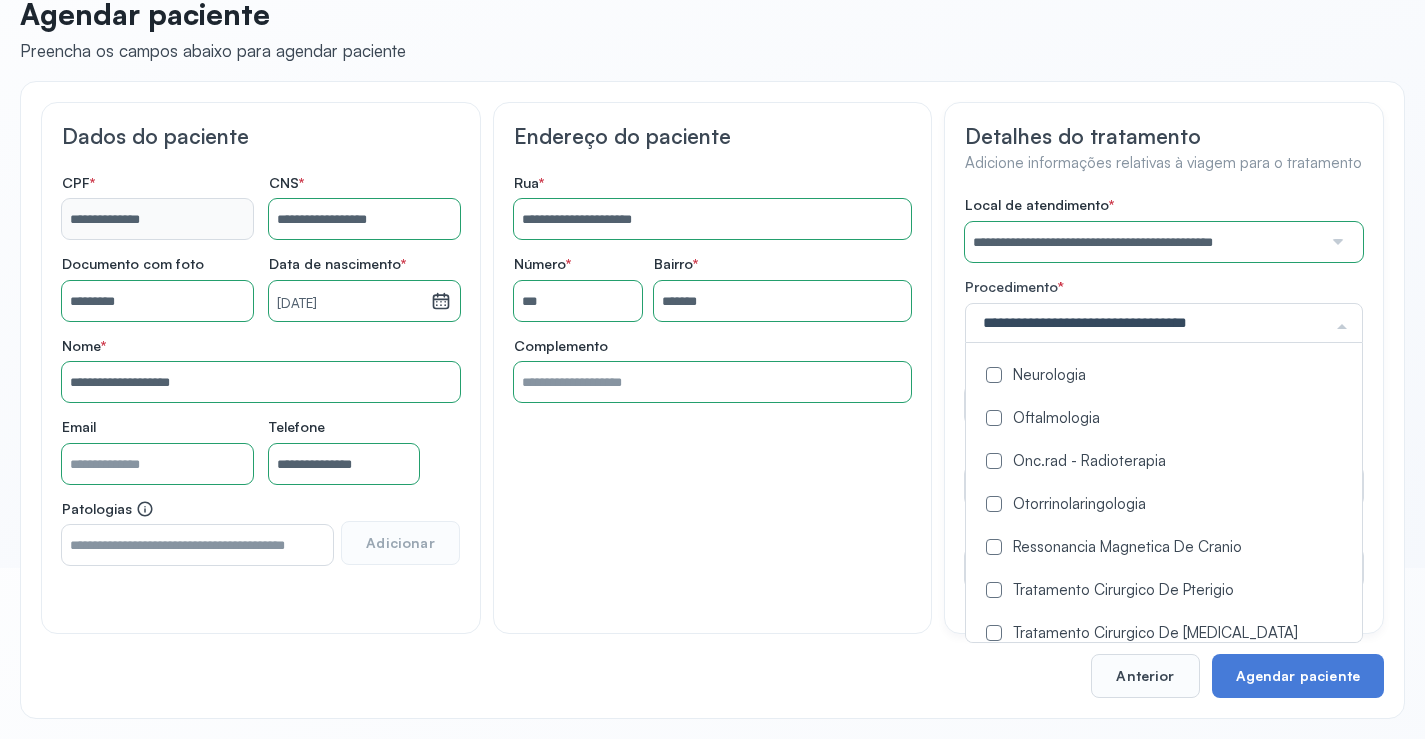 scroll, scrollTop: 1200, scrollLeft: 0, axis: vertical 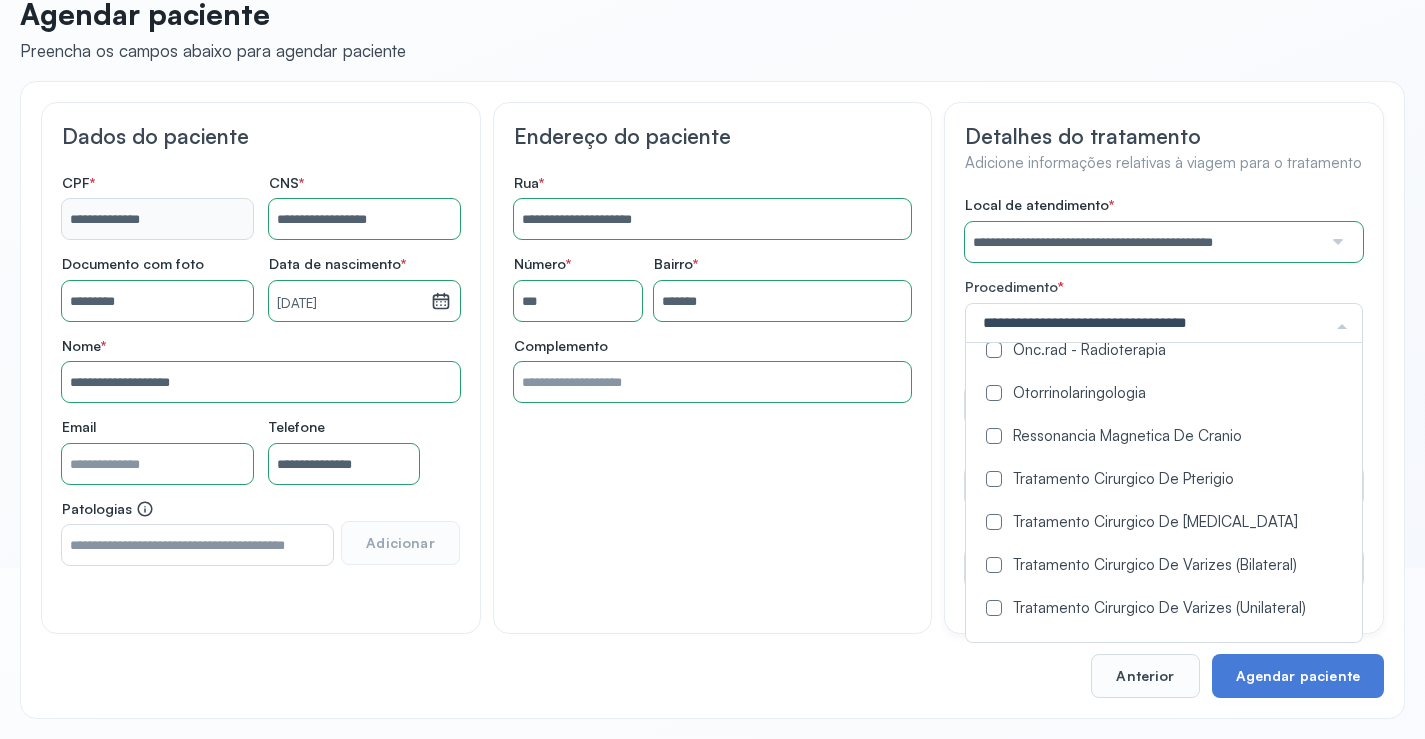 click at bounding box center (994, 436) 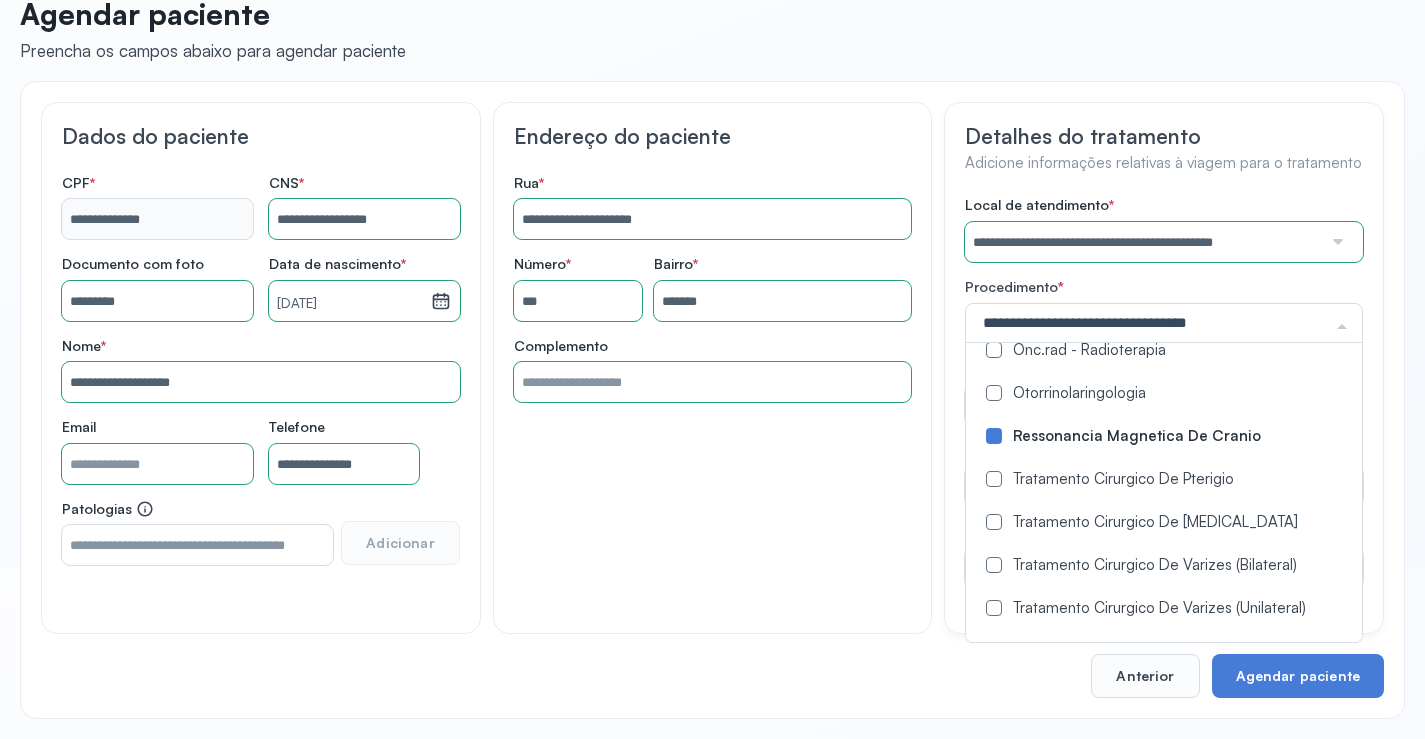 click on "**********" 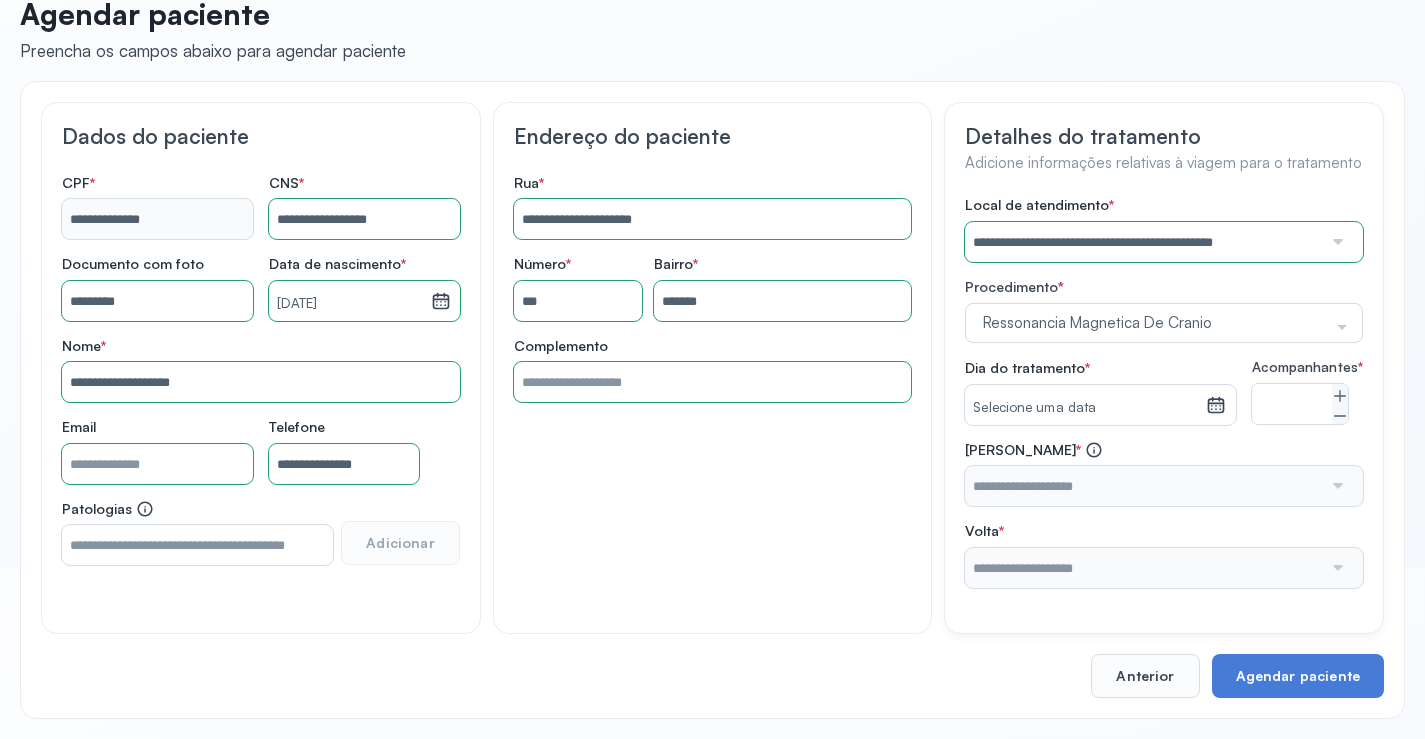 click 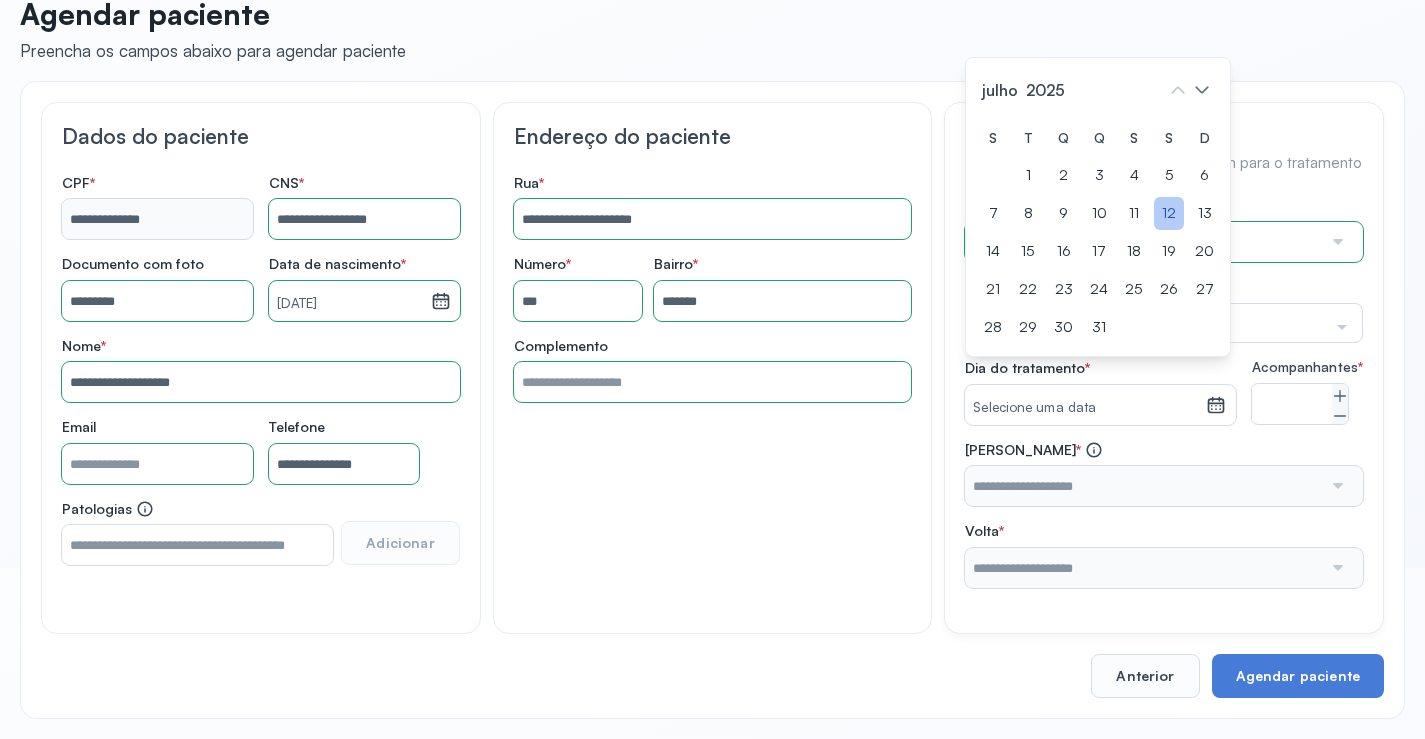 click on "12" 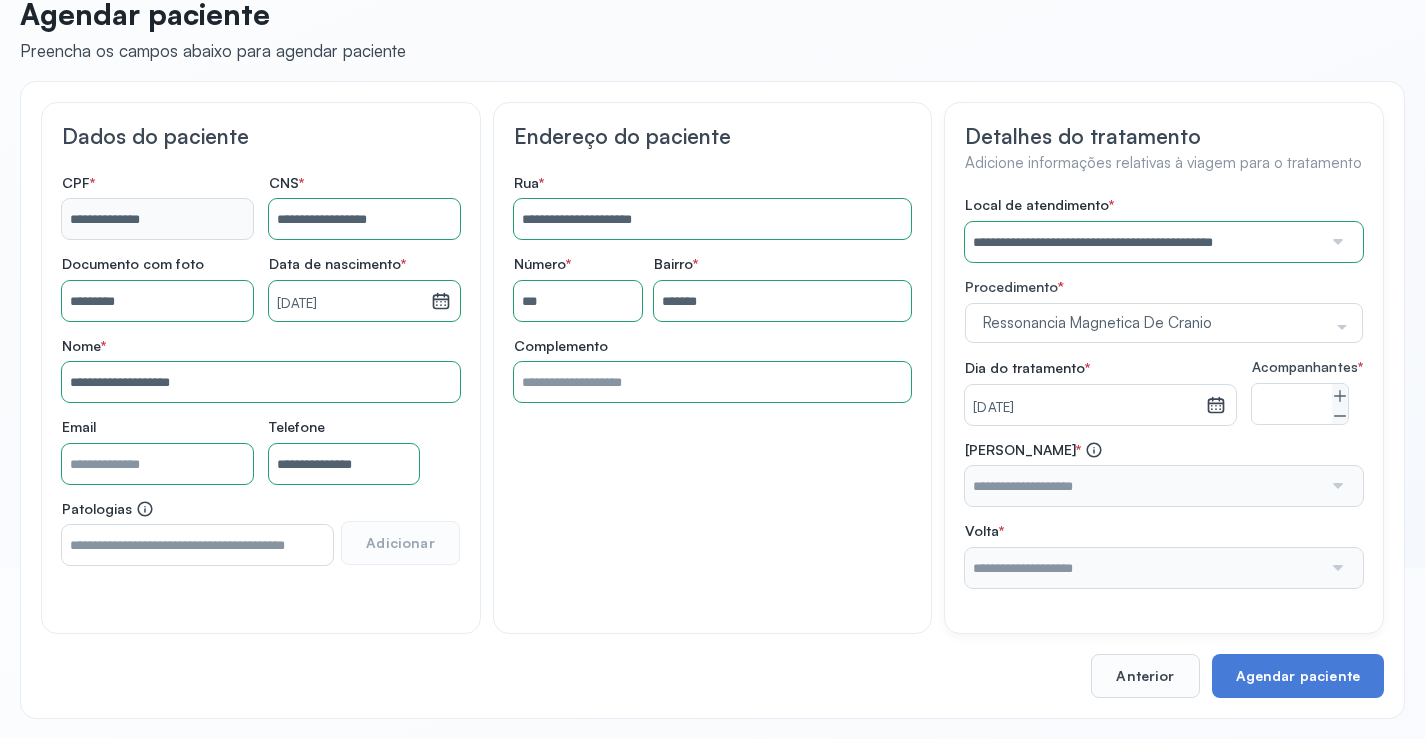 click at bounding box center (1143, 486) 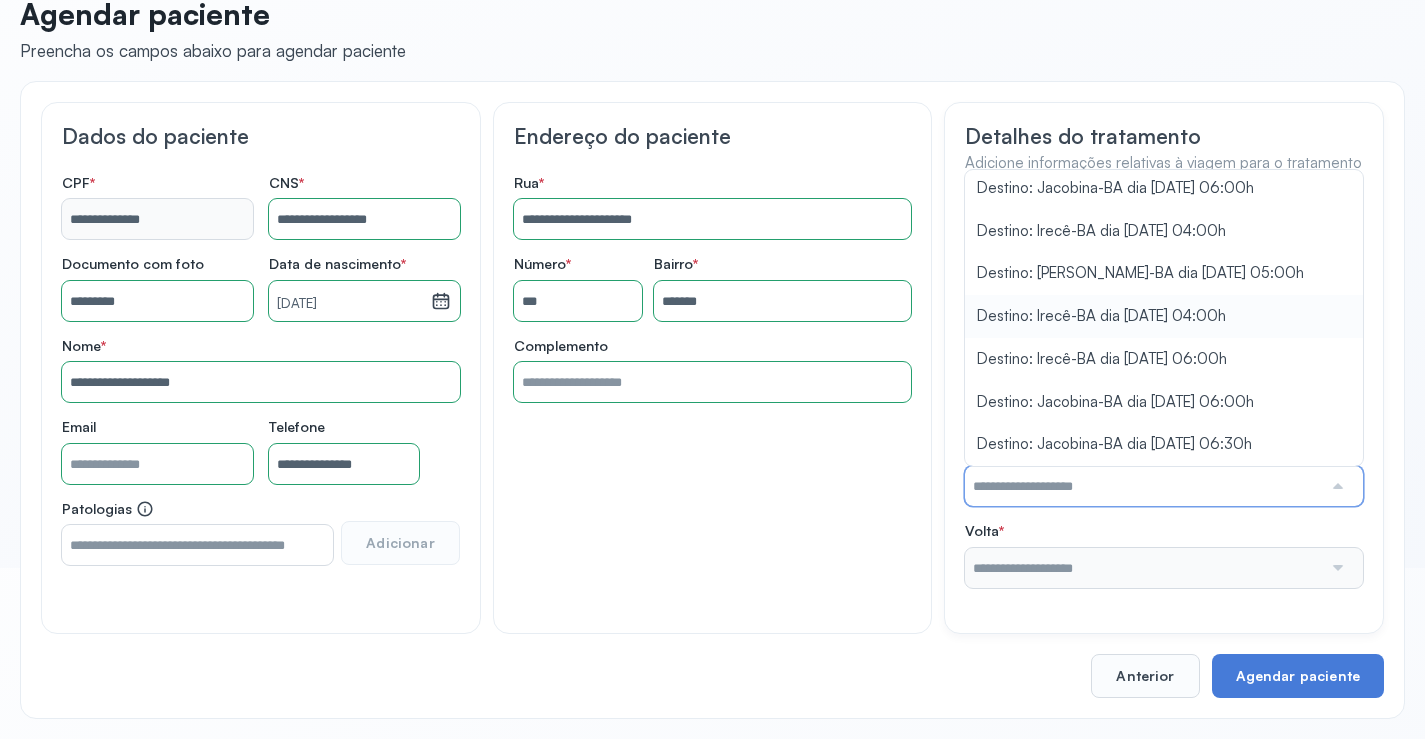scroll, scrollTop: 1510, scrollLeft: 0, axis: vertical 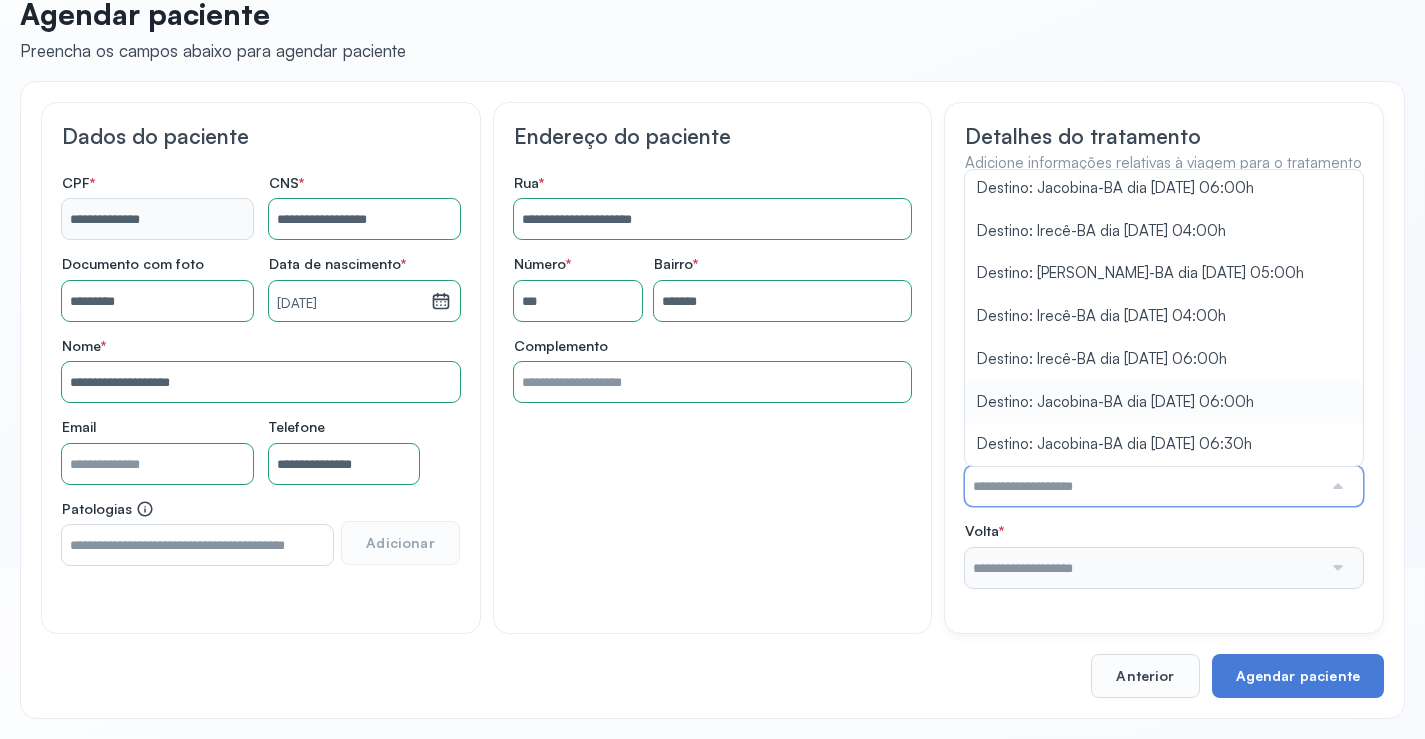 type on "**********" 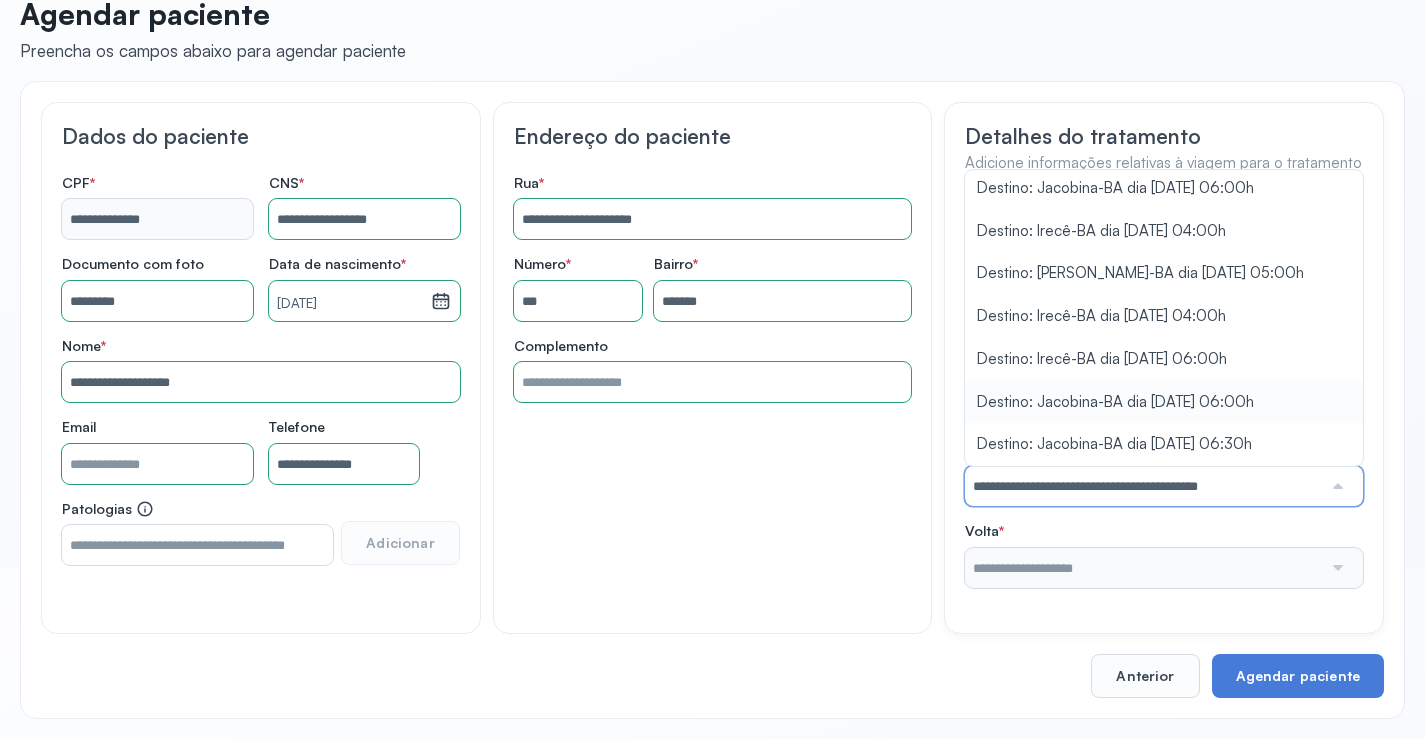 click on "**********" at bounding box center (1164, 392) 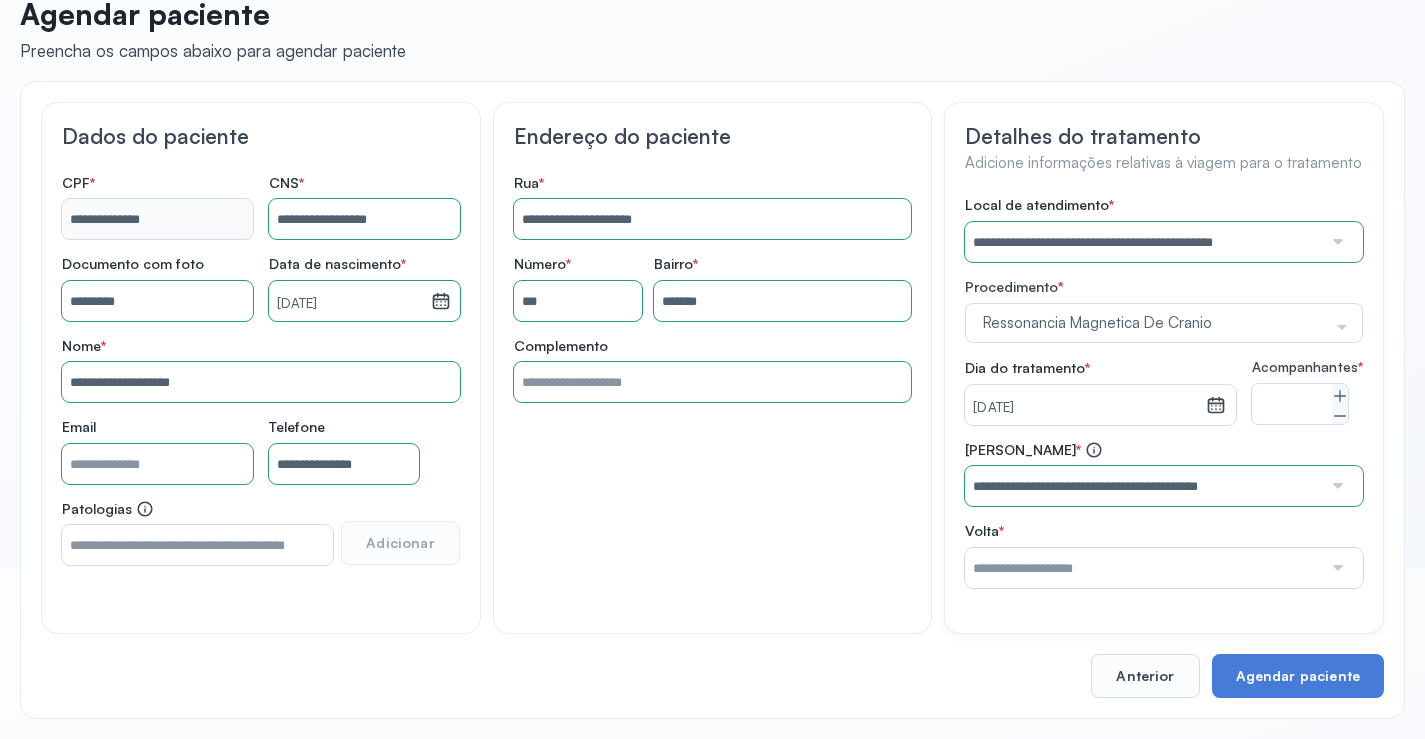 click at bounding box center (1143, 568) 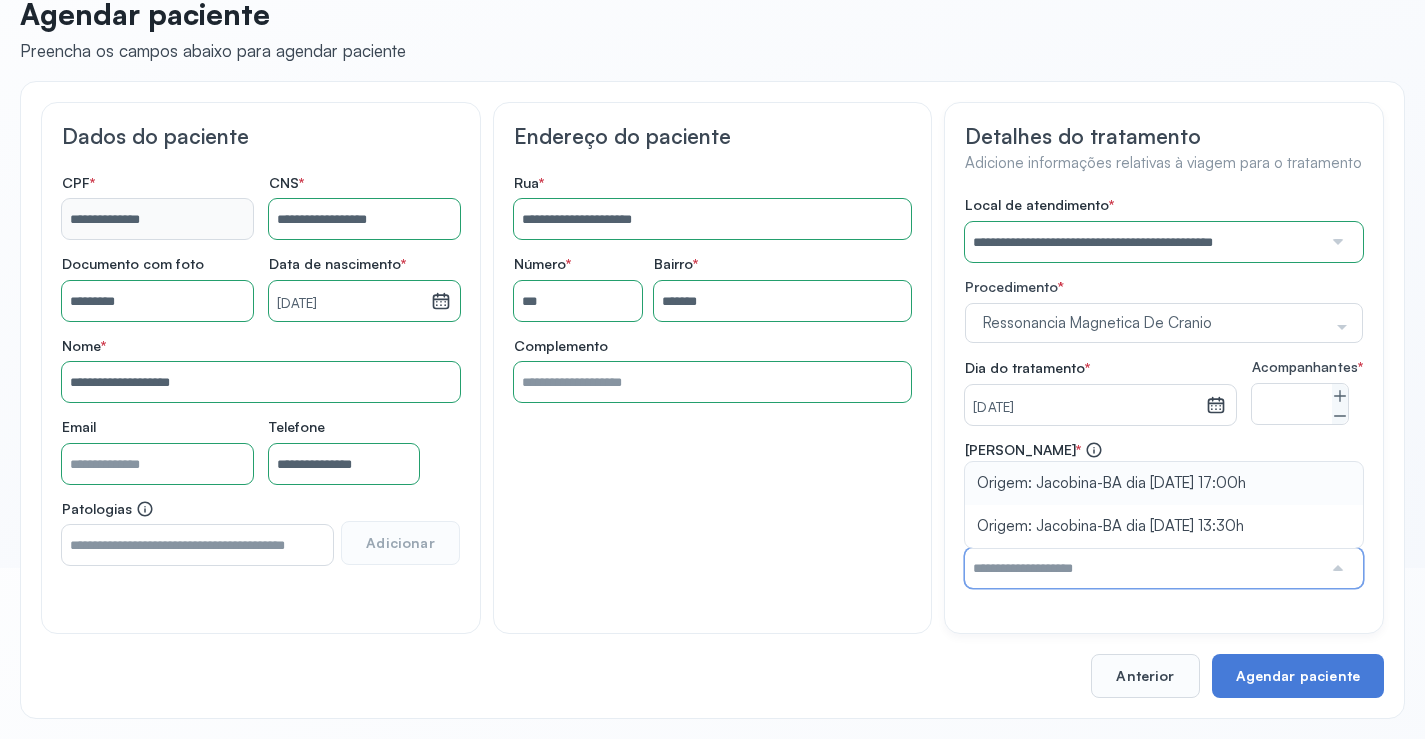 type on "**********" 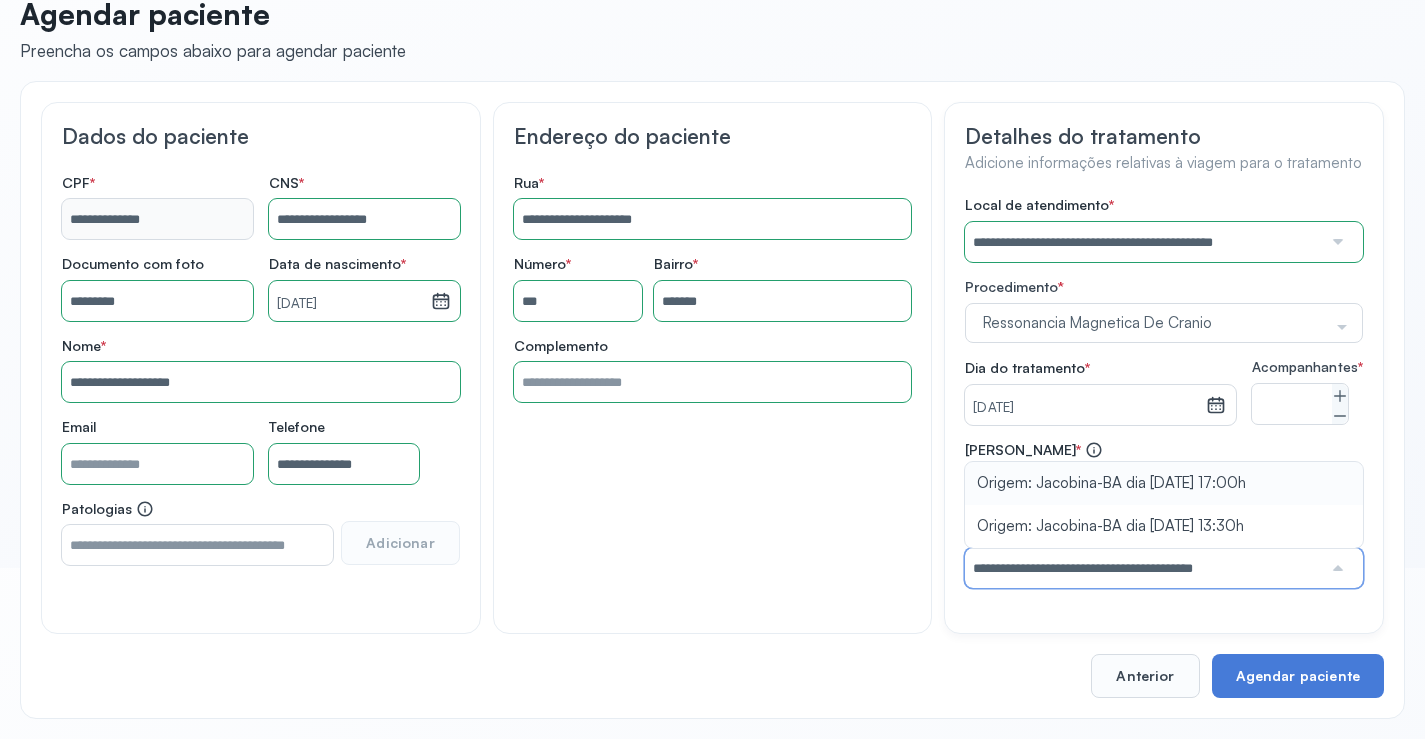click on "**********" at bounding box center [1164, 514] 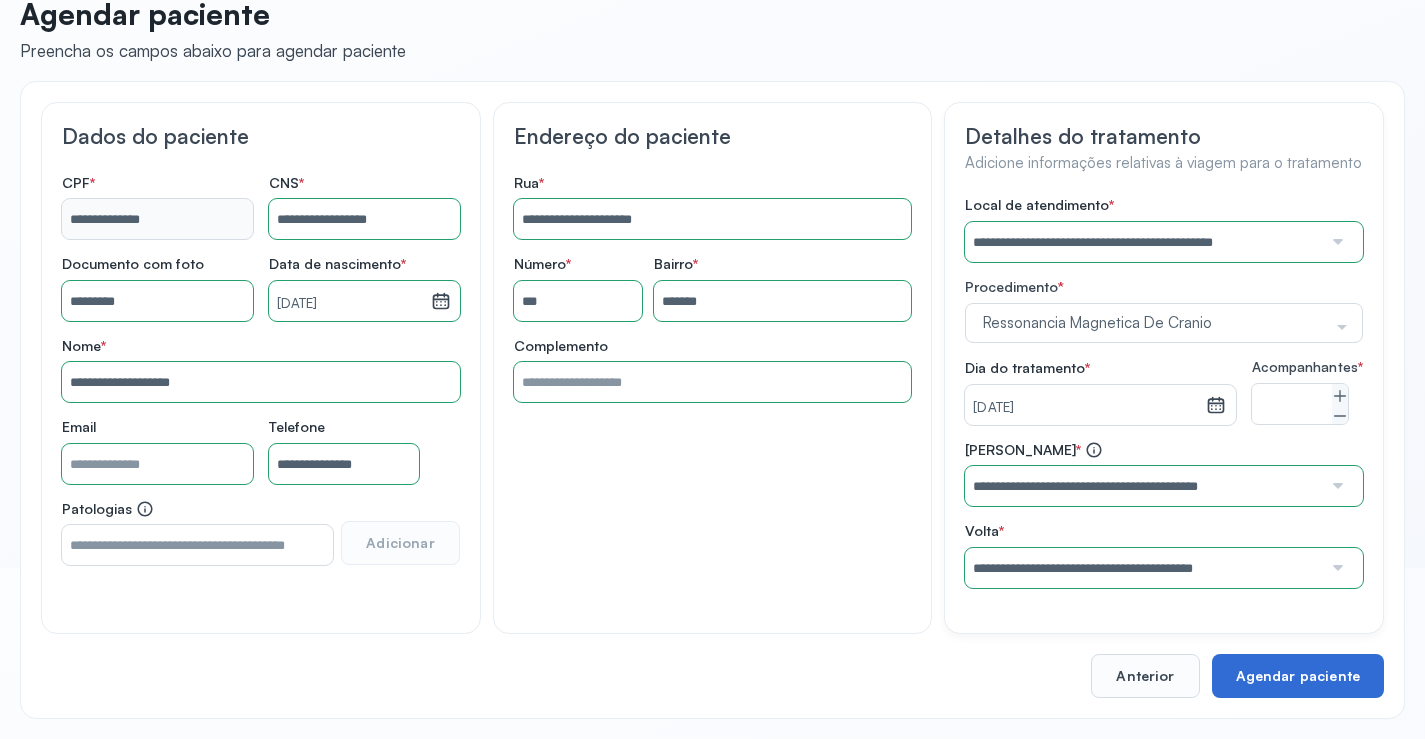 click on "Agendar paciente" at bounding box center [1298, 676] 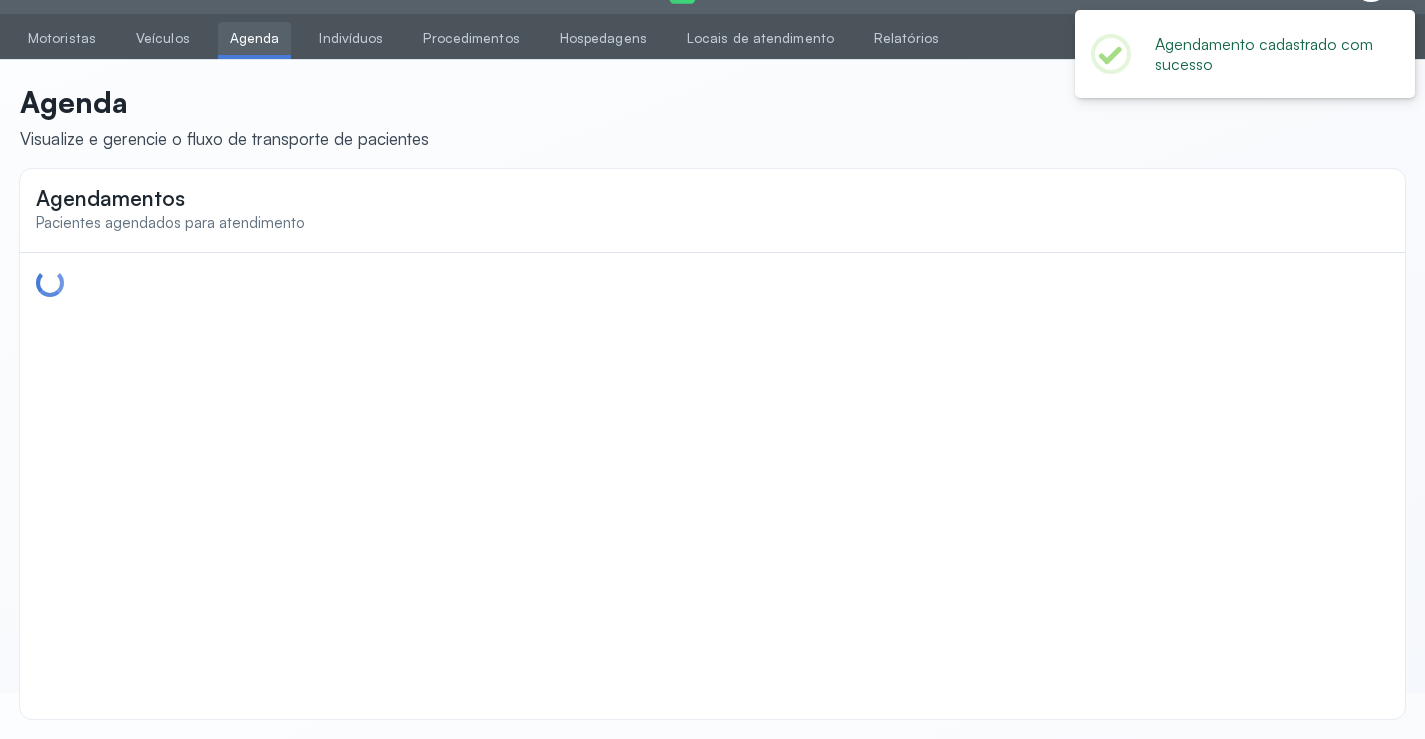 scroll, scrollTop: 44, scrollLeft: 0, axis: vertical 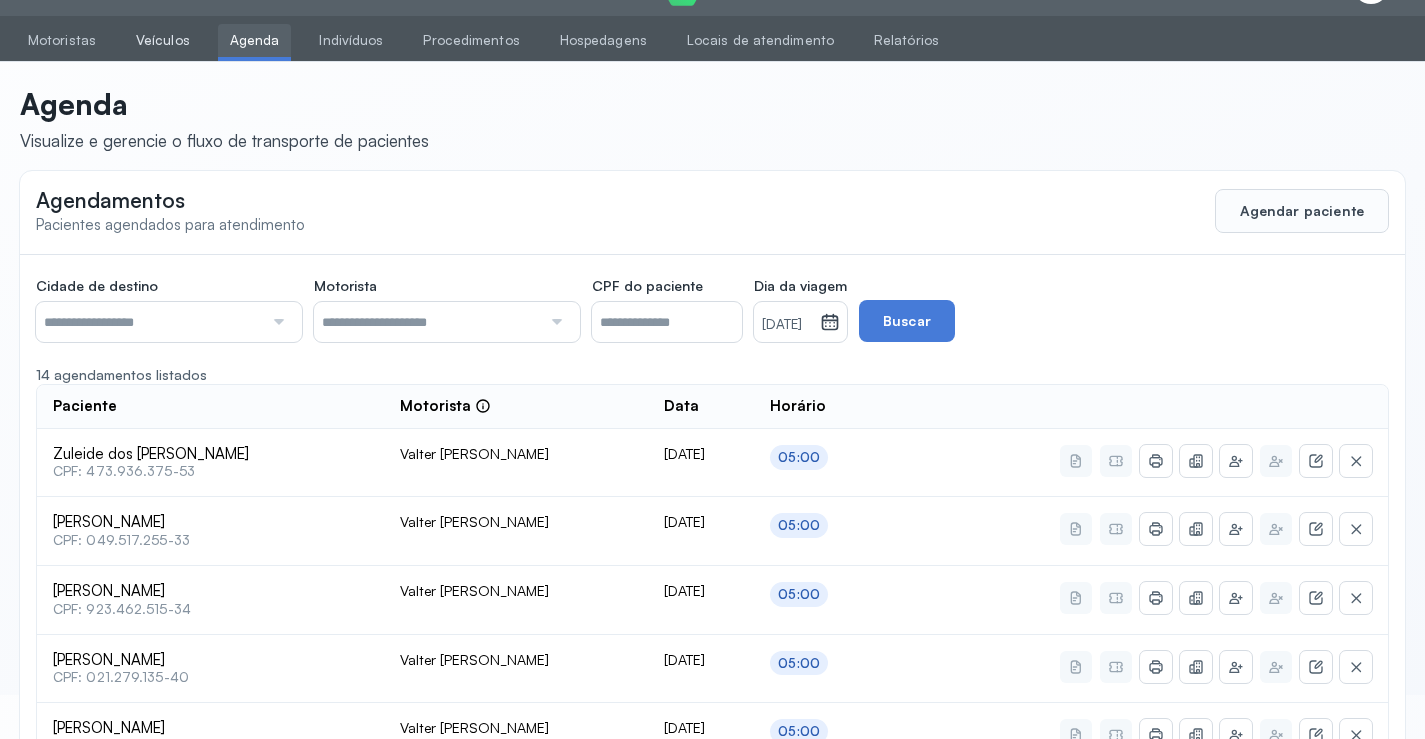 click on "Veículos" at bounding box center [163, 40] 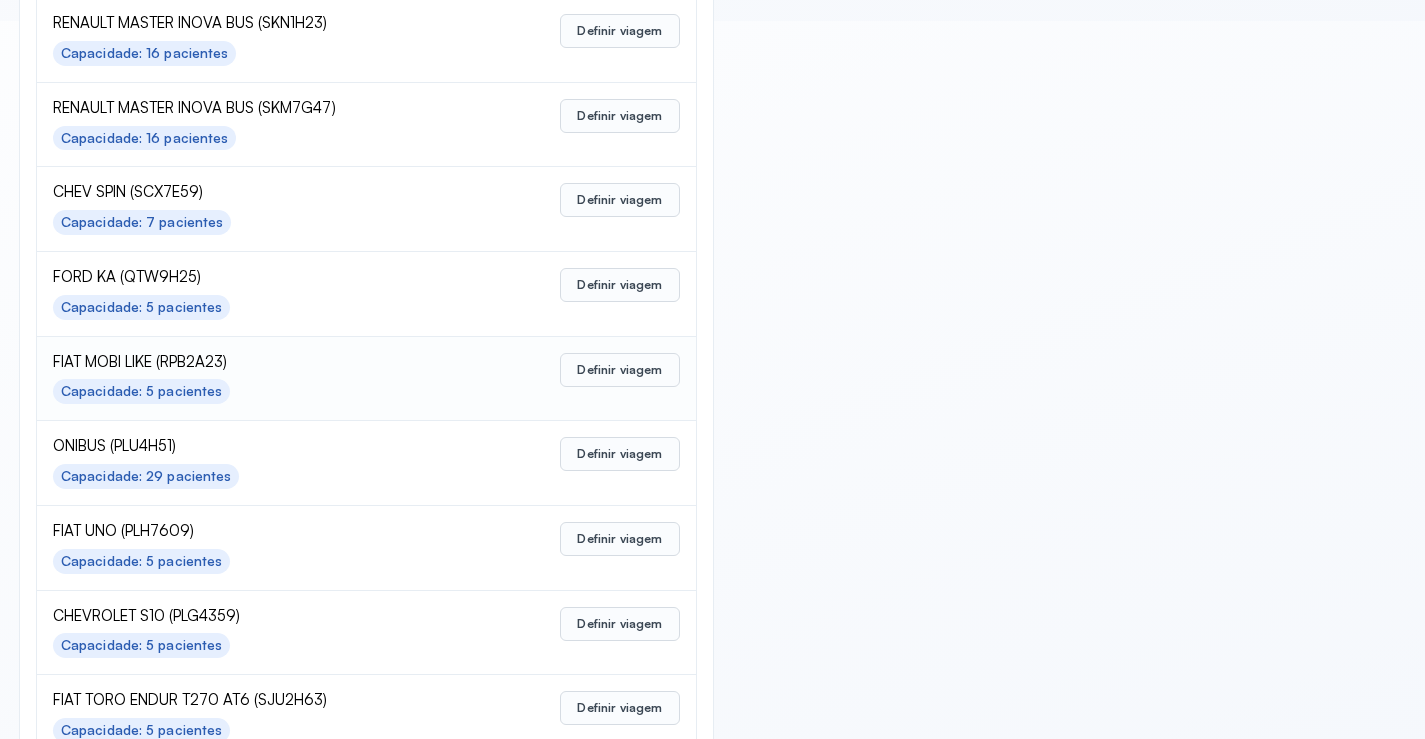 scroll, scrollTop: 700, scrollLeft: 0, axis: vertical 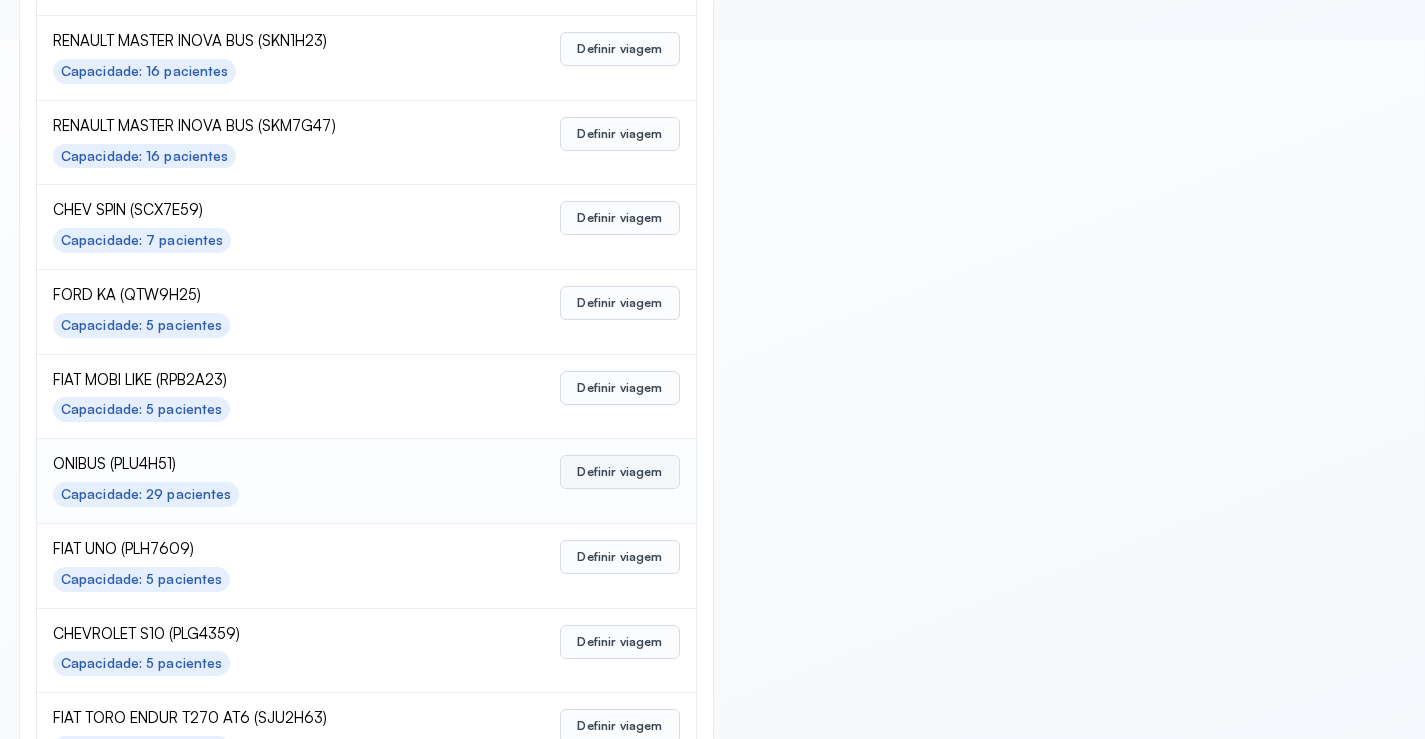 click on "Definir viagem" at bounding box center (619, 472) 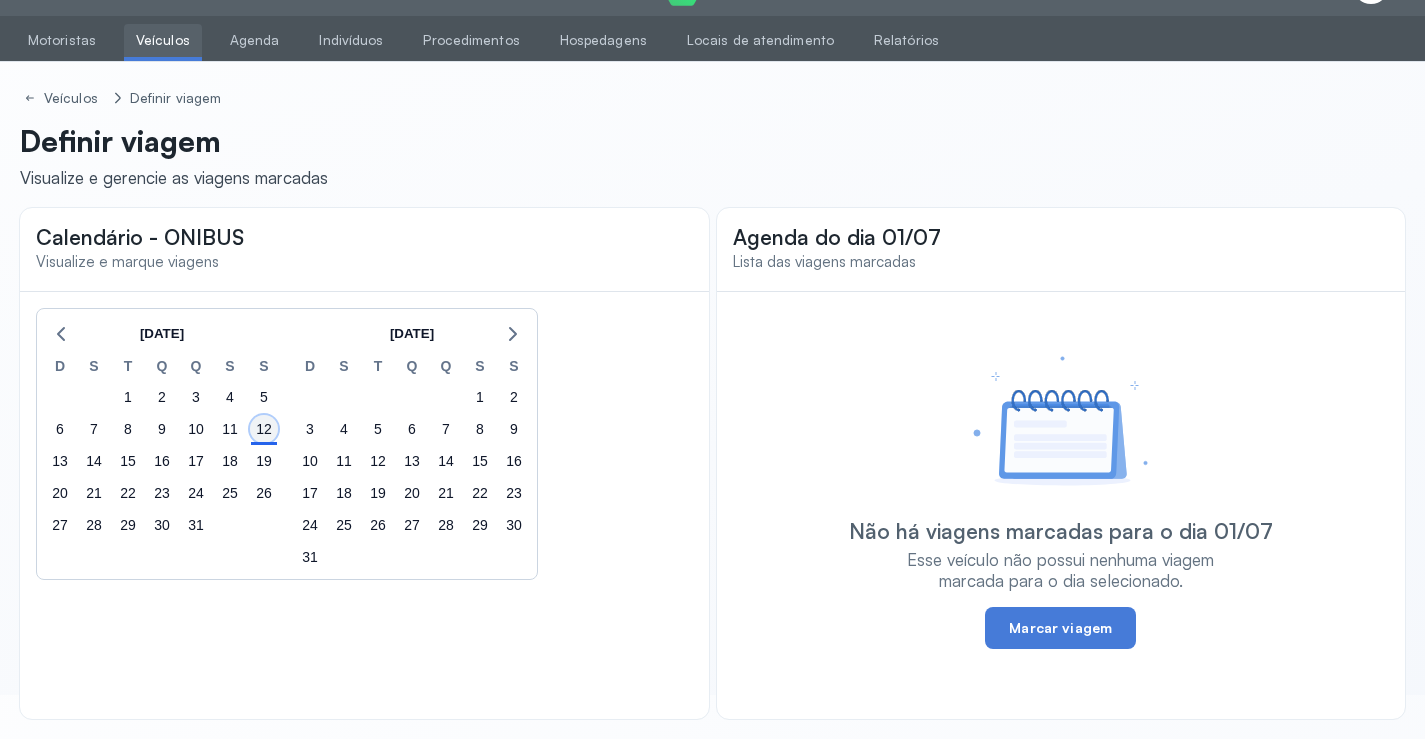 click on "12" 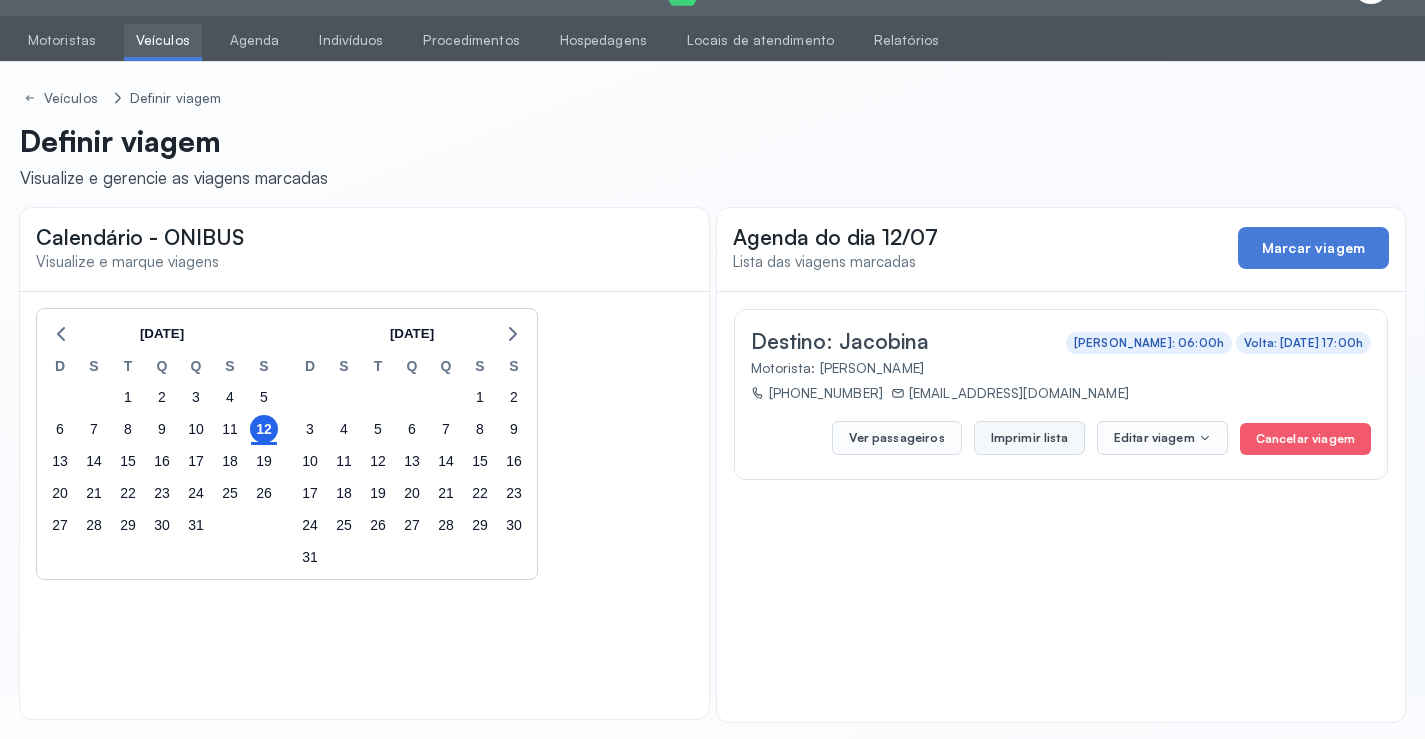 click on "Imprimir lista" at bounding box center [1029, 438] 